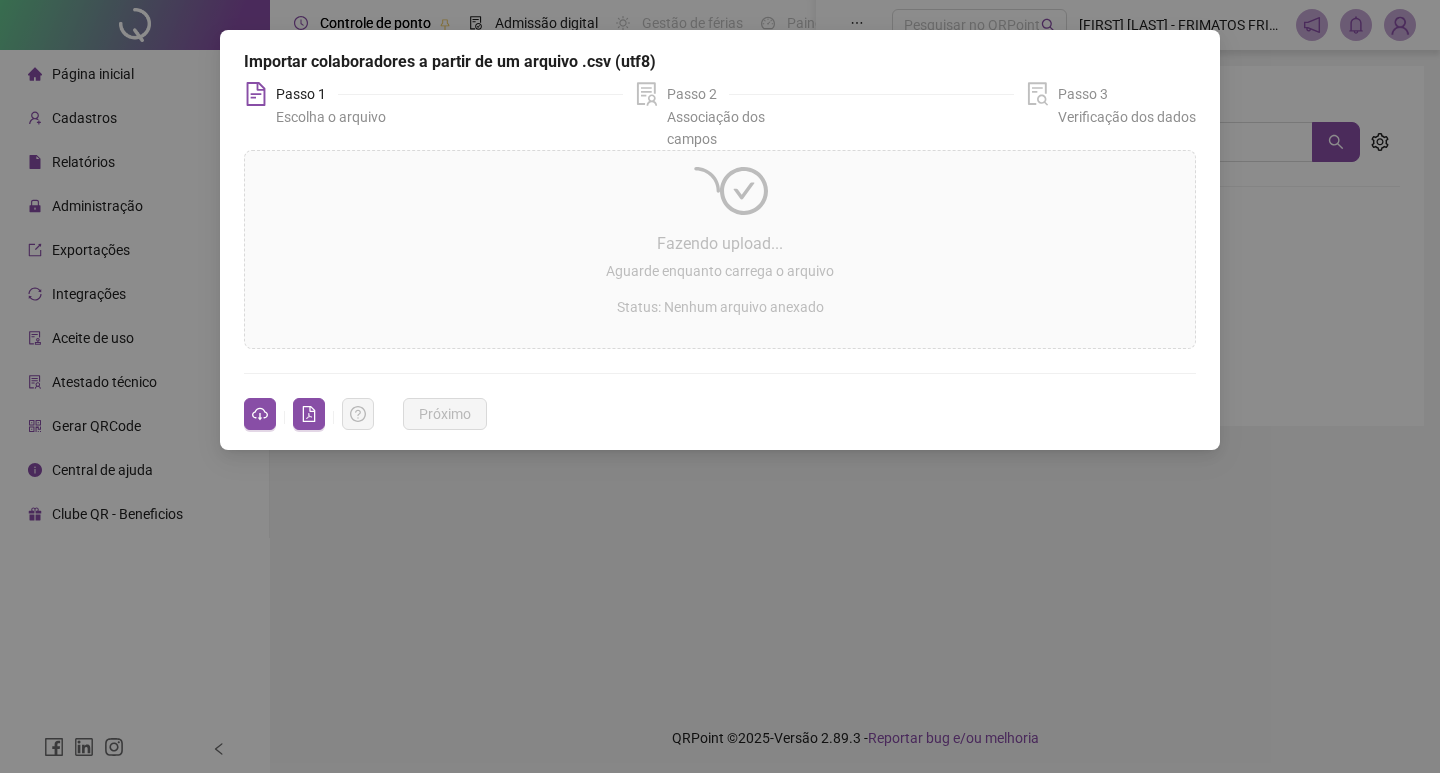 scroll, scrollTop: 0, scrollLeft: 0, axis: both 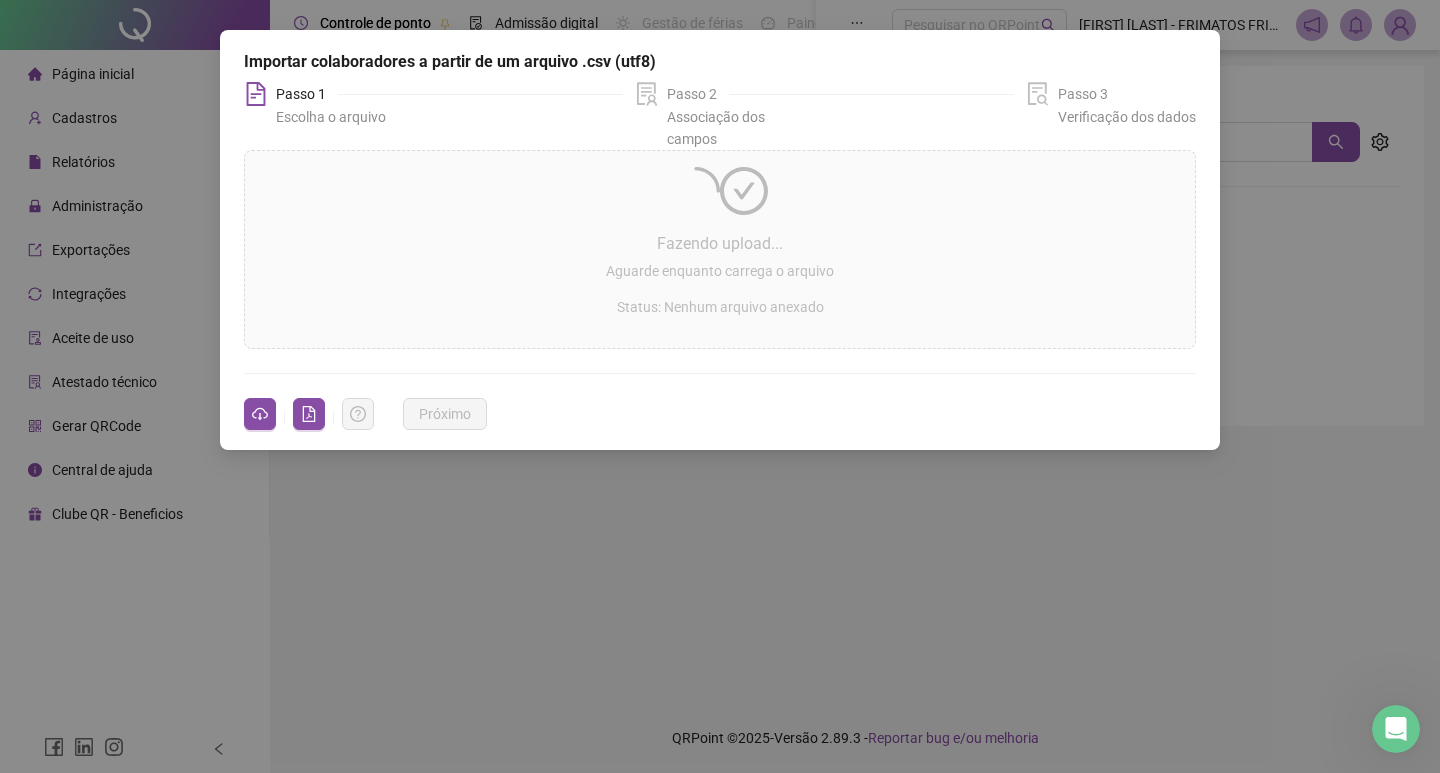 click on "Fazendo upload... Aguarde enquanto carrega o arquivo Status: Nenhum arquivo anexado" at bounding box center [720, 249] 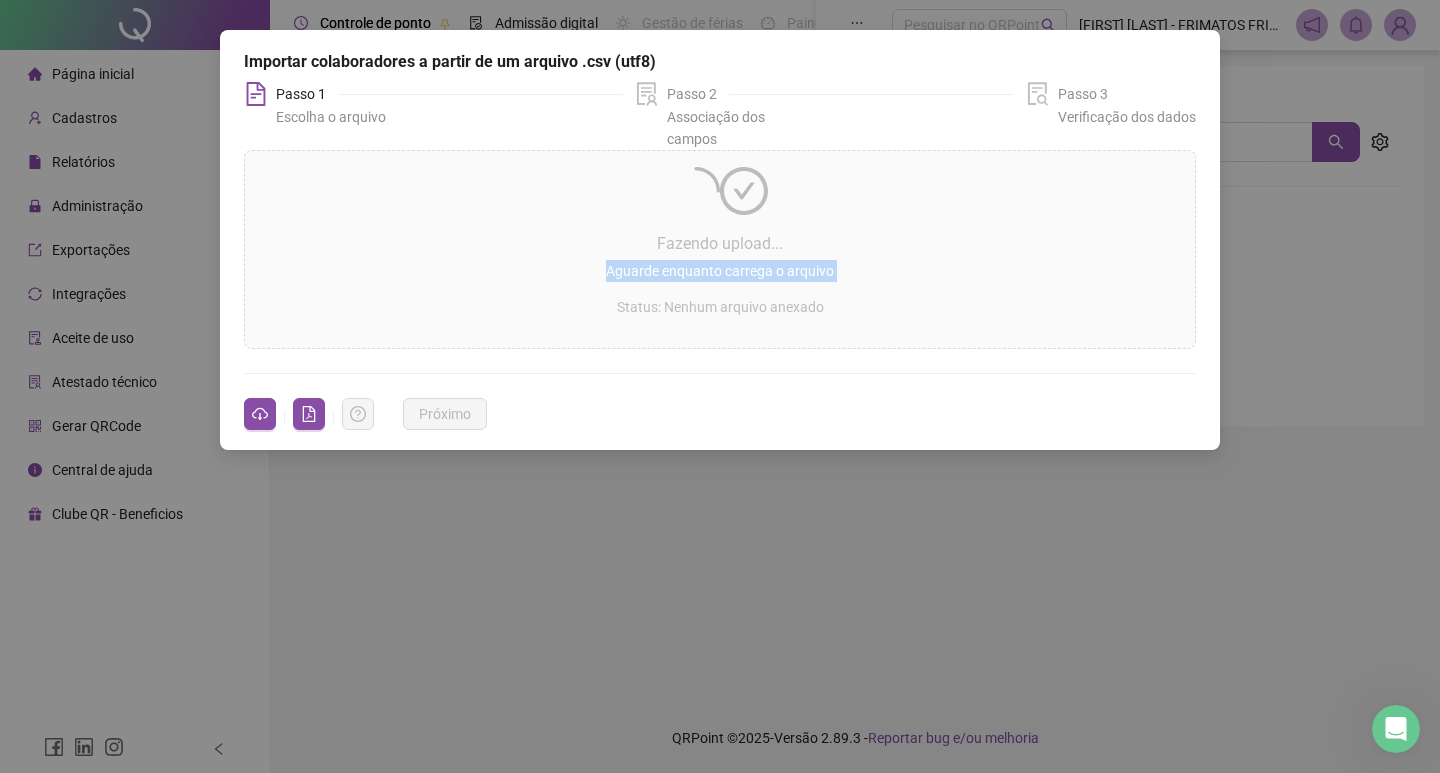 click on "Aguarde enquanto carrega o arquivo" at bounding box center [720, 271] 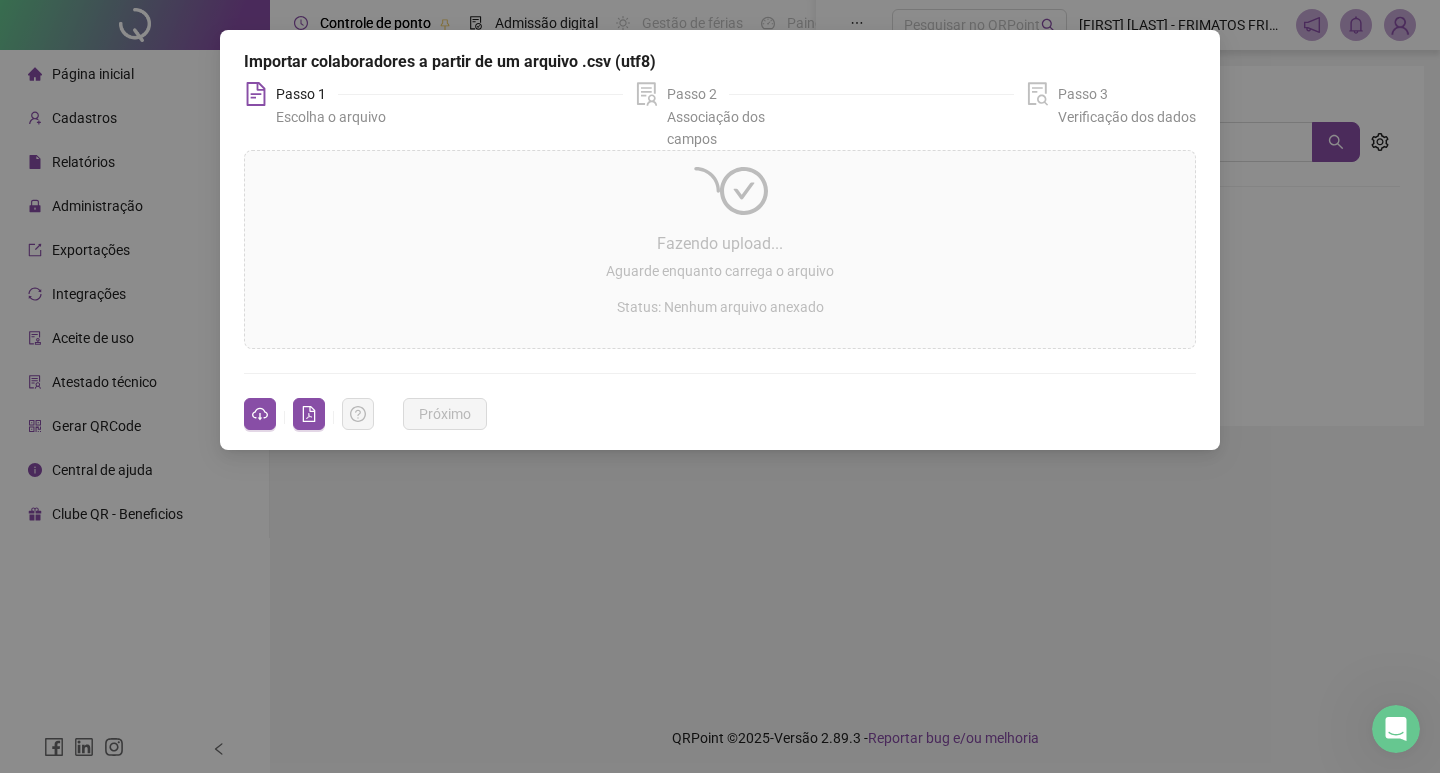 click on "Fazendo upload... Aguarde enquanto carrega o arquivo Status: Nenhum arquivo anexado" at bounding box center (720, 249) 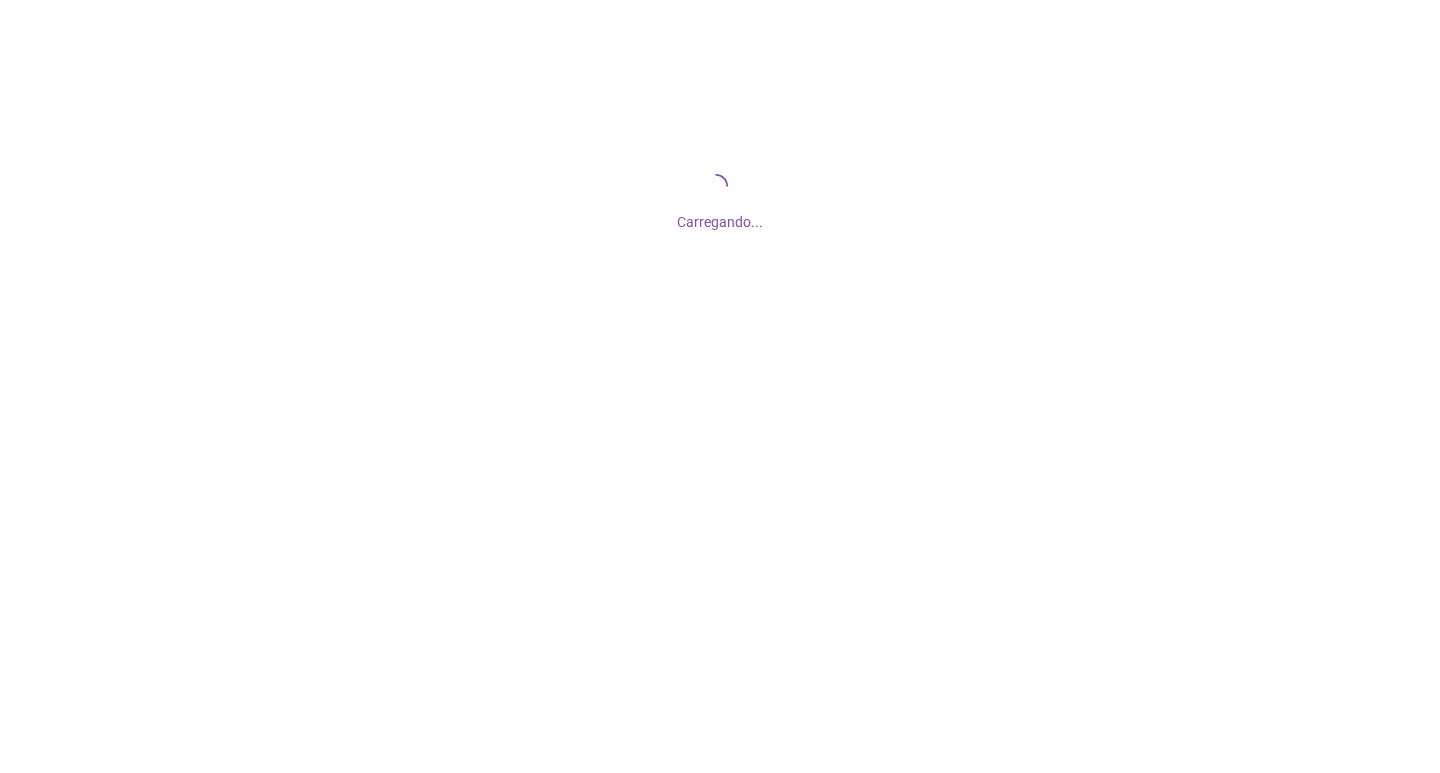 scroll, scrollTop: 0, scrollLeft: 0, axis: both 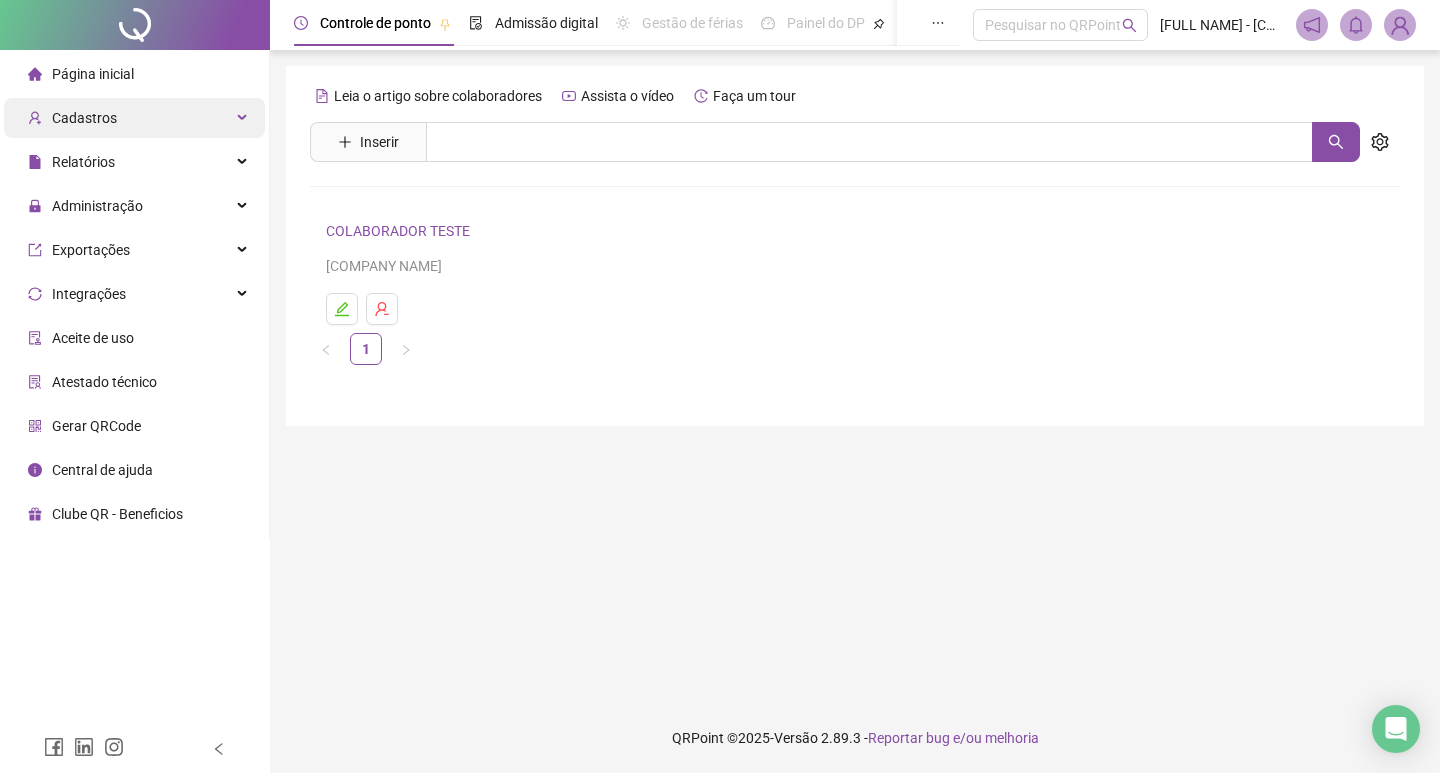 click on "Cadastros" at bounding box center [84, 118] 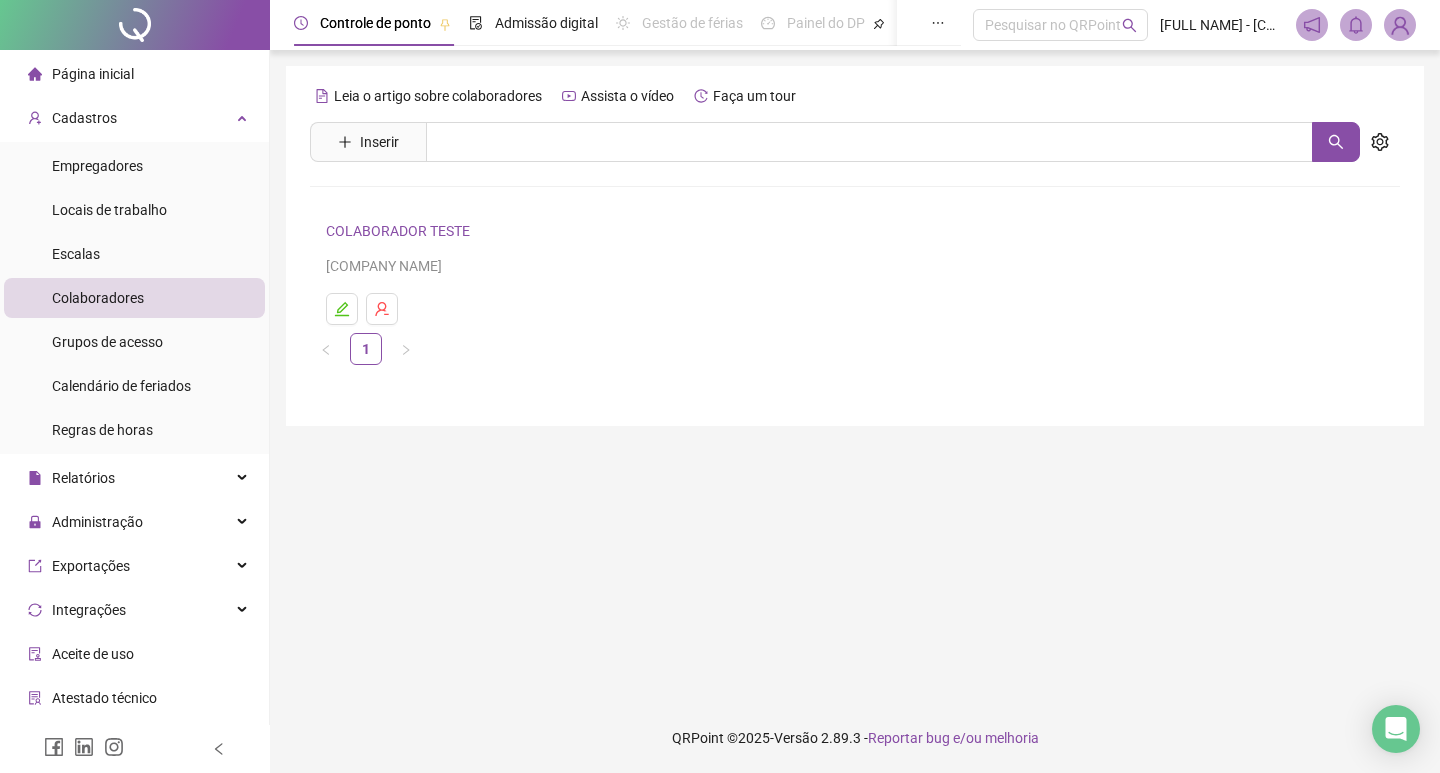 click on "Colaboradores" at bounding box center (98, 298) 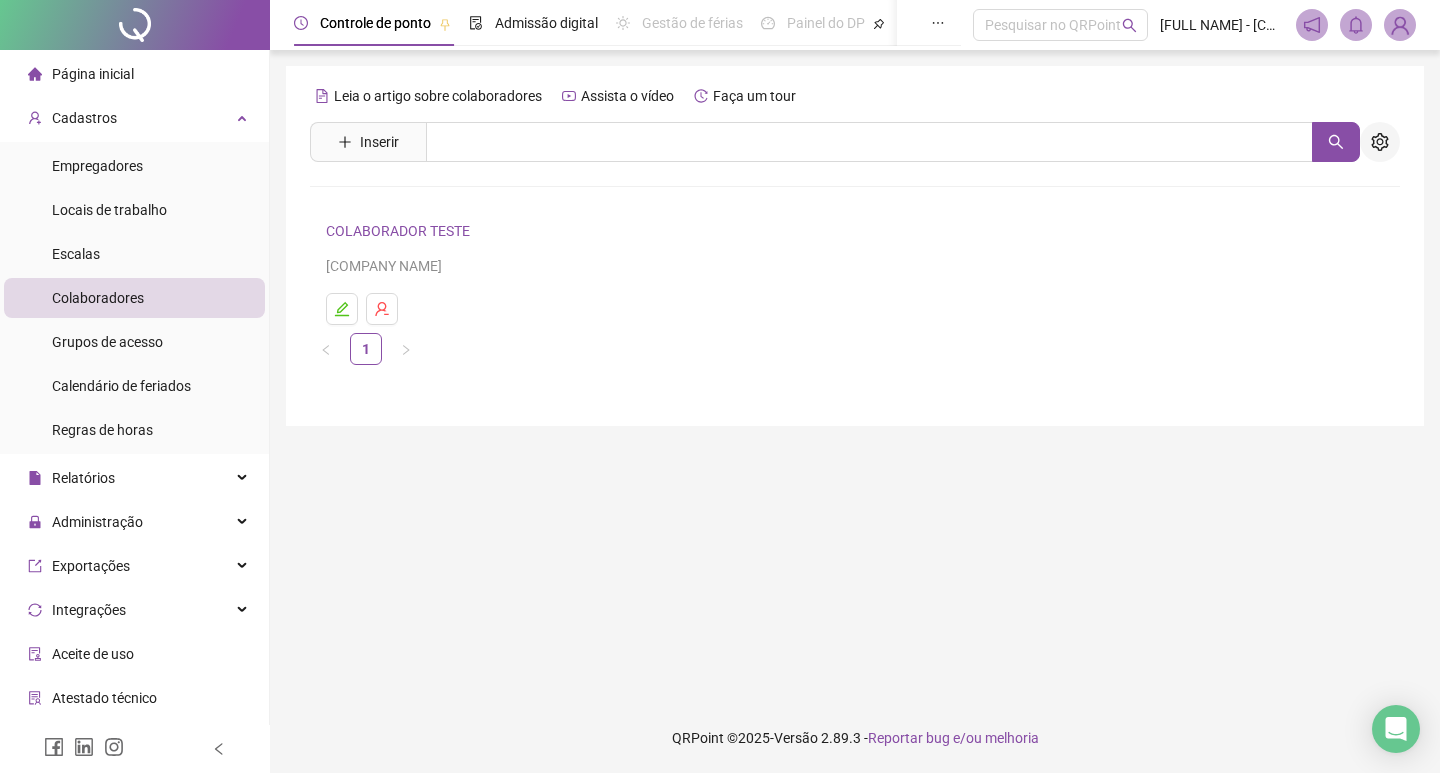 click at bounding box center [1380, 142] 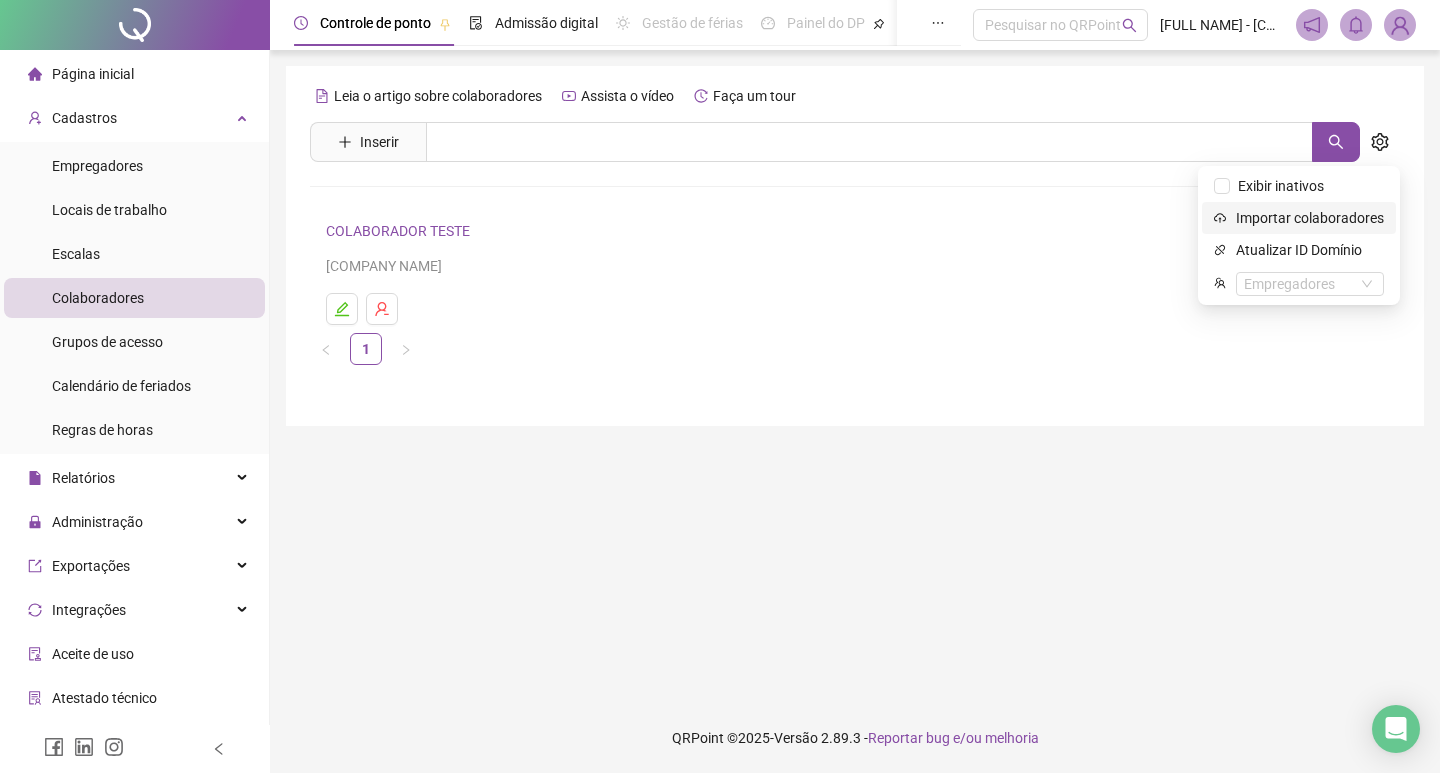 click on "Importar colaboradores" at bounding box center [1310, 218] 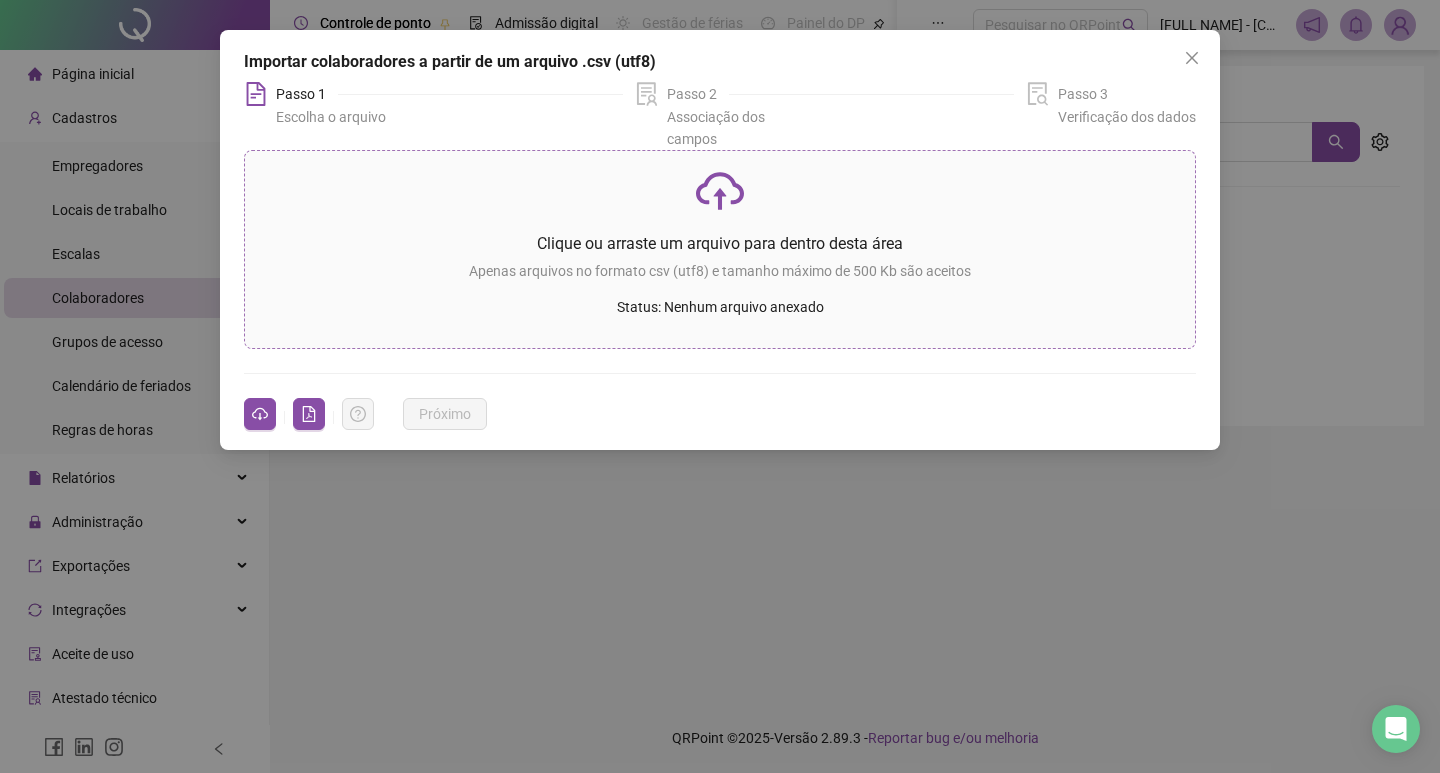 click at bounding box center [720, 191] 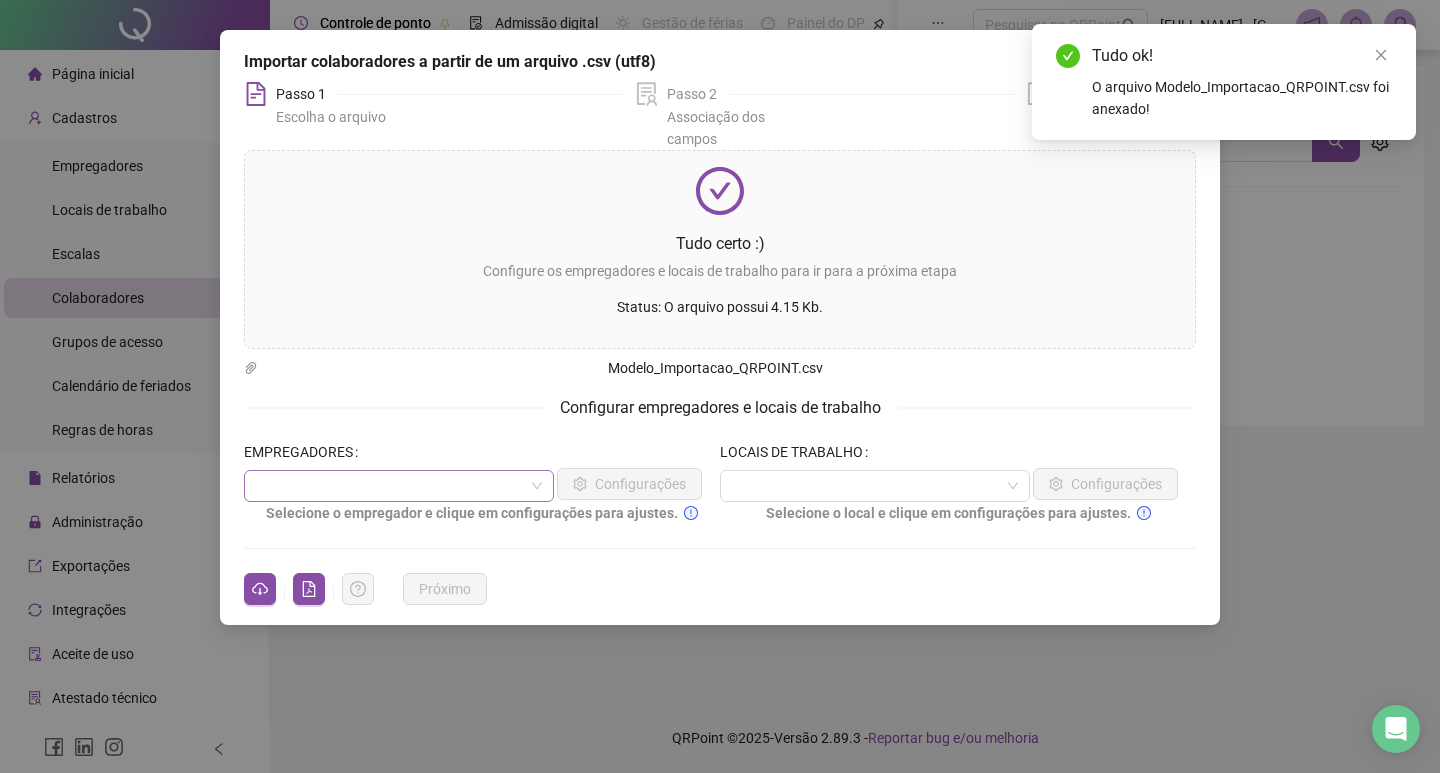 click at bounding box center [390, 486] 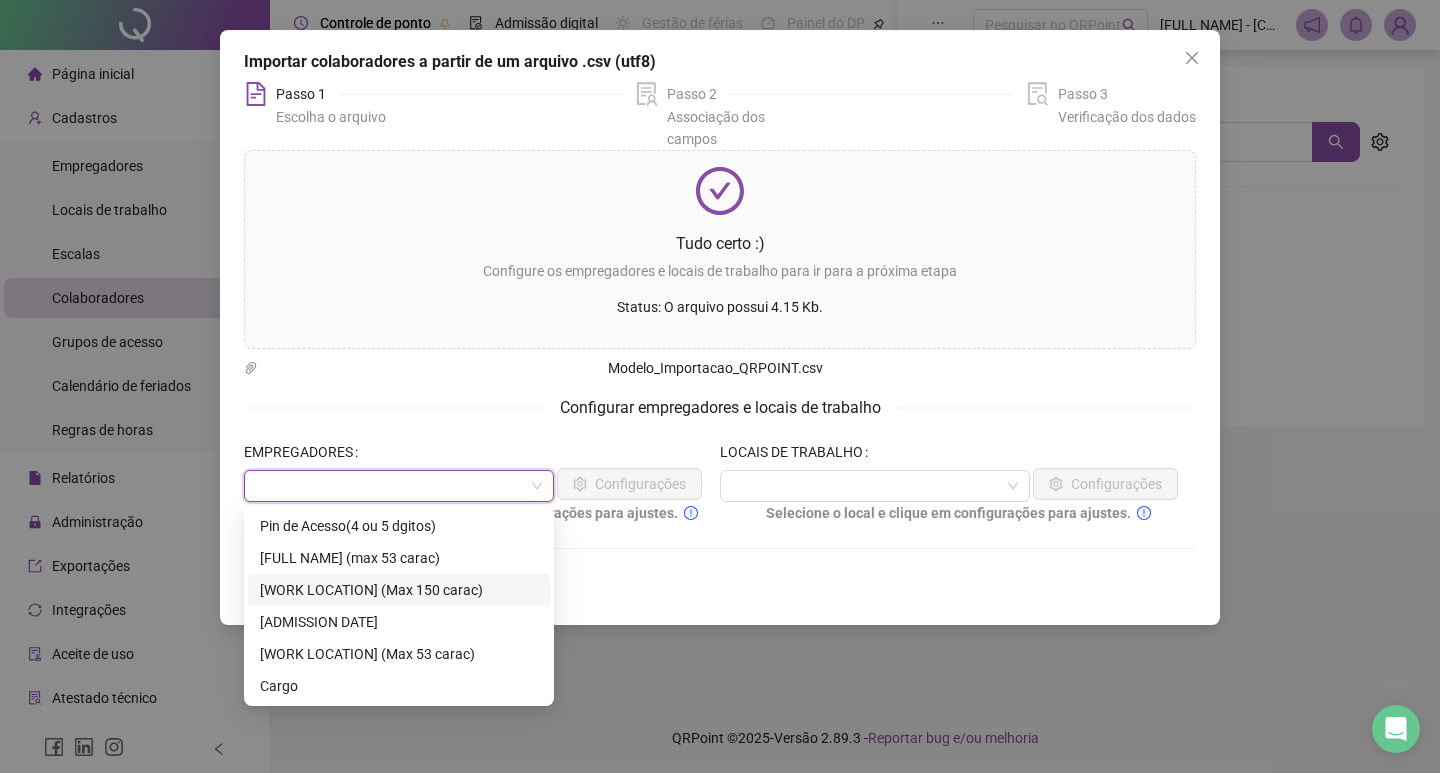 click on "Configurar empregadores e locais de trabalho EMPREGADORES   Configurações Selecione o empregador e clique em configurações para ajustes.    LOCAIS DE TRABALHO   Configurações Selecione o local e clique em configurações para ajustes." at bounding box center [720, 459] 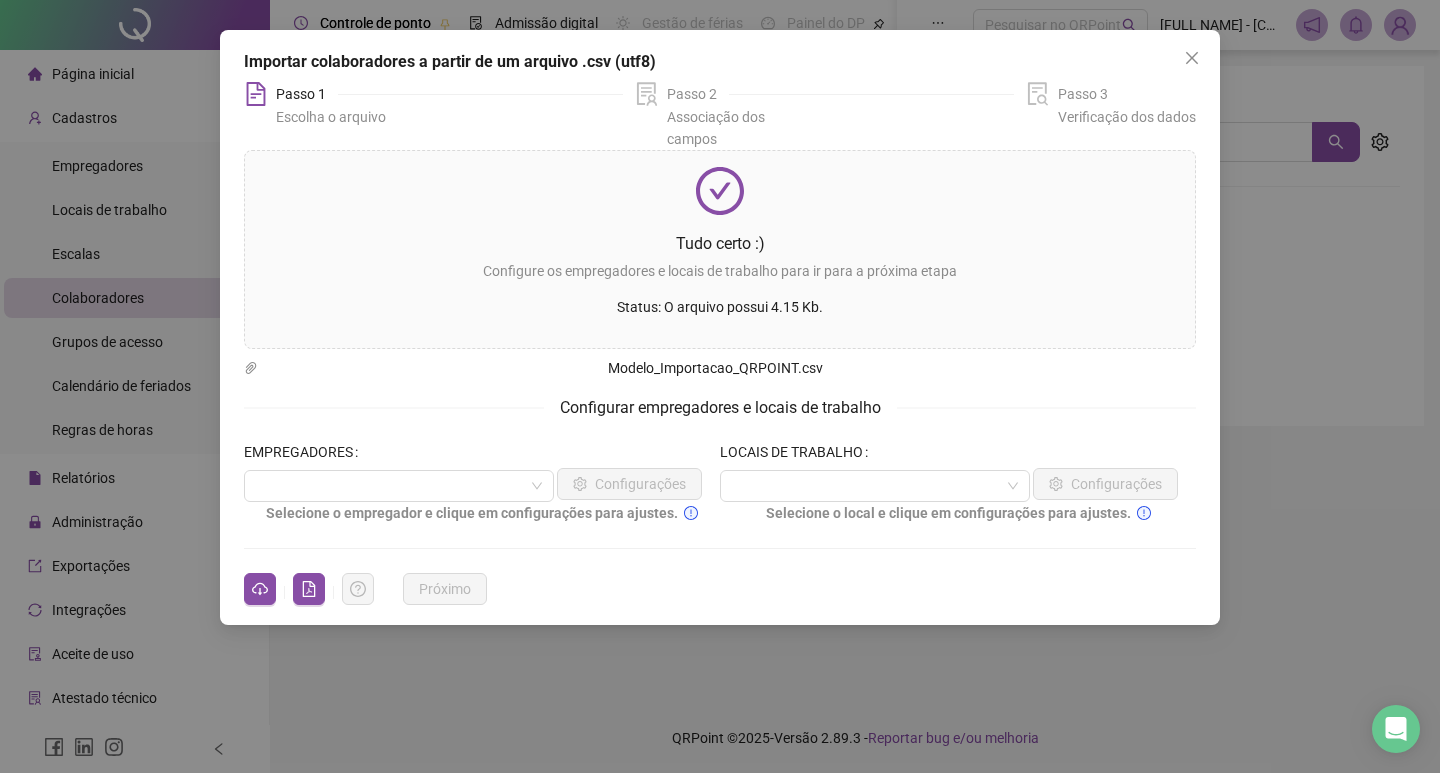 click on "Selecione o empregador e clique em configurações para ajustes." at bounding box center (472, 513) 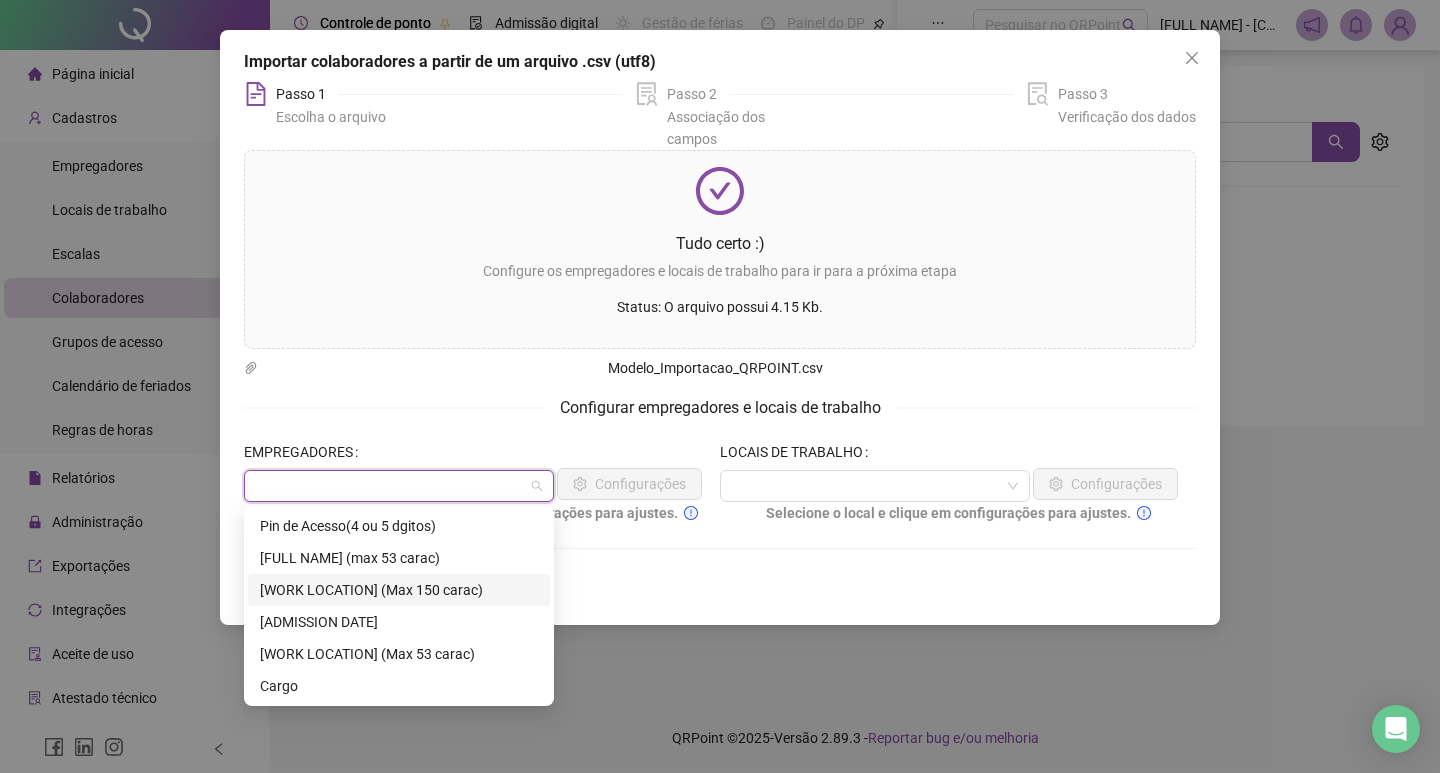 click at bounding box center [390, 486] 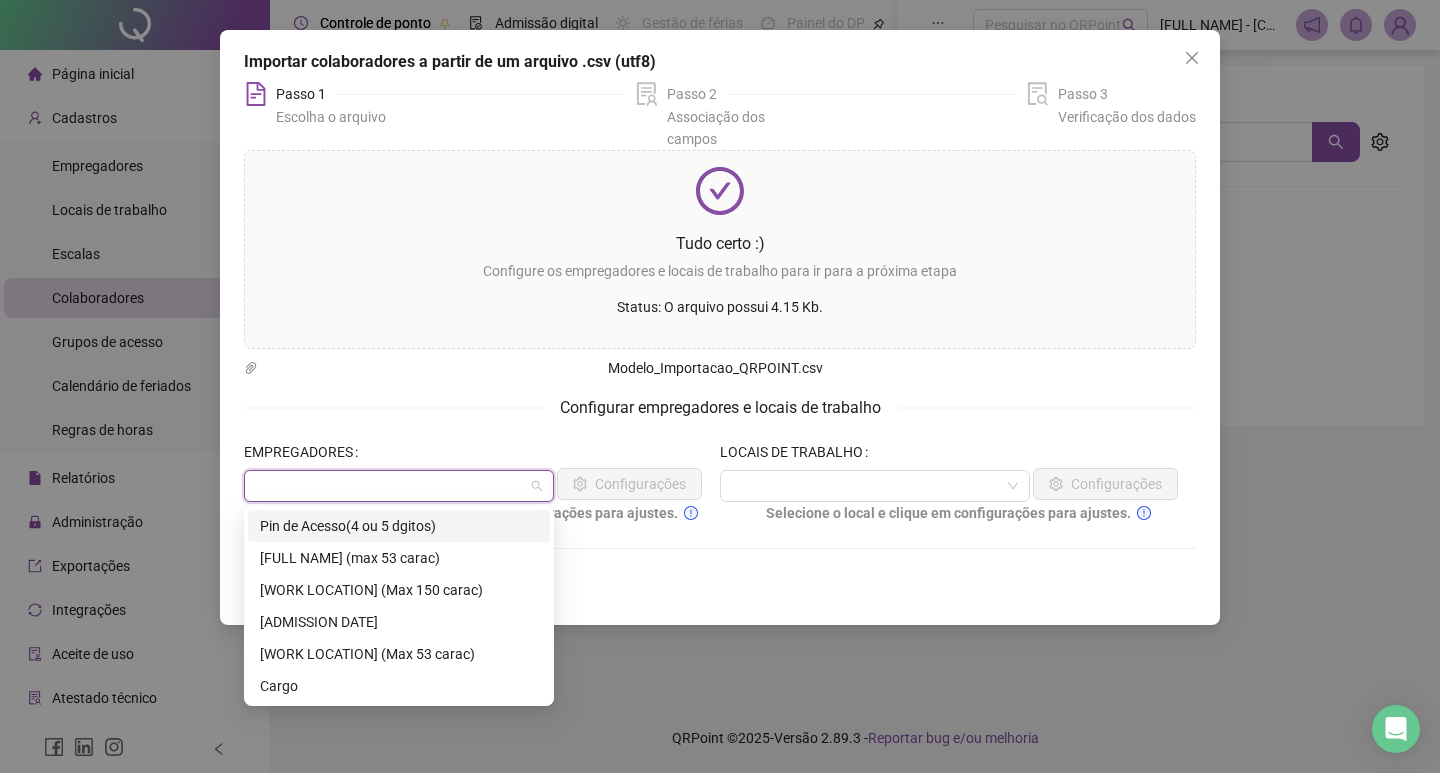drag, startPoint x: 353, startPoint y: 526, endPoint x: 349, endPoint y: 536, distance: 10.770329 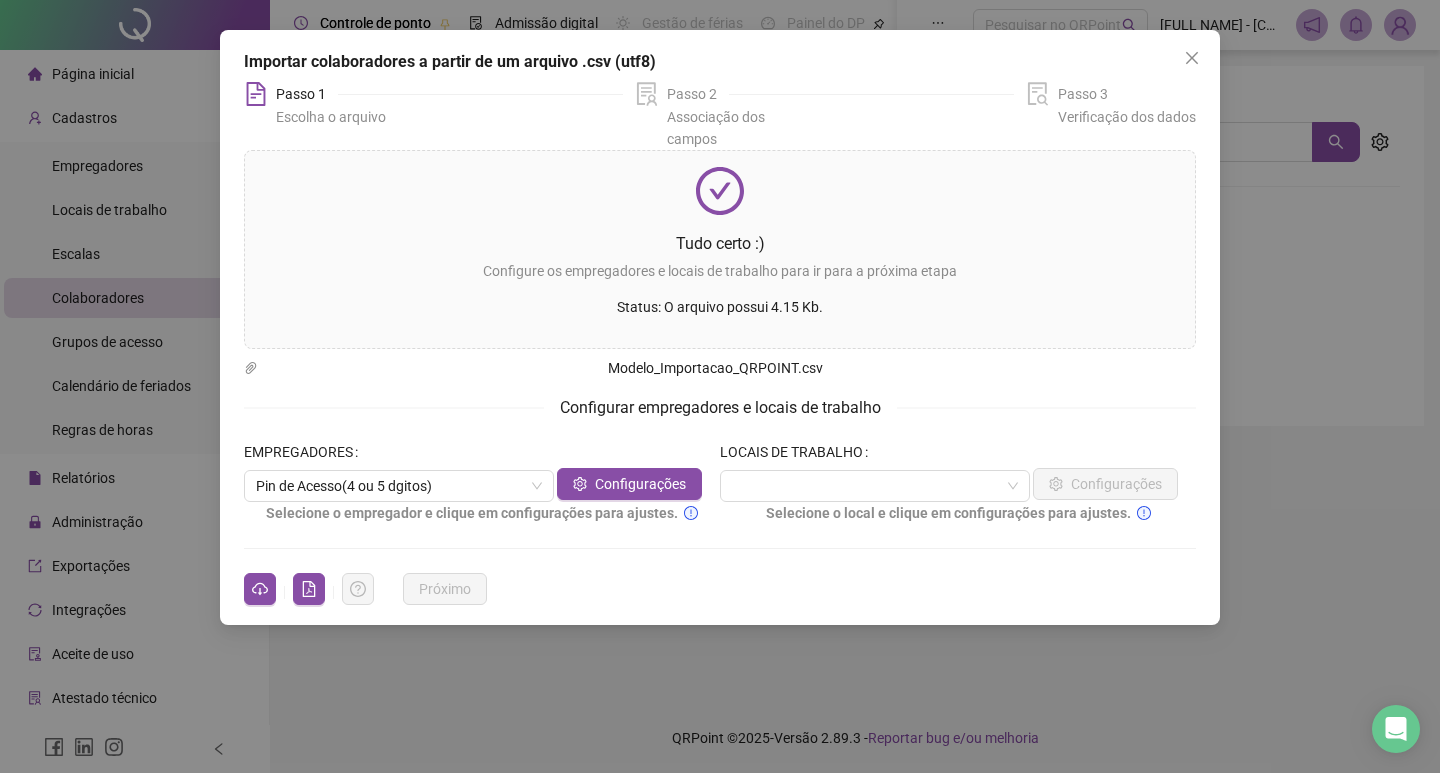 click at bounding box center (323, 589) 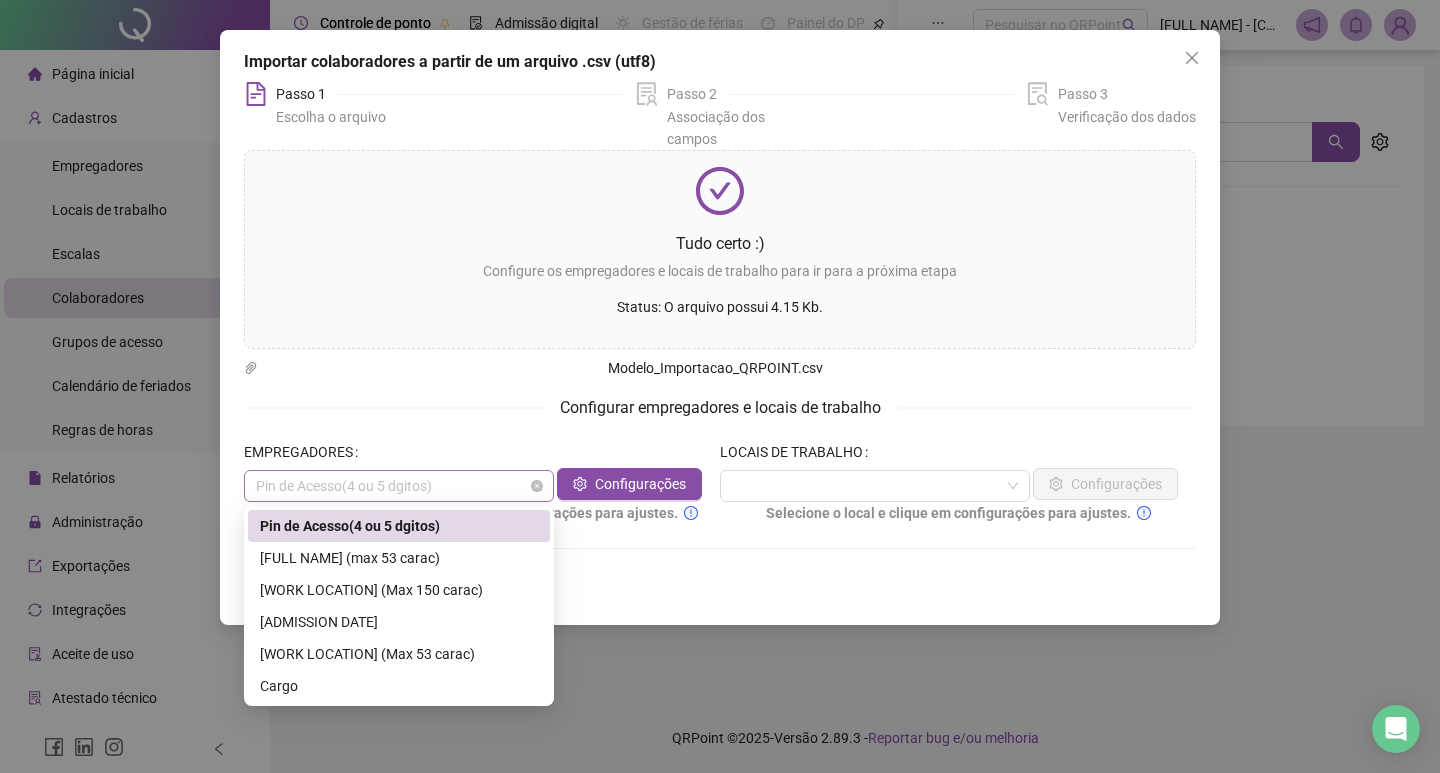 click on "Pin de Acesso(4 ou 5 dgitos)" at bounding box center [399, 486] 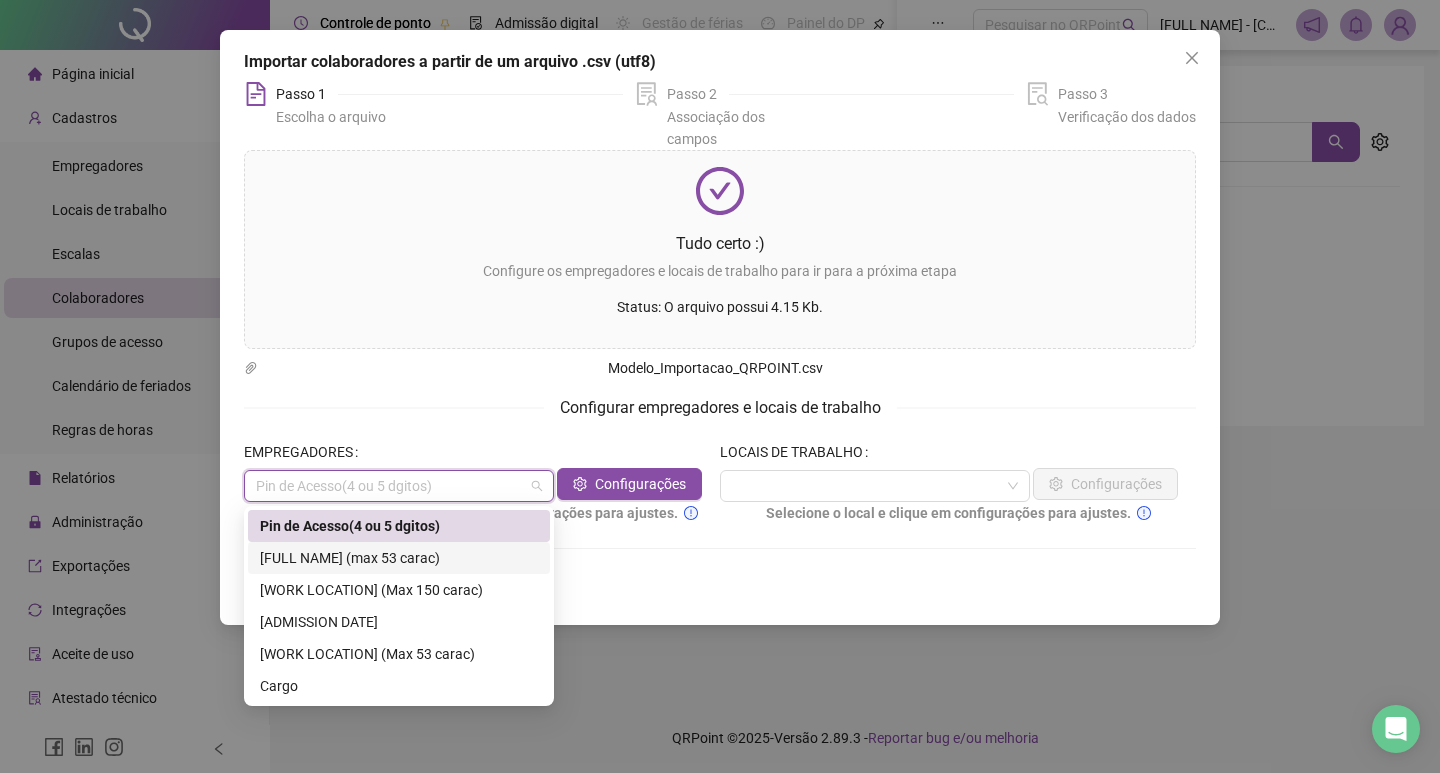 click on "[FULL NAME] (max 53 carac)" at bounding box center [399, 558] 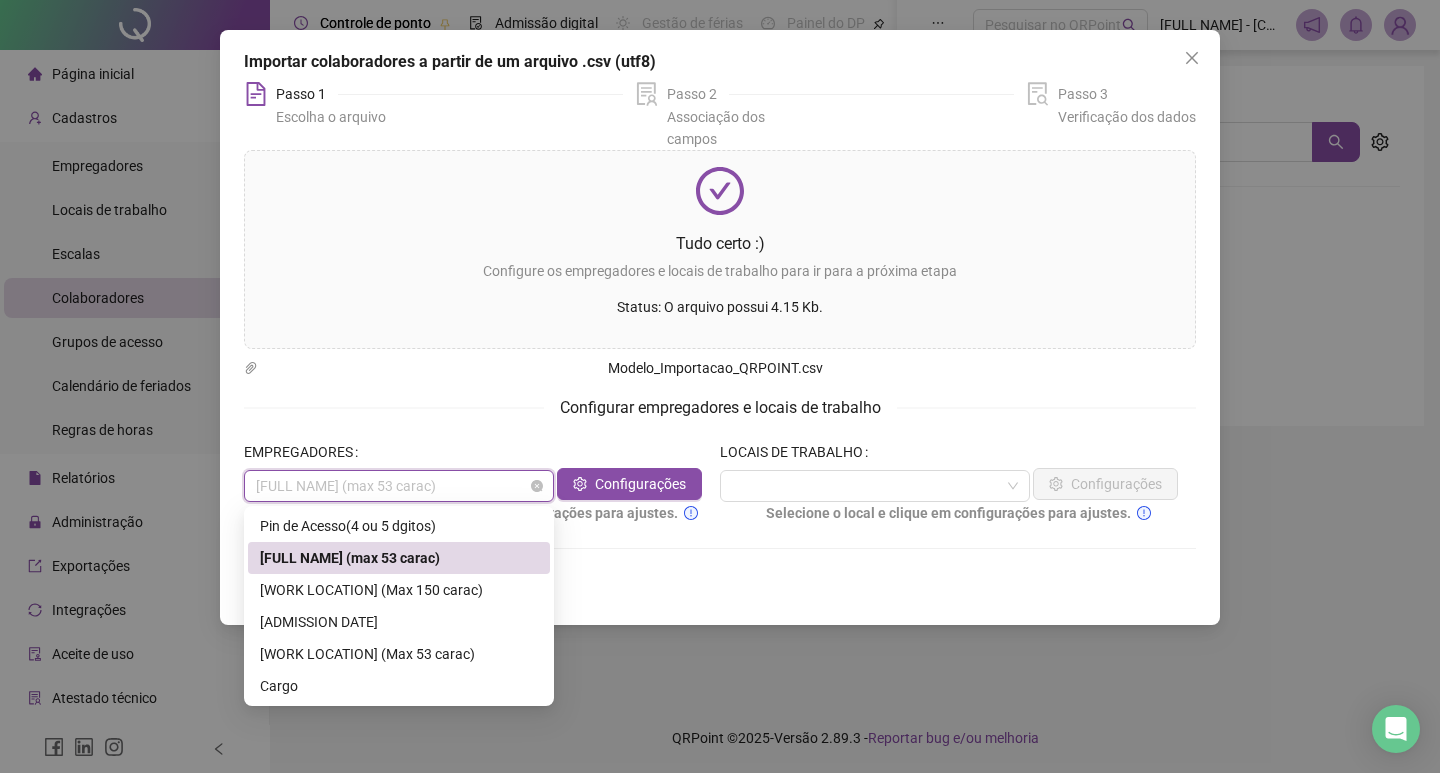 click on "[FULL NAME] (max 53 carac)" at bounding box center [399, 486] 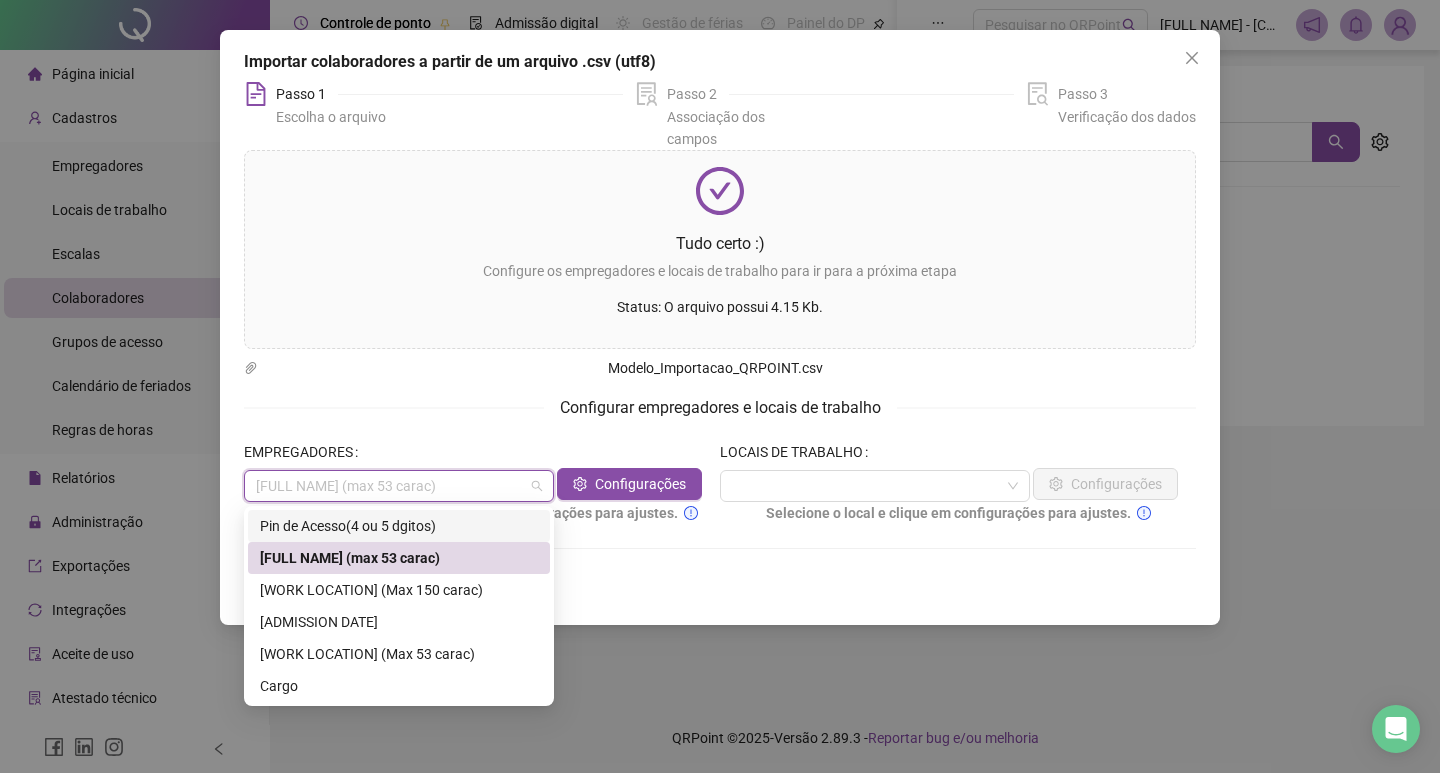 drag, startPoint x: 456, startPoint y: 522, endPoint x: 485, endPoint y: 507, distance: 32.649654 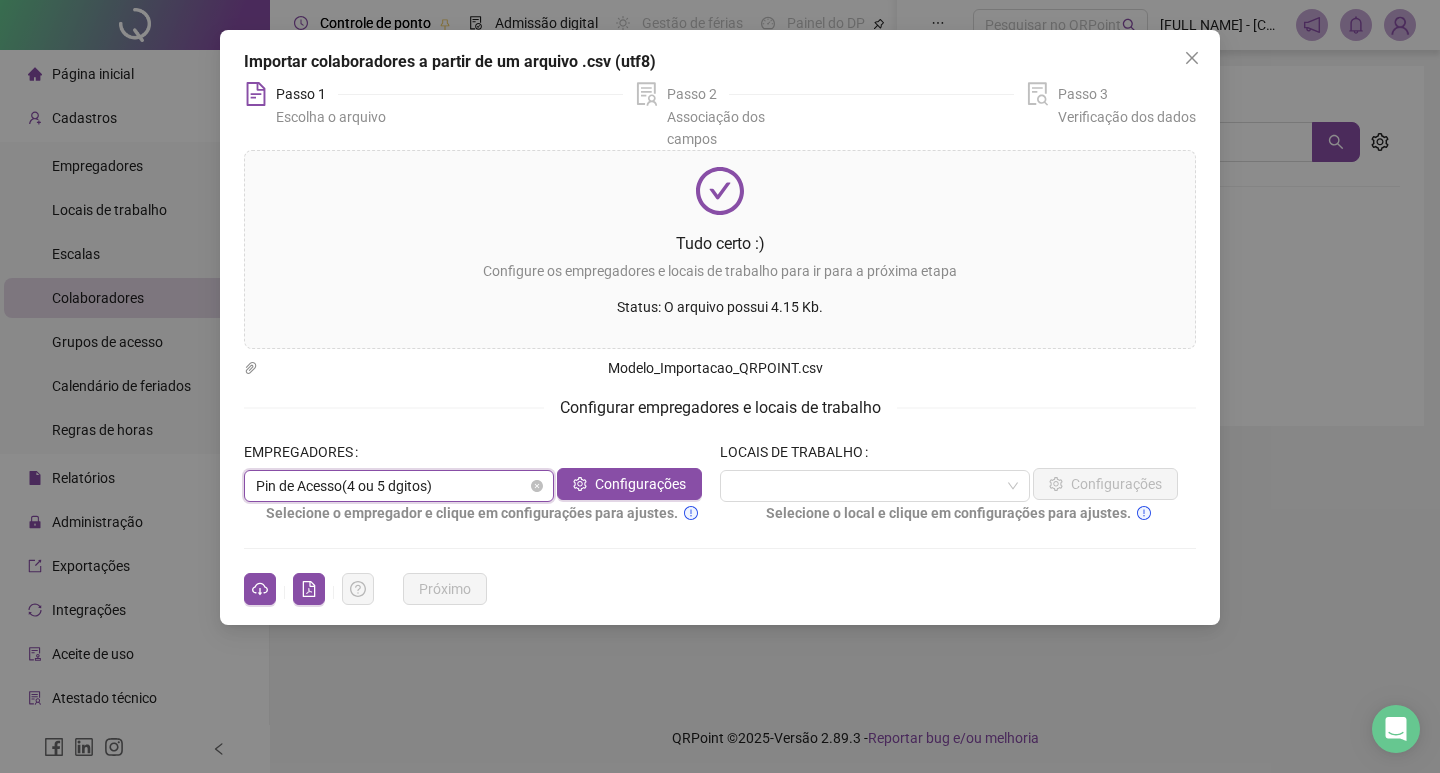click on "Pin de Acesso(4 ou 5 dgitos)" at bounding box center [399, 486] 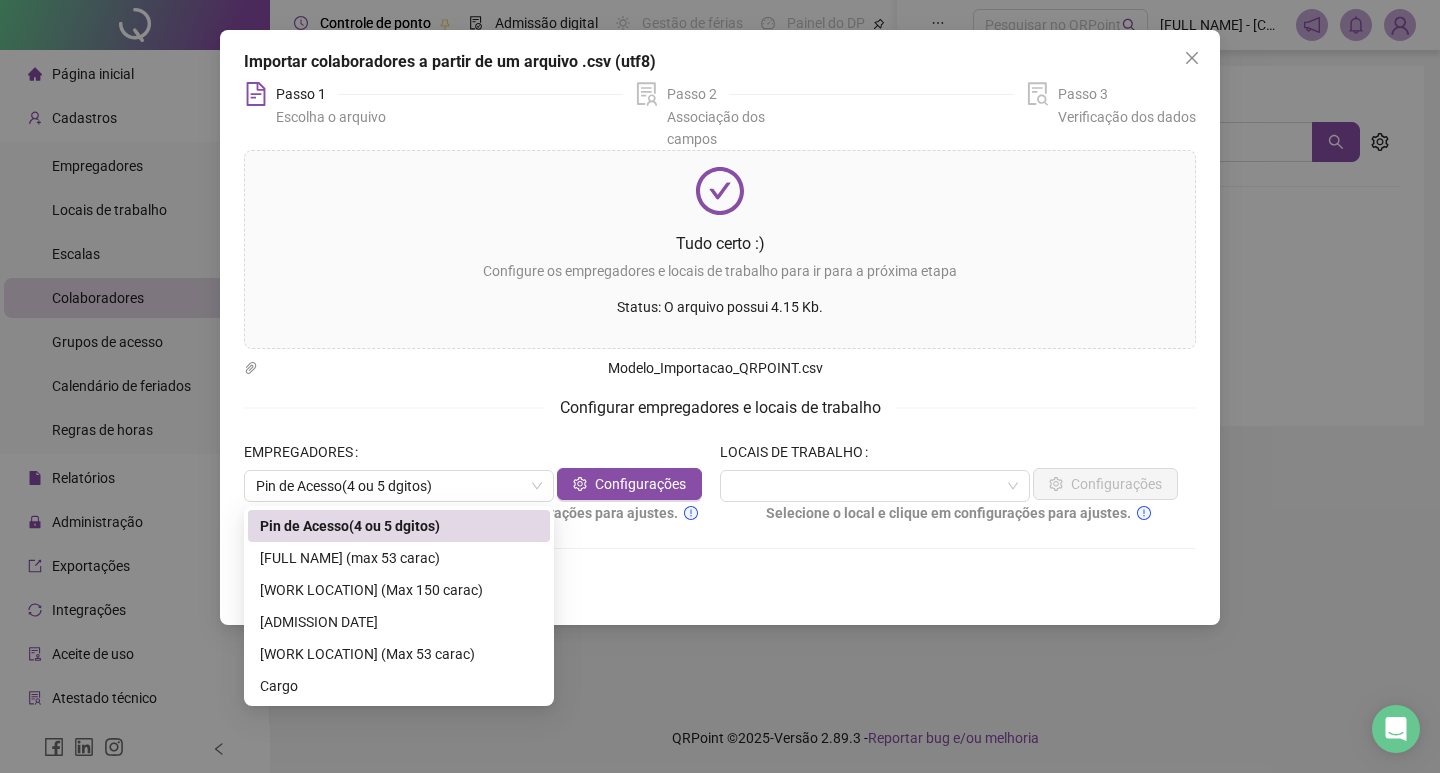 click on "Passo 1 Escolha o arquivo Passo 2 Associação dos campos Passo 3 Verificação dos dados Tudo certo :) Configure os empregadores e locais de trabalho para ir para a próxima etapa Status: O arquivo possui 4.15 Kb. Modelo_Importacao_QRPOINT.csv Configurar empregadores e locais de trabalho EMPREGADORES Pin de Acesso(4 ou 5 dgitos)   Configurações Selecione o empregador e clique em configurações para ajustes.    LOCAIS DE TRABALHO   Configurações Selecione o local e clique em configurações para ajustes.    Próximo" at bounding box center (720, 343) 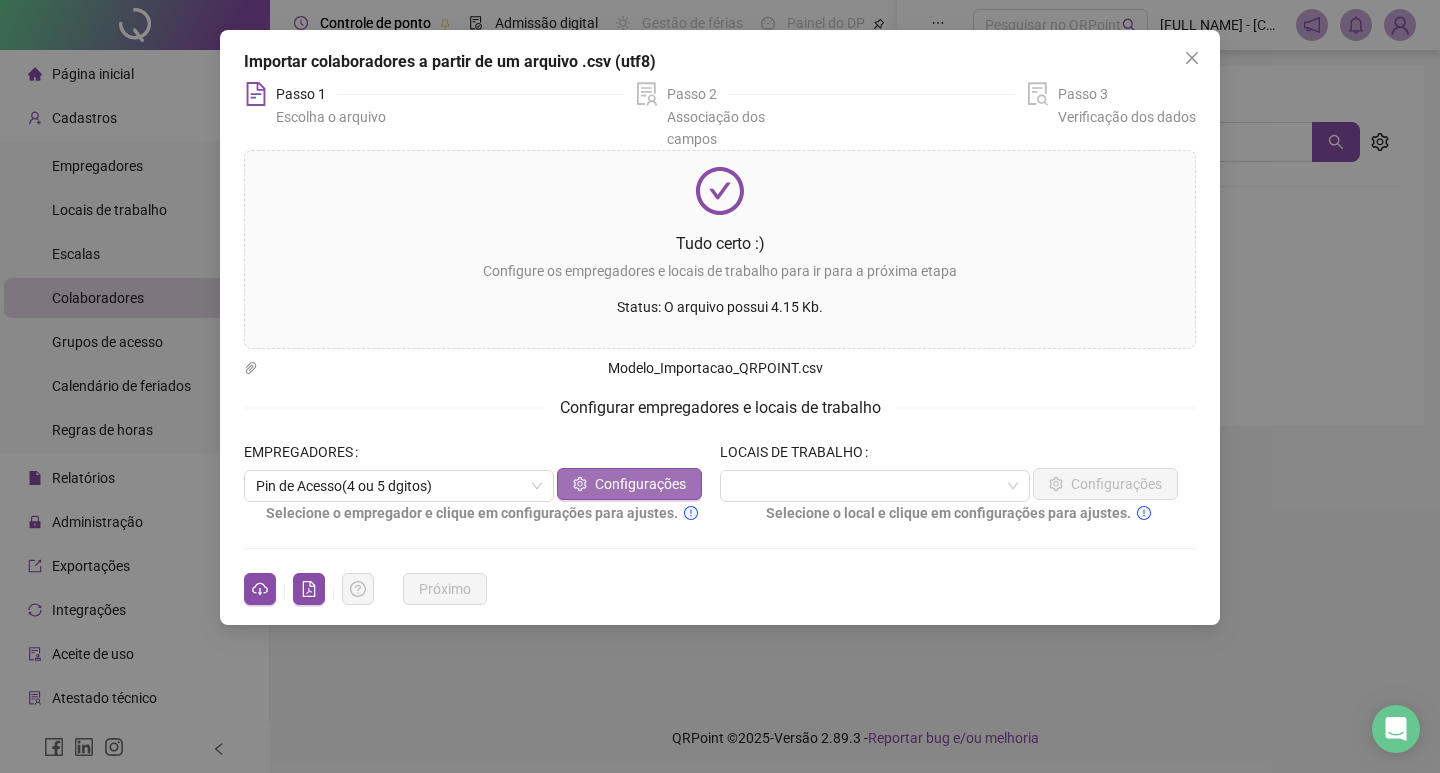 click on "Configurações" at bounding box center (640, 484) 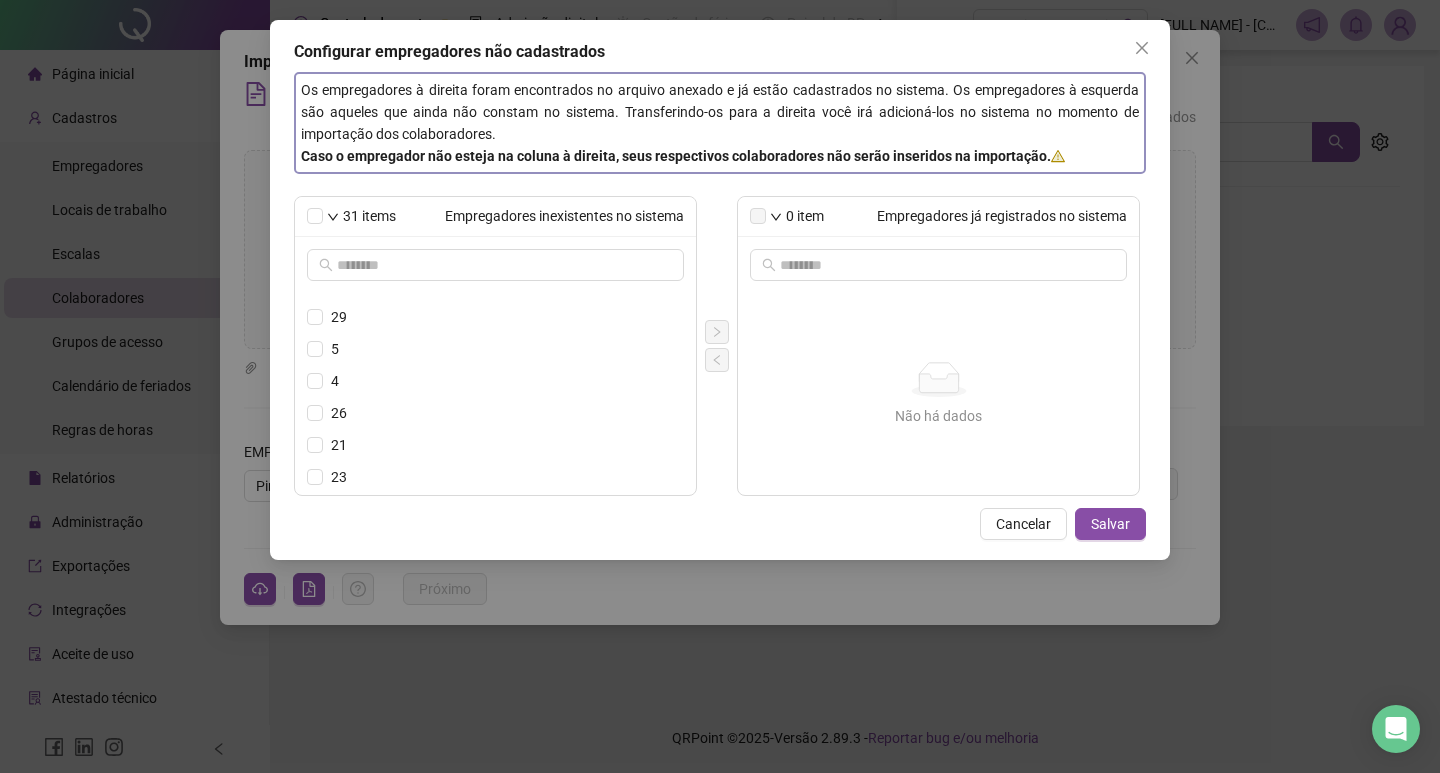 scroll, scrollTop: 90, scrollLeft: 0, axis: vertical 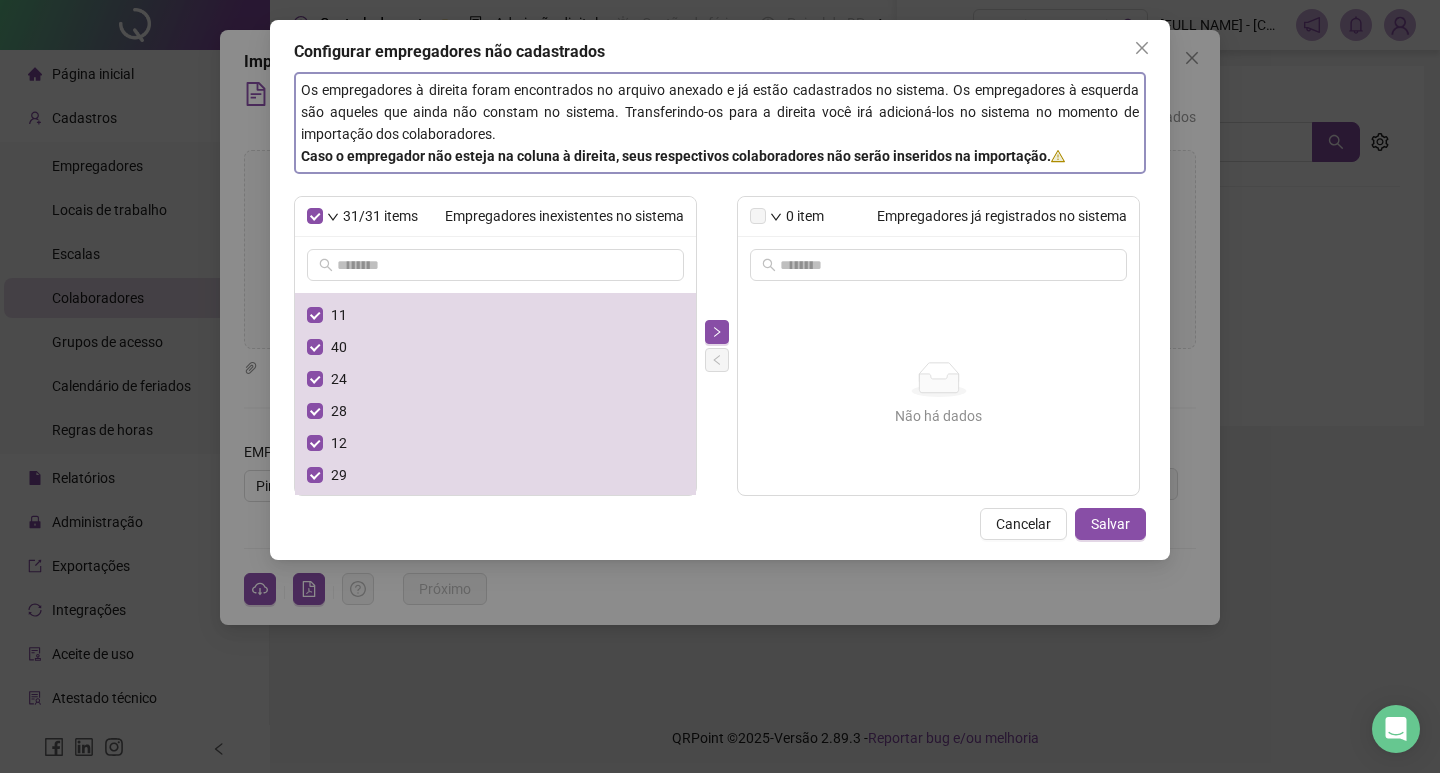 click on "Salvar" at bounding box center (1110, 524) 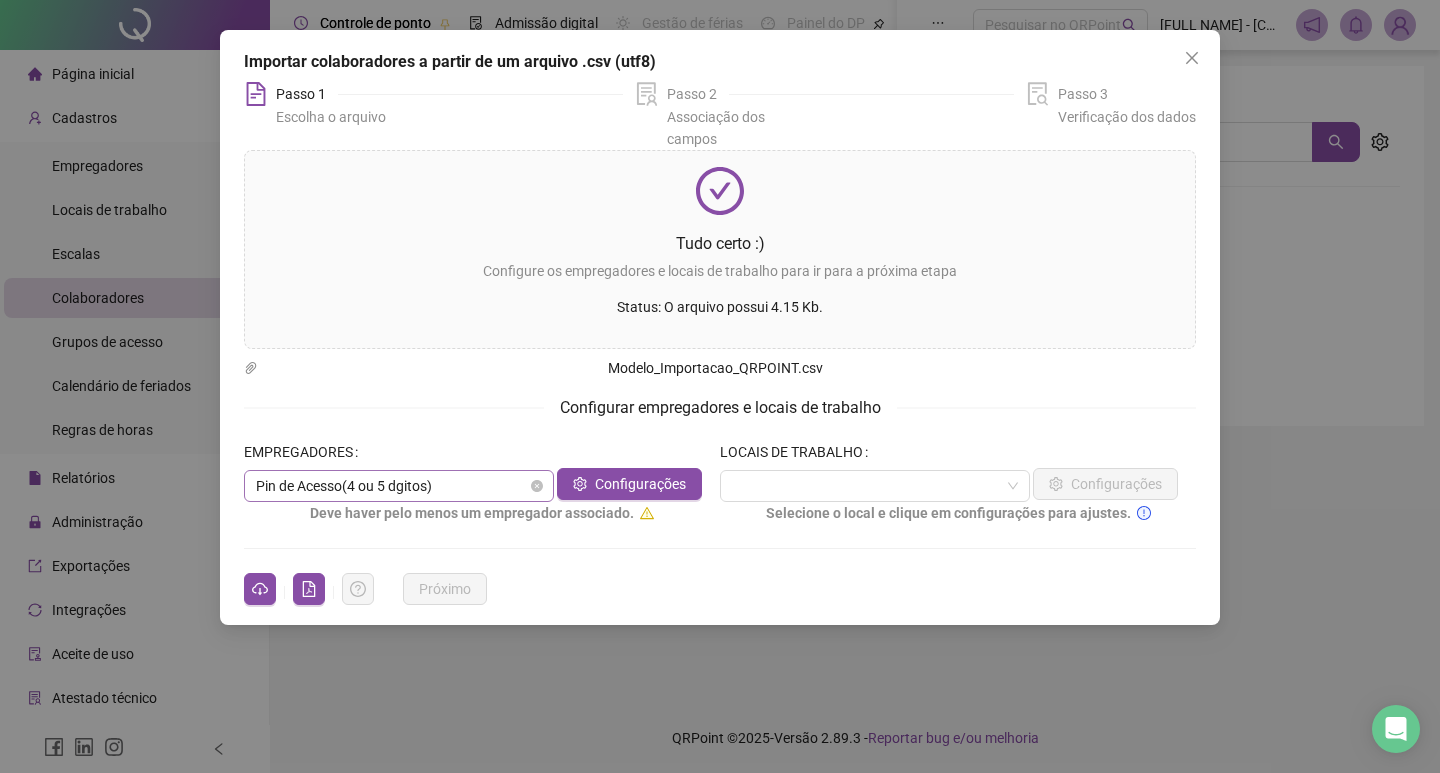 click on "Pin de Acesso(4 ou 5 dgitos)" at bounding box center (399, 486) 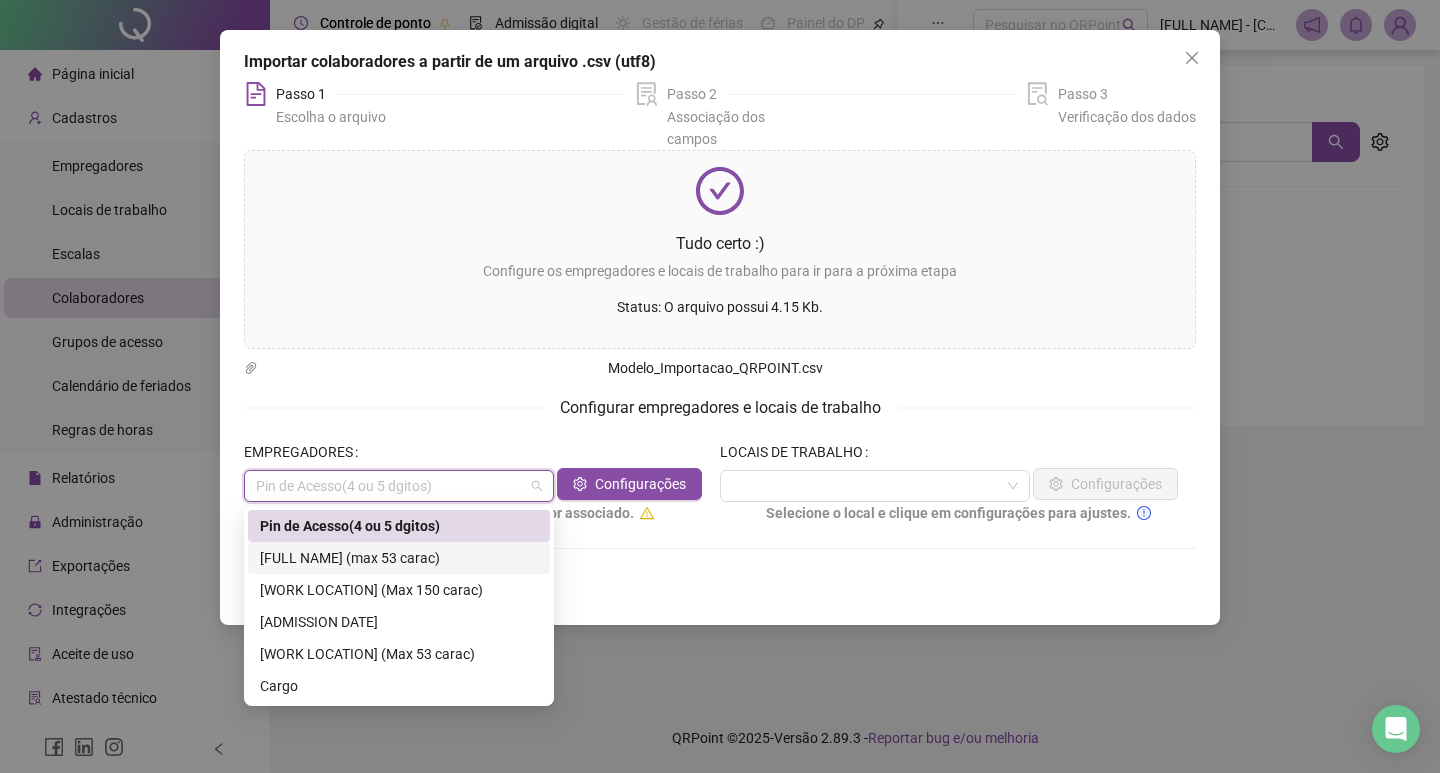 click on "[FULL NAME] (max 53 carac)" at bounding box center [399, 558] 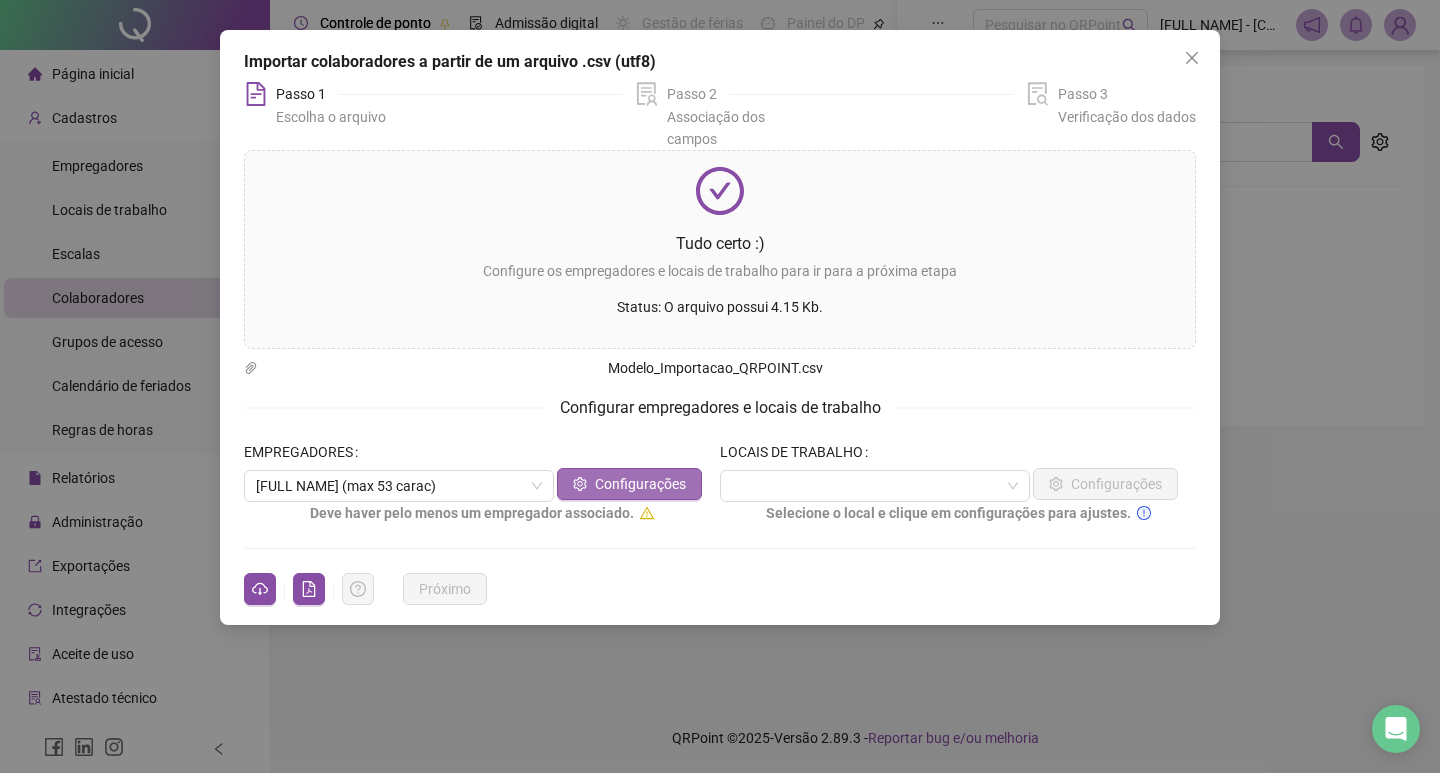 click on "Configurações" at bounding box center (640, 484) 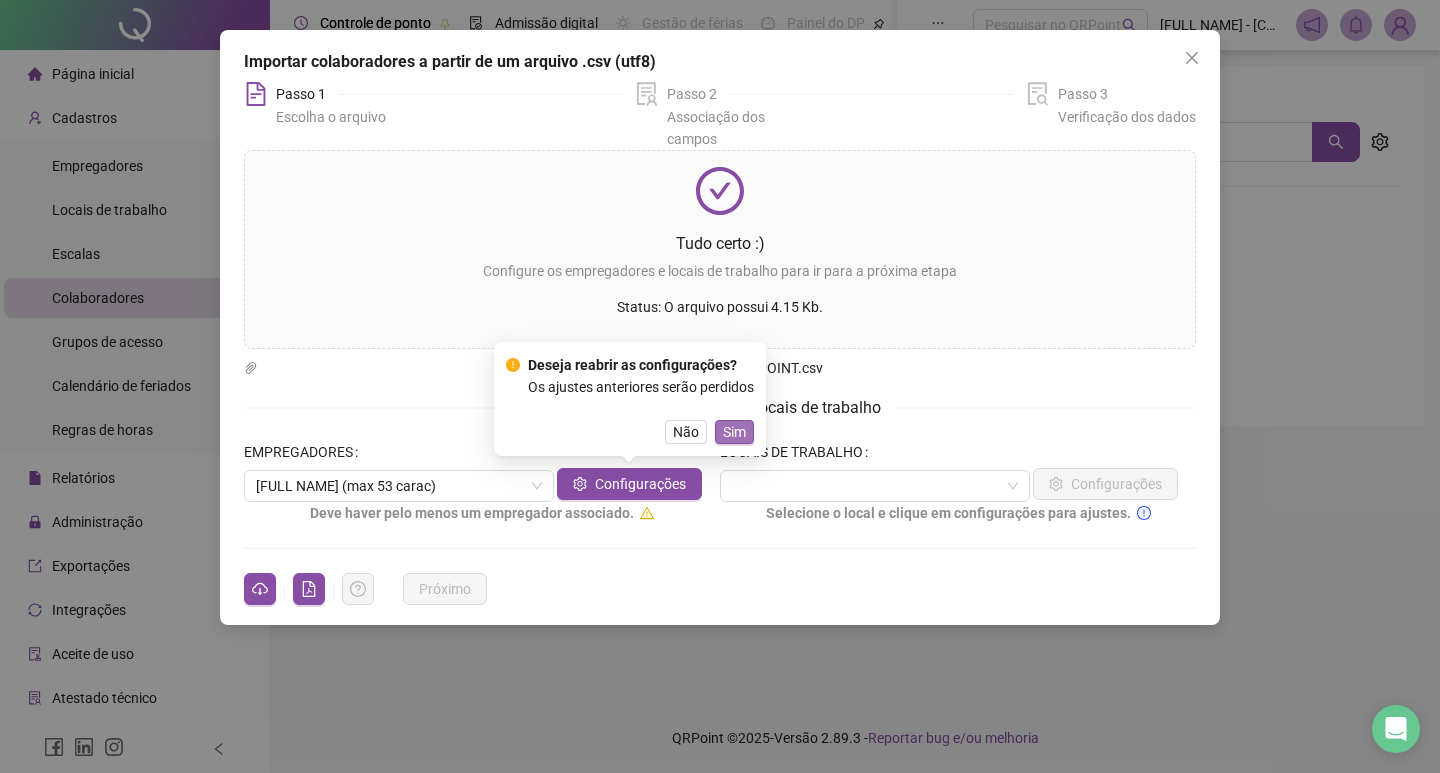 click on "Sim" at bounding box center (734, 432) 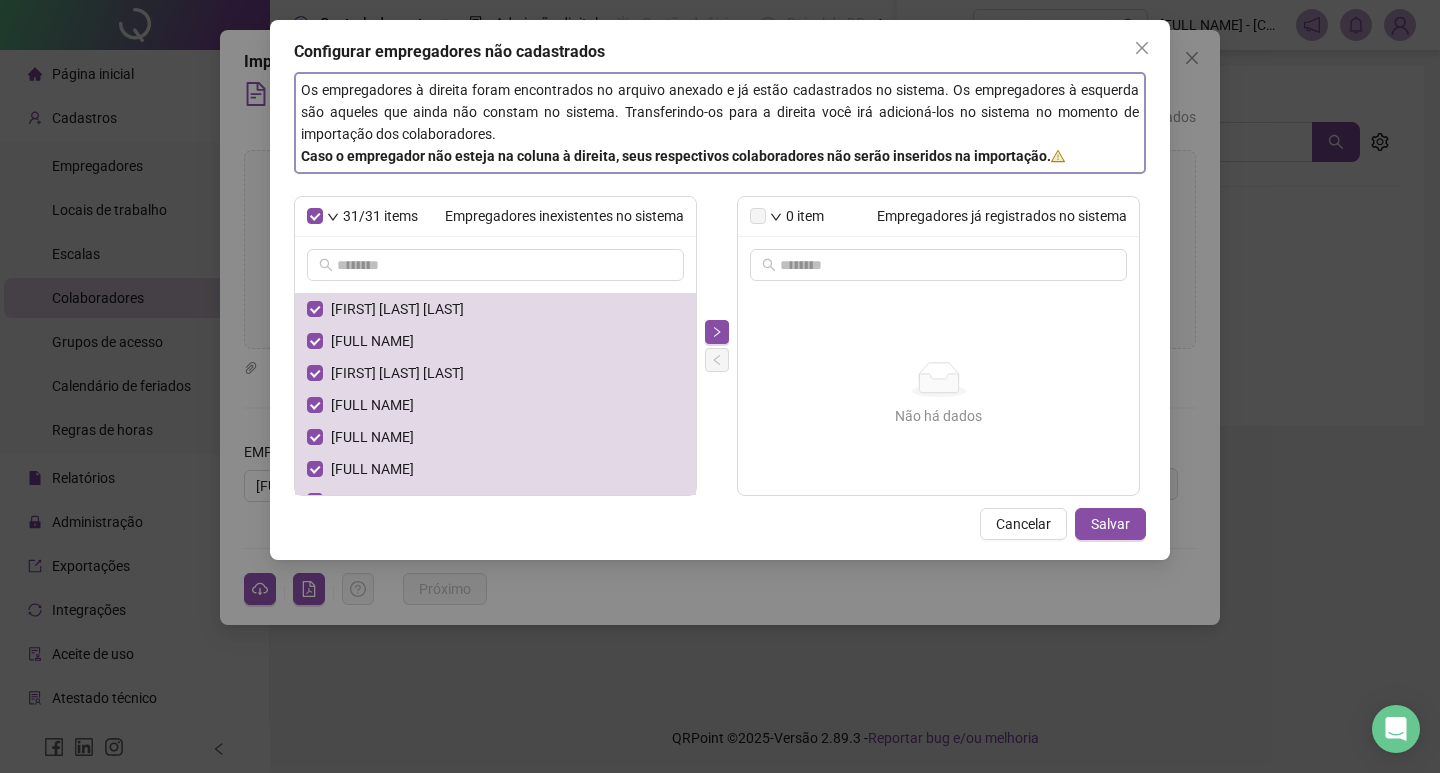 click on "Configurar empregadores não cadastrados Os empregadores à direita foram encontrados no arquivo anexado e já estão cadastrados no sistema. Os empregadores à esquerda são aqueles que ainda não constam no sistema. Transferindo-os para a direita você irá adicioná-los no sistema no momento de importação dos colaboradores.  Caso o empregador não esteja na coluna à direita, seus respectivos colaboradores não serão inseridos na importação. 31/31   items Empregadores inexistentes no sistema [FULL NAME] [FULL NAME] [FULL NAME] [FULL NAME] [FULL NAME] [FULL NAME] [FULL NAME] [FULL NAME] [FULL NAME] [FULL NAME] [FULL NAME] [FULL NAME] [FULL NAME] [FULL NAME] [FULL NAME] [FULL NAME] [FULL NAME] [FULL NAME] [FULL NAME] [FULL NAME] [FULL NAME] 0" at bounding box center (720, 290) 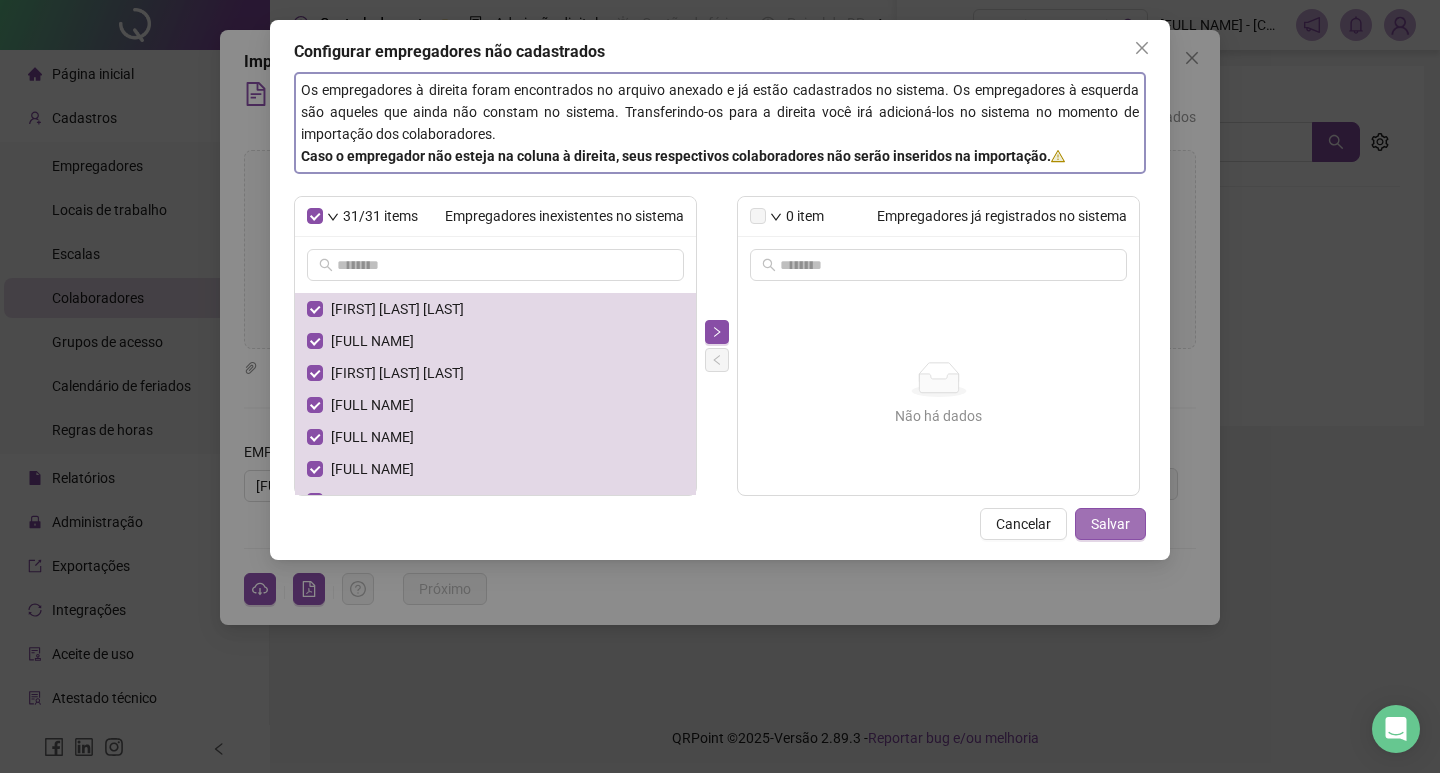 click on "Salvar" at bounding box center (1110, 524) 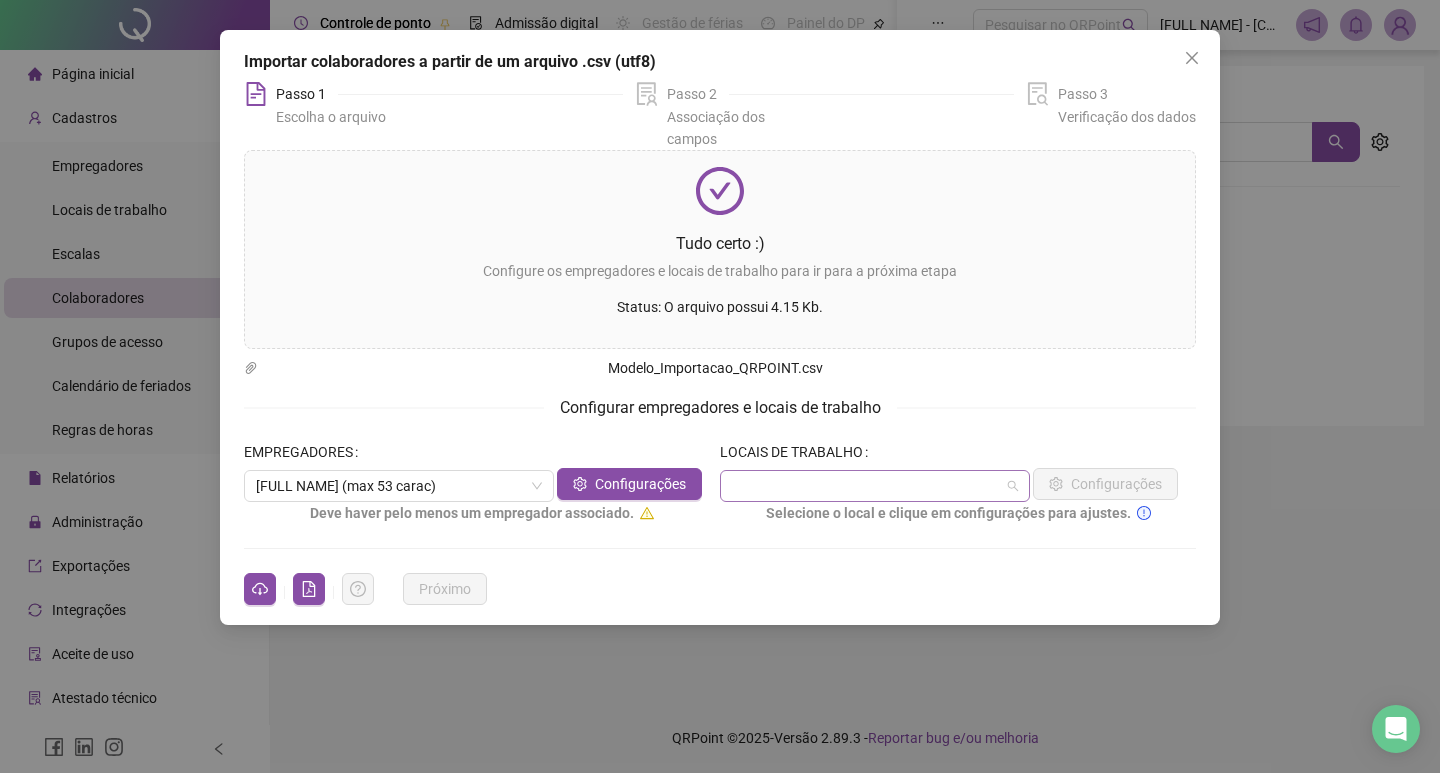 click at bounding box center (875, 486) 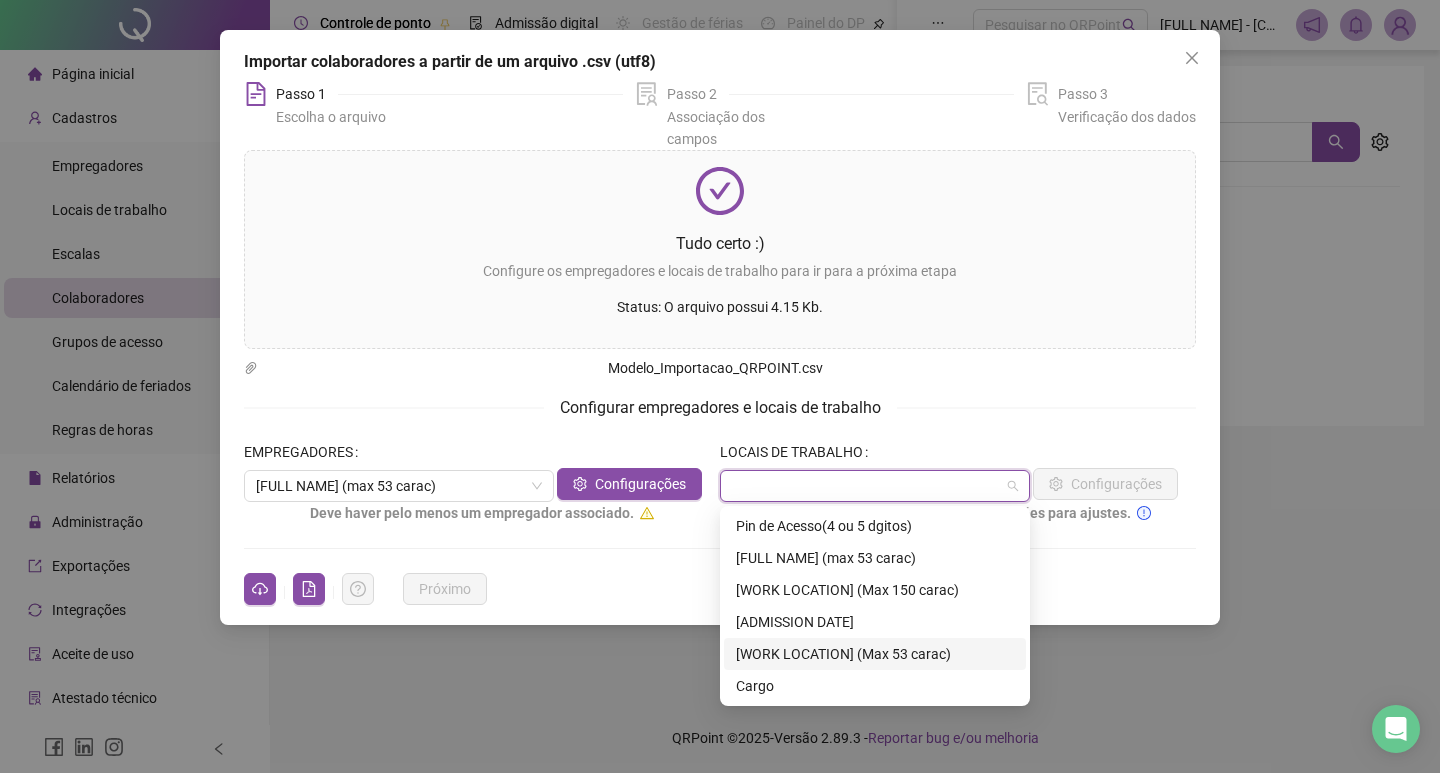 drag, startPoint x: 790, startPoint y: 659, endPoint x: 835, endPoint y: 646, distance: 46.840153 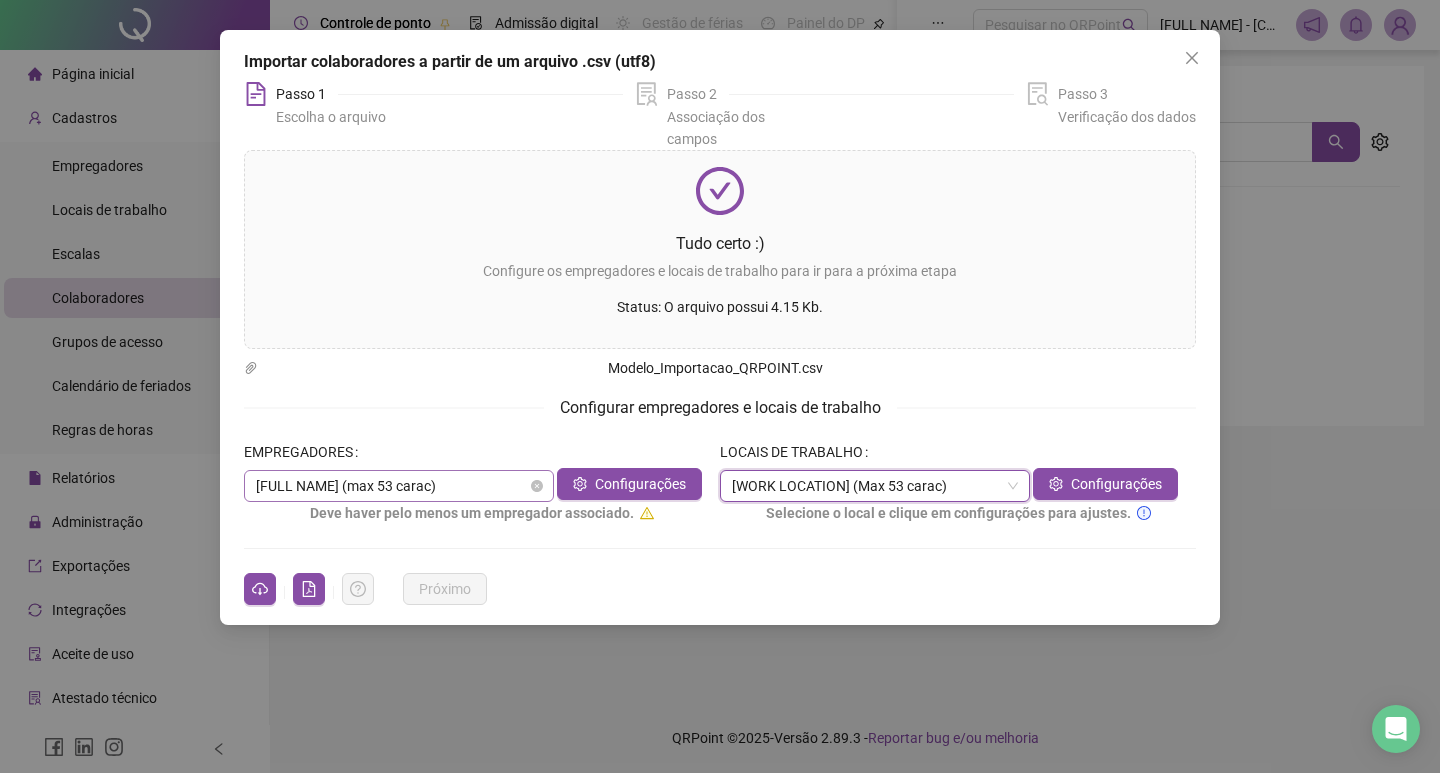click on "[FULL NAME] (max 53 carac)" at bounding box center [399, 486] 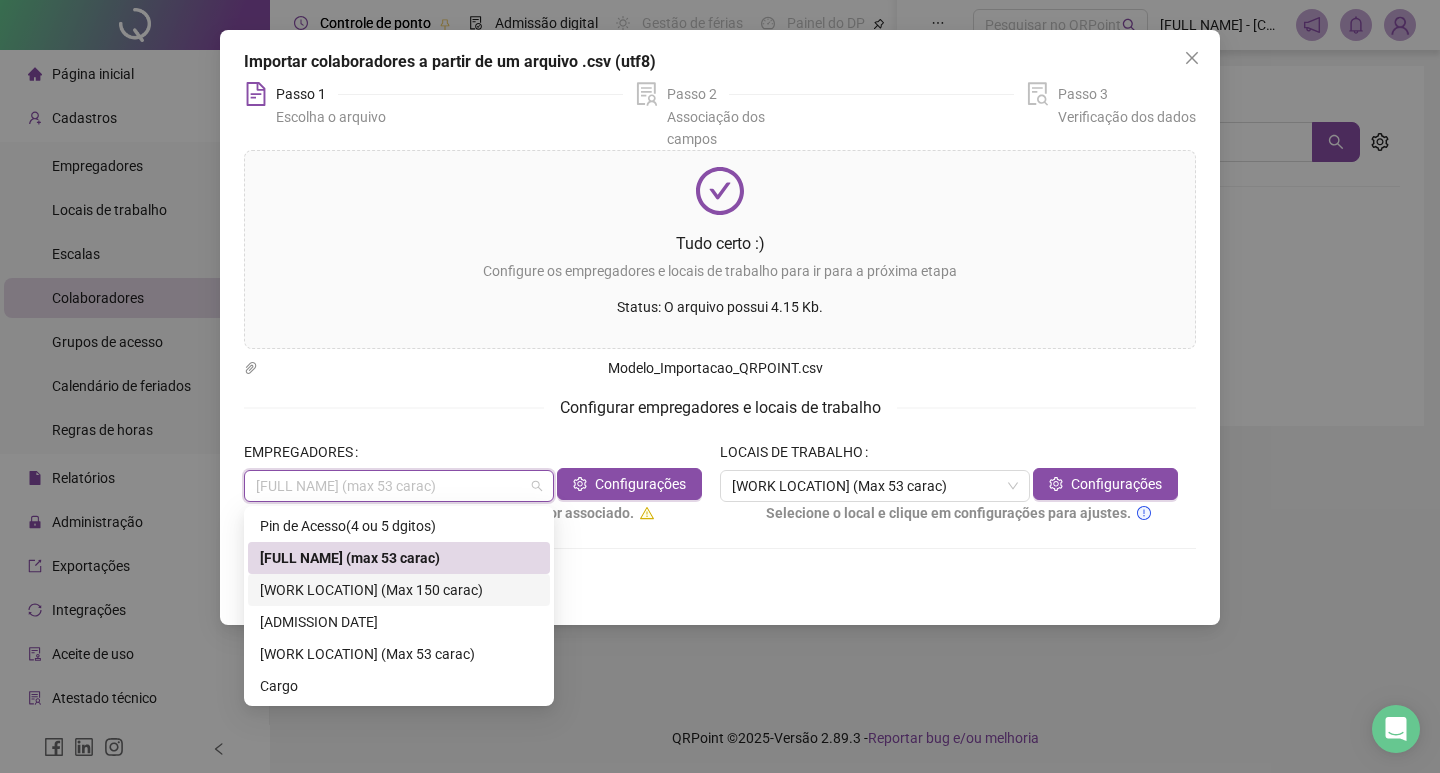 click on "[WORK LOCATION] (Max 150 carac)" at bounding box center (399, 590) 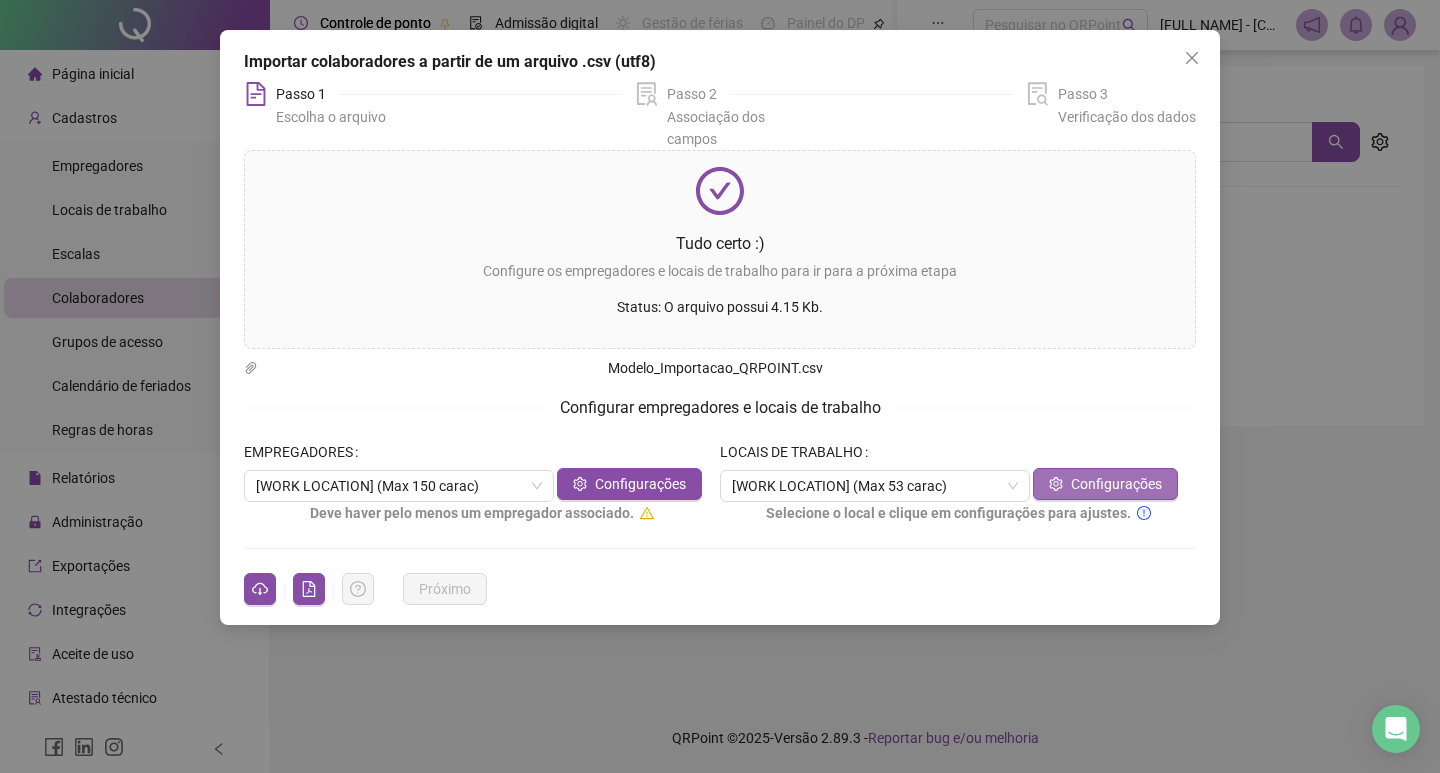 click on "Configurações" at bounding box center (1116, 484) 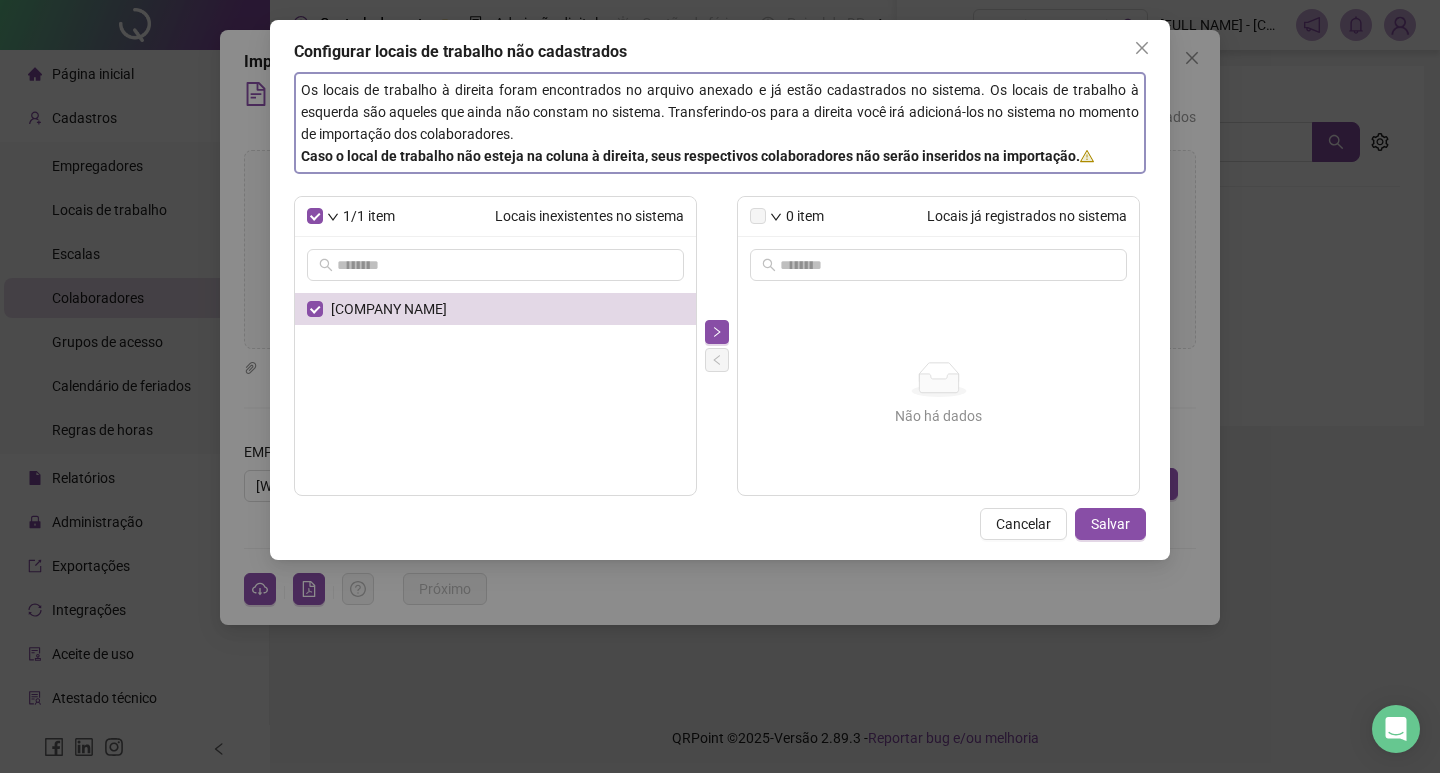 click on "Salvar" at bounding box center [1110, 524] 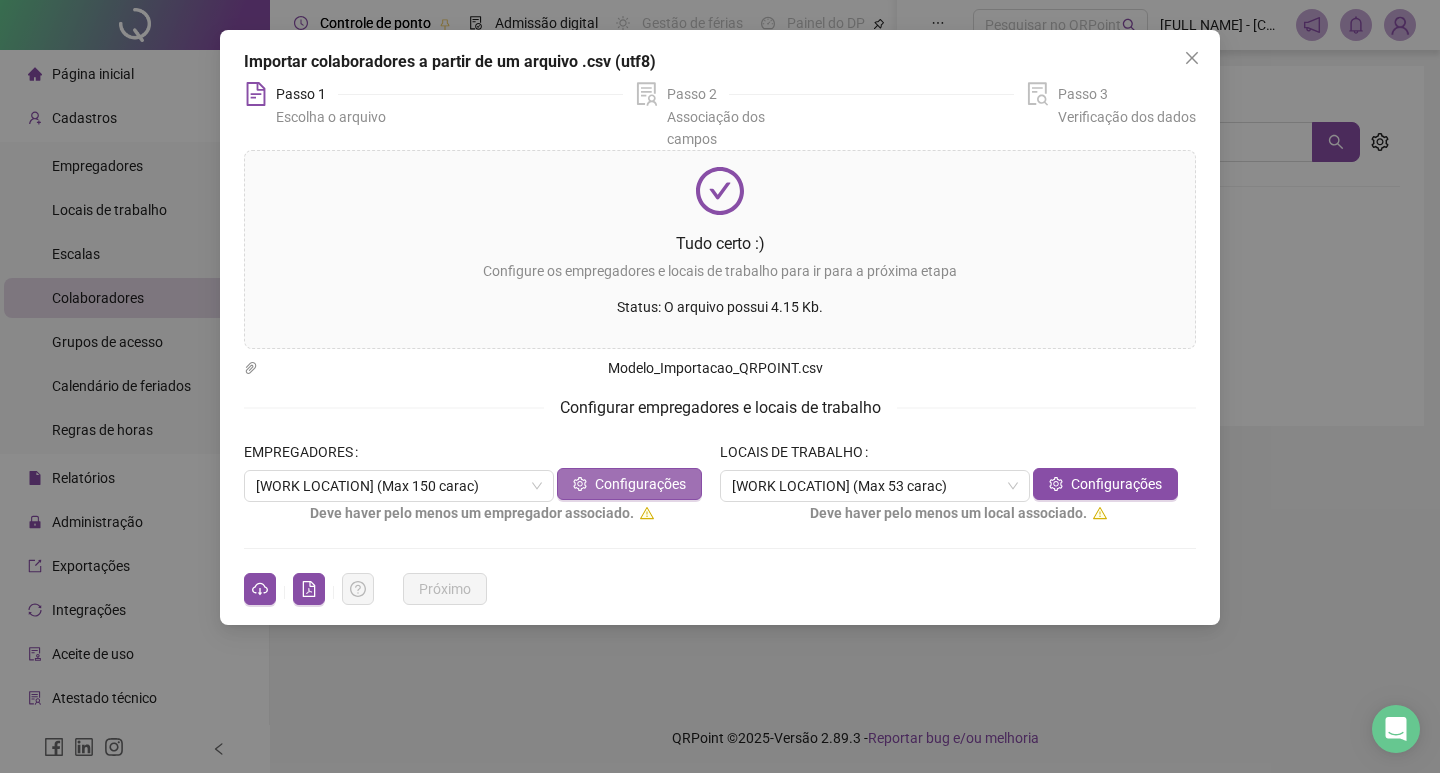 click on "Configurações" at bounding box center [640, 484] 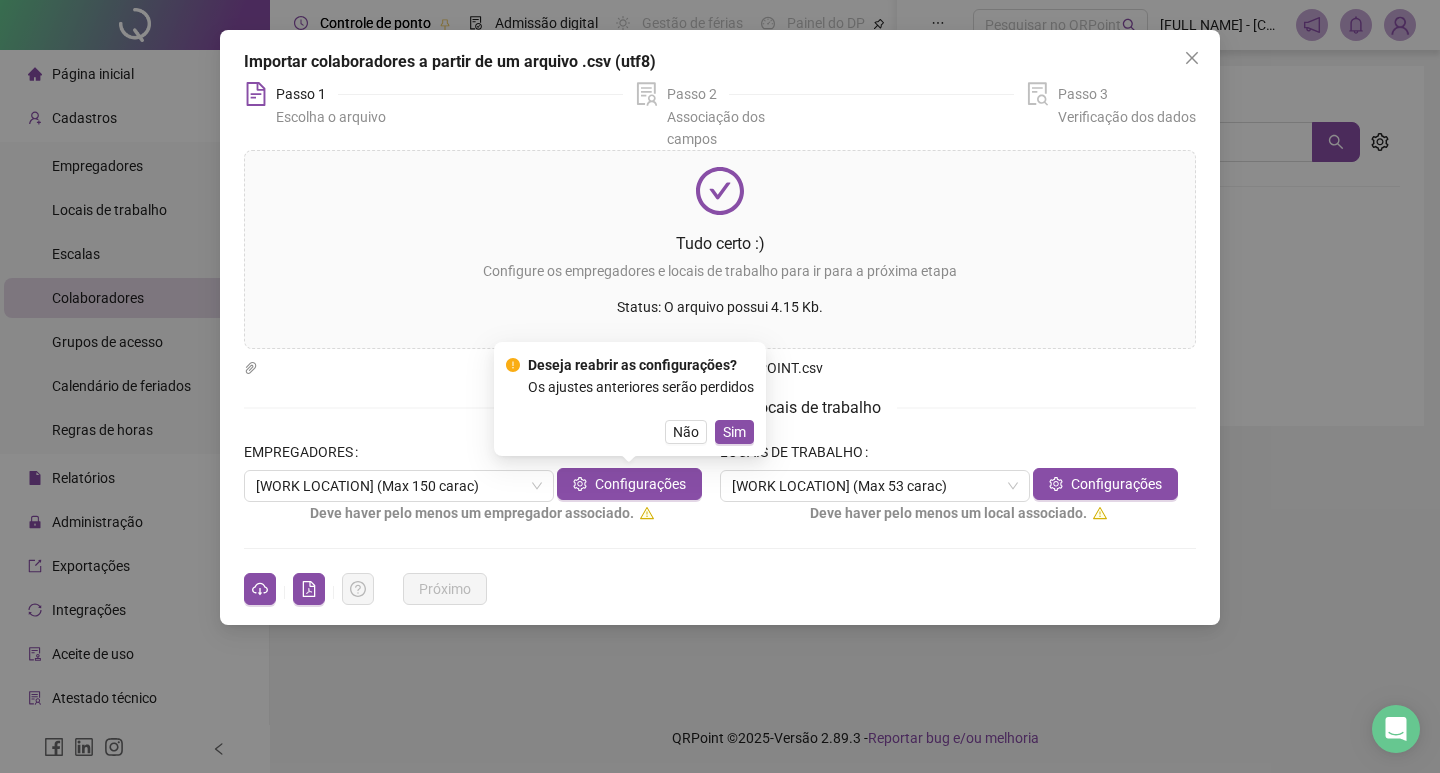 click on "Sim" at bounding box center (734, 432) 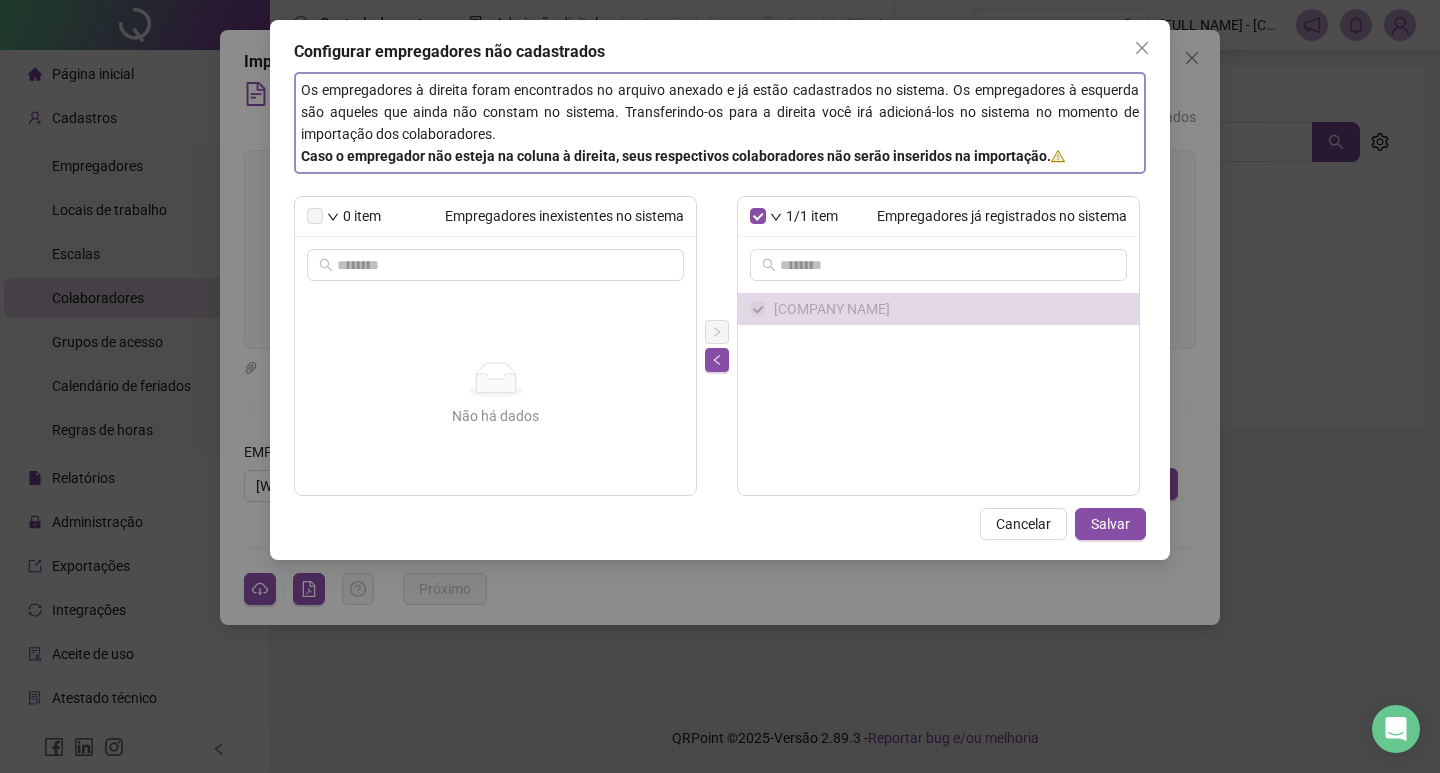 click on "Salvar" at bounding box center [1110, 524] 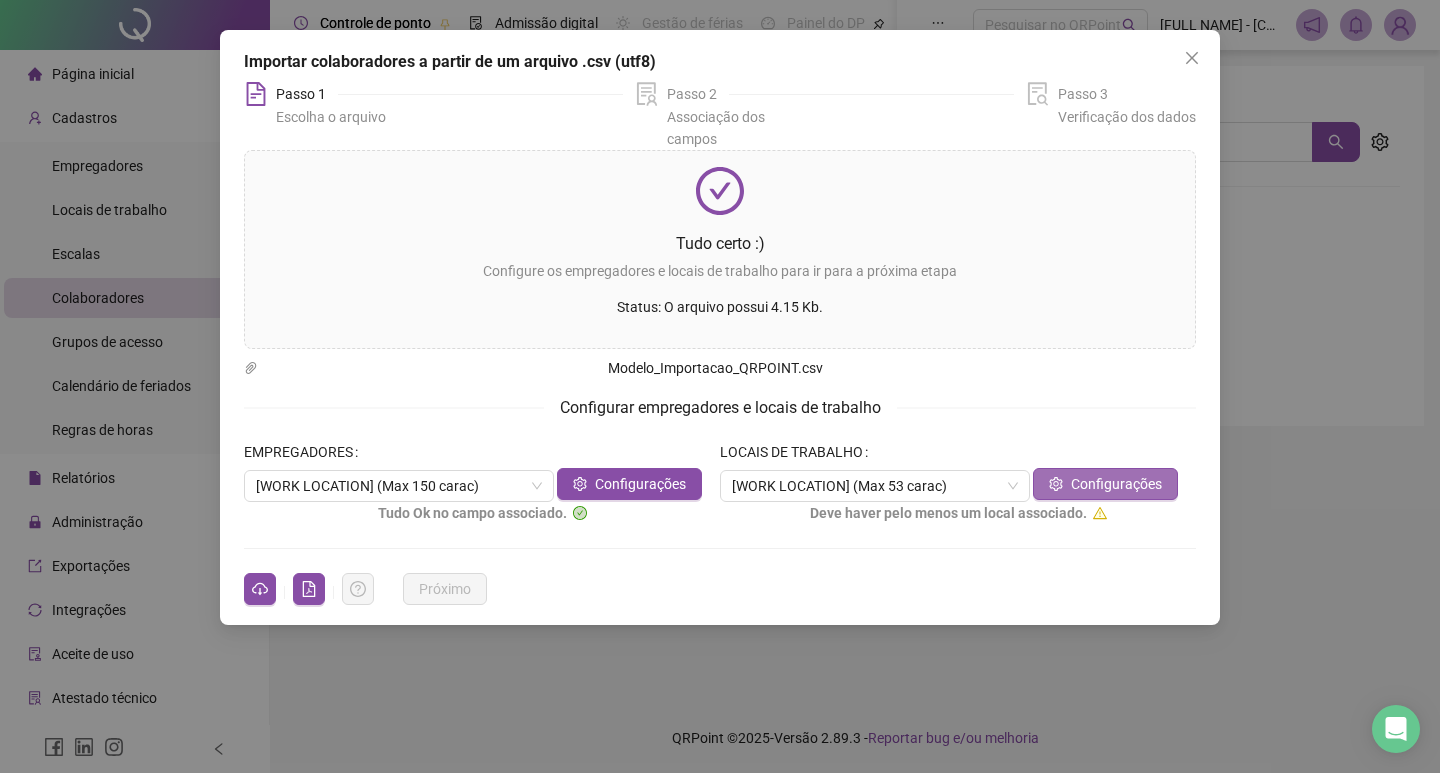 click on "Configurações" at bounding box center [1116, 484] 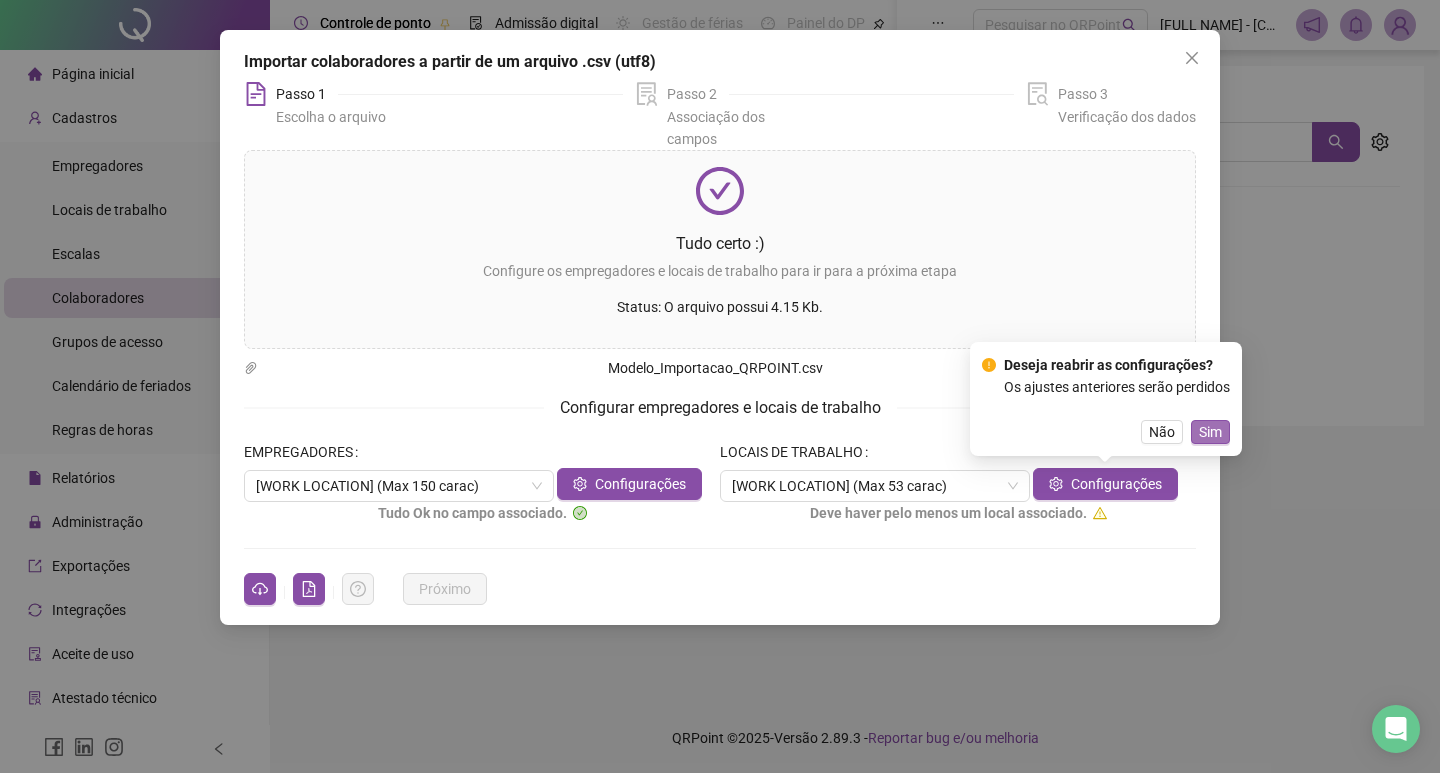 click on "Sim" at bounding box center (1210, 432) 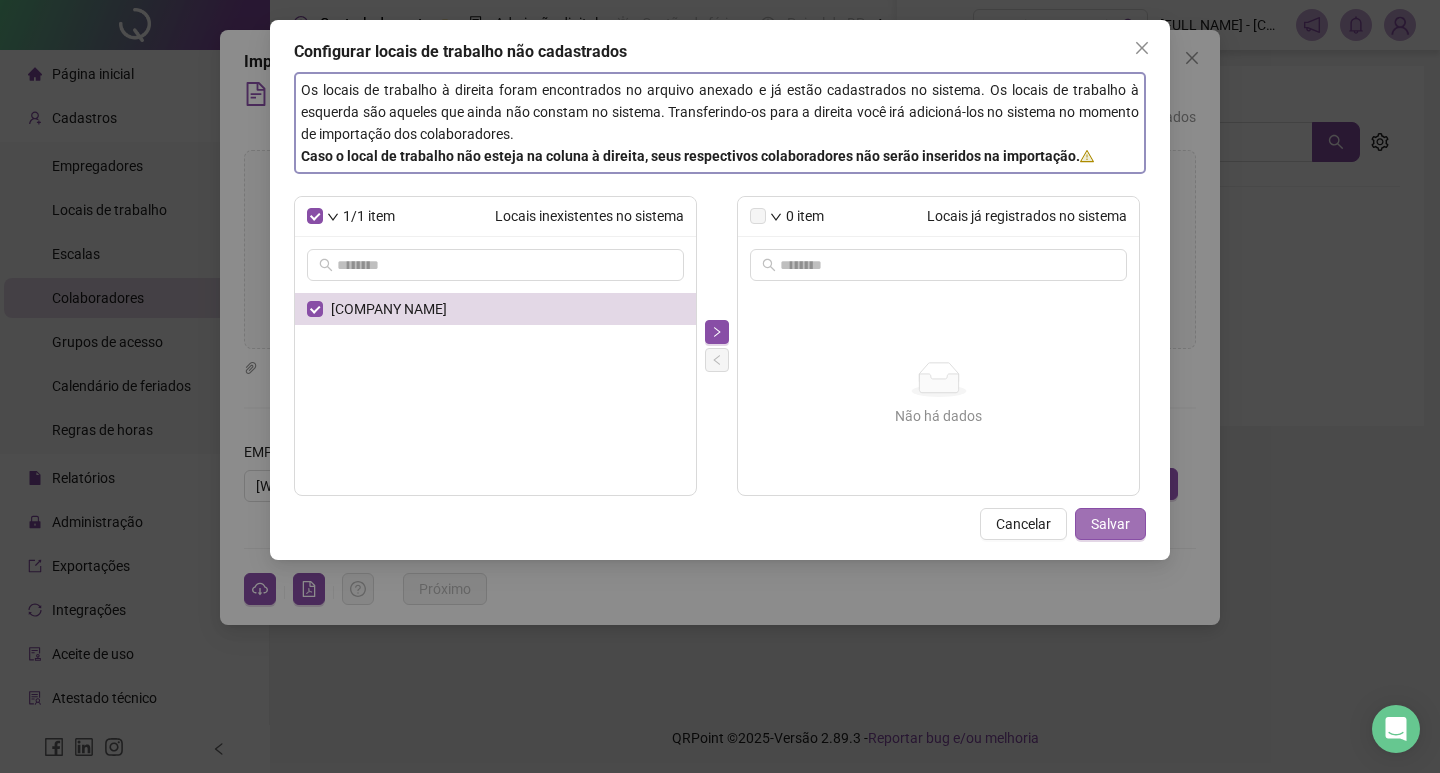 click on "Salvar" at bounding box center [1110, 524] 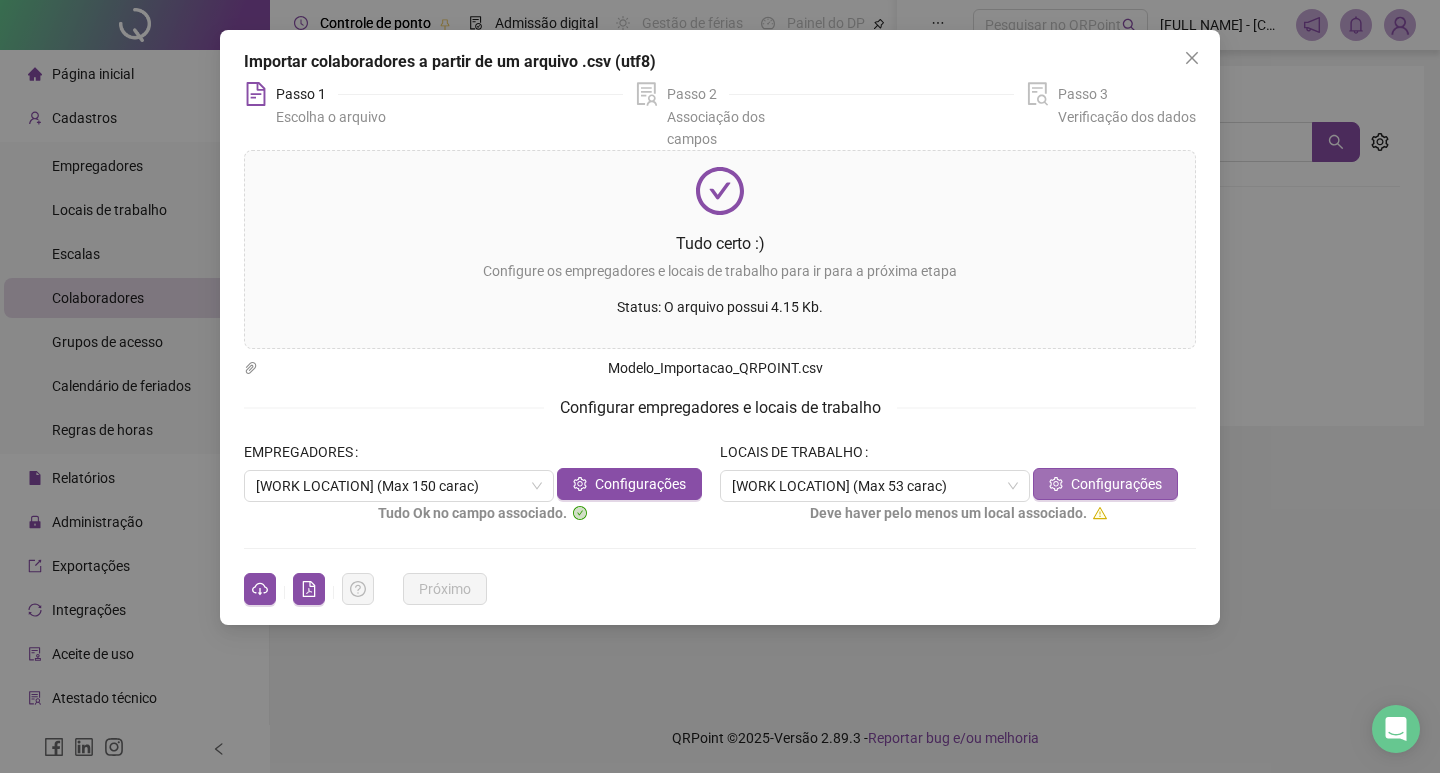 click on "Configurações" at bounding box center [1116, 484] 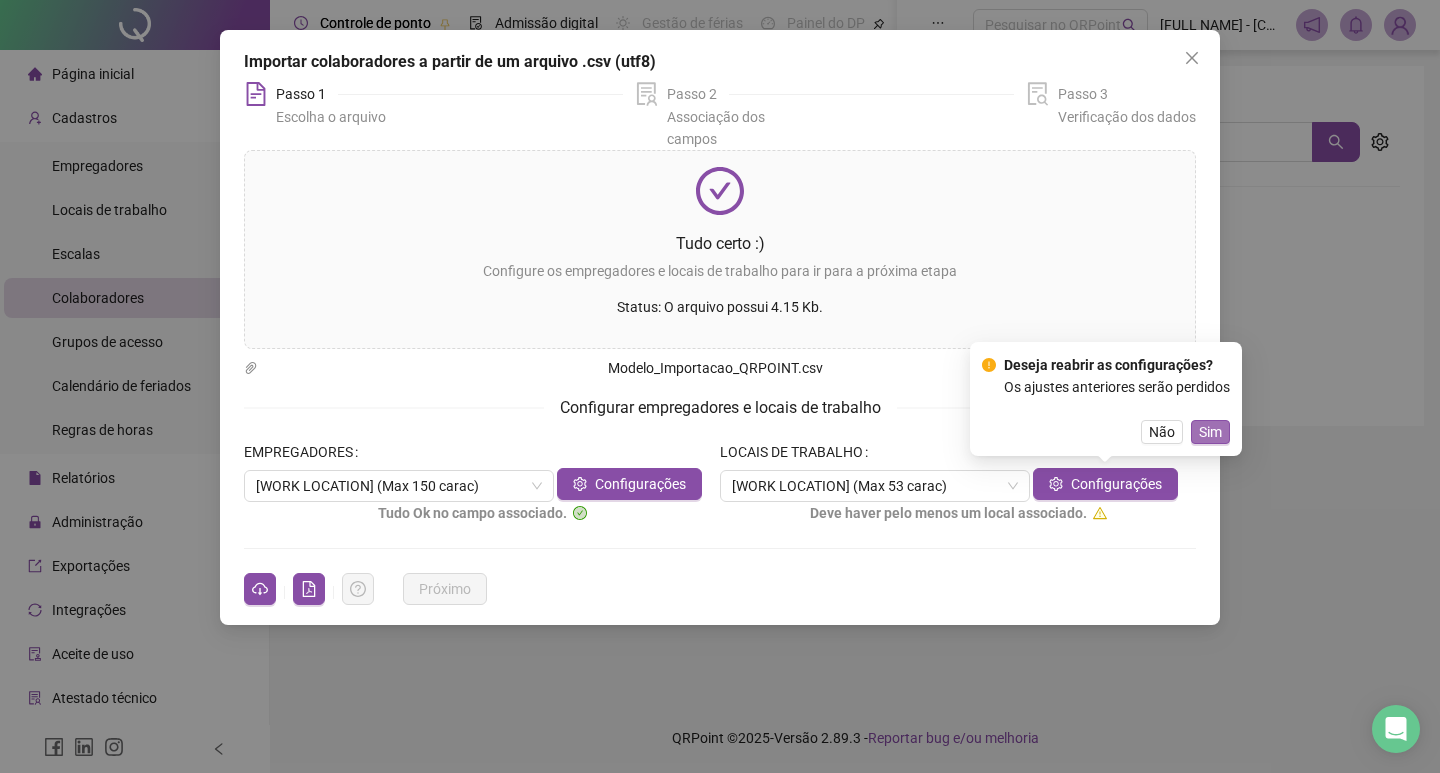 click on "Sim" at bounding box center (1210, 432) 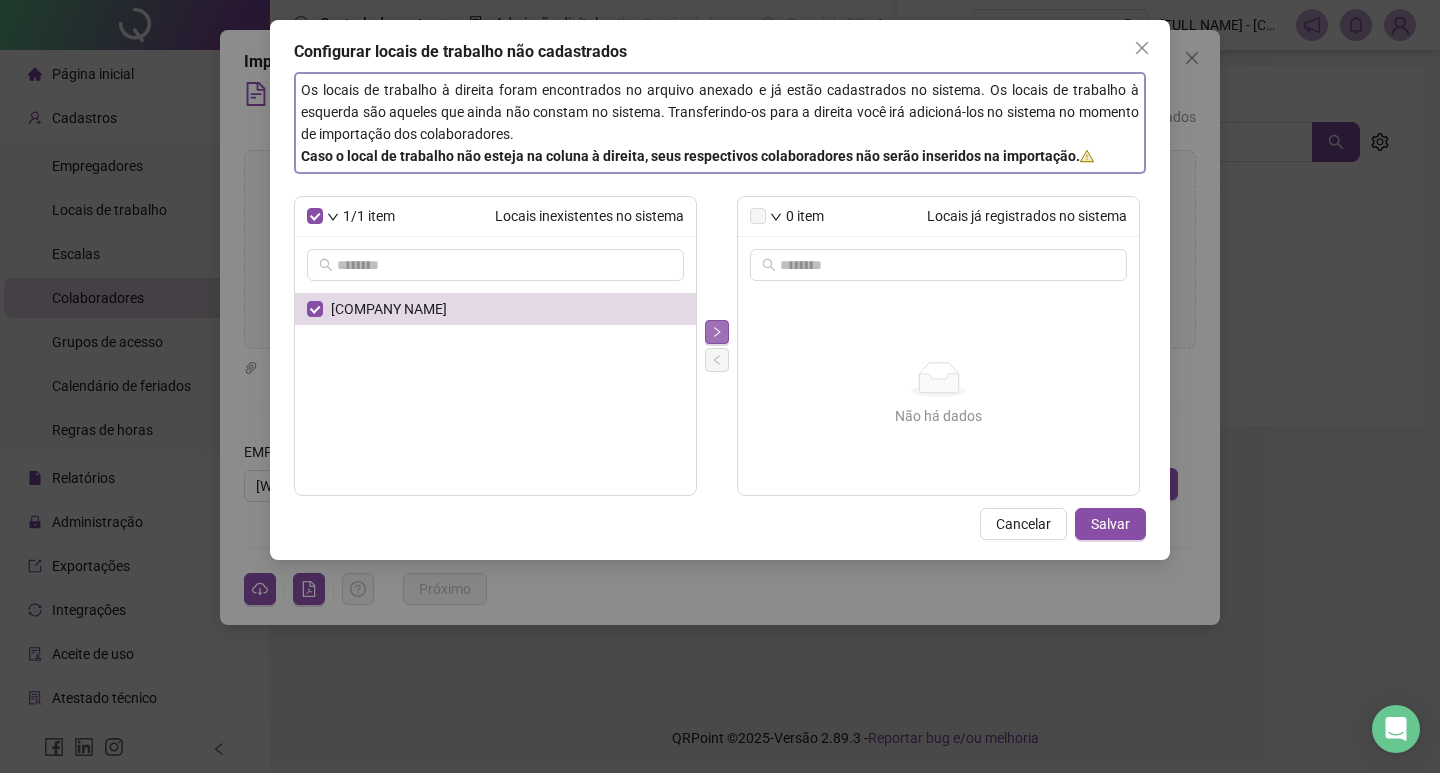 click at bounding box center [717, 332] 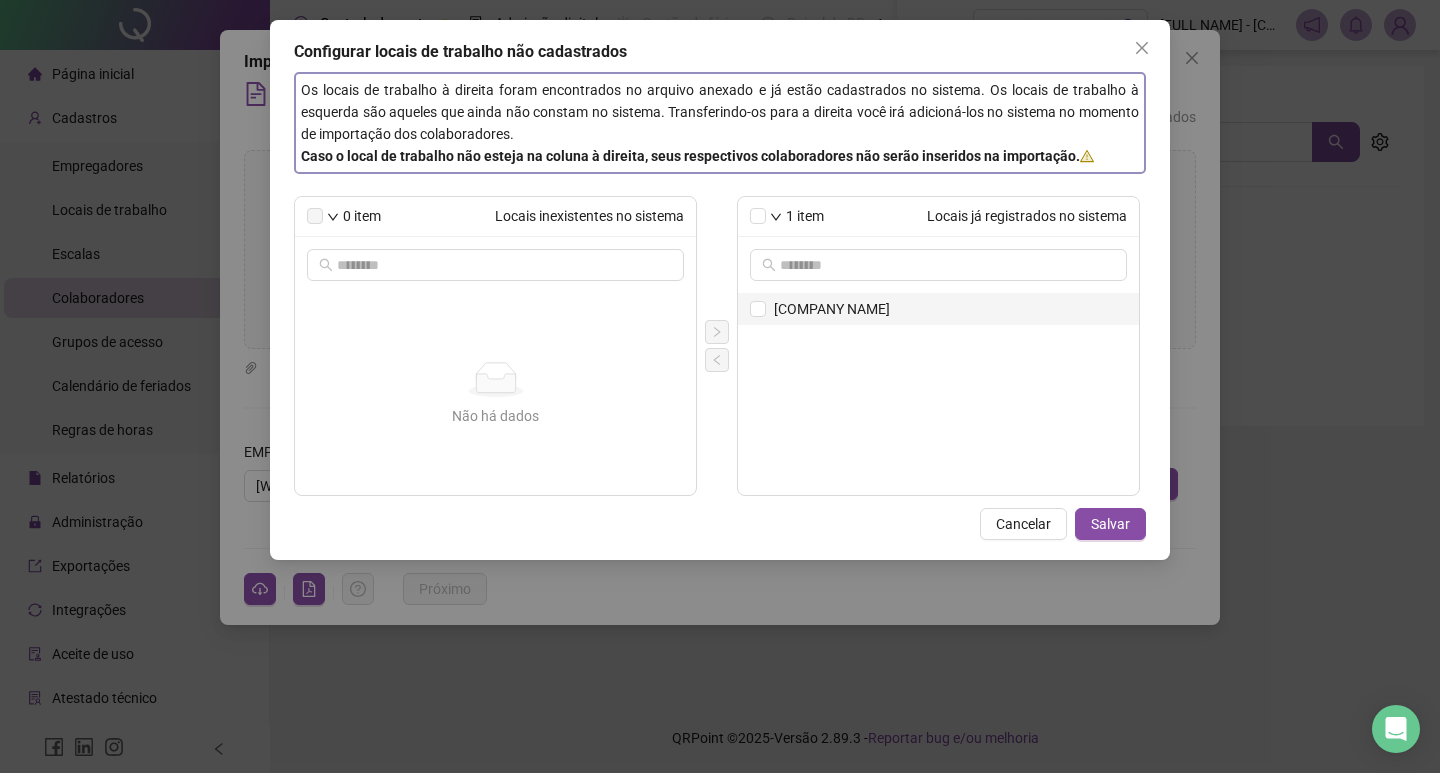 click on "[COMPANY NAME]" at bounding box center (950, 309) 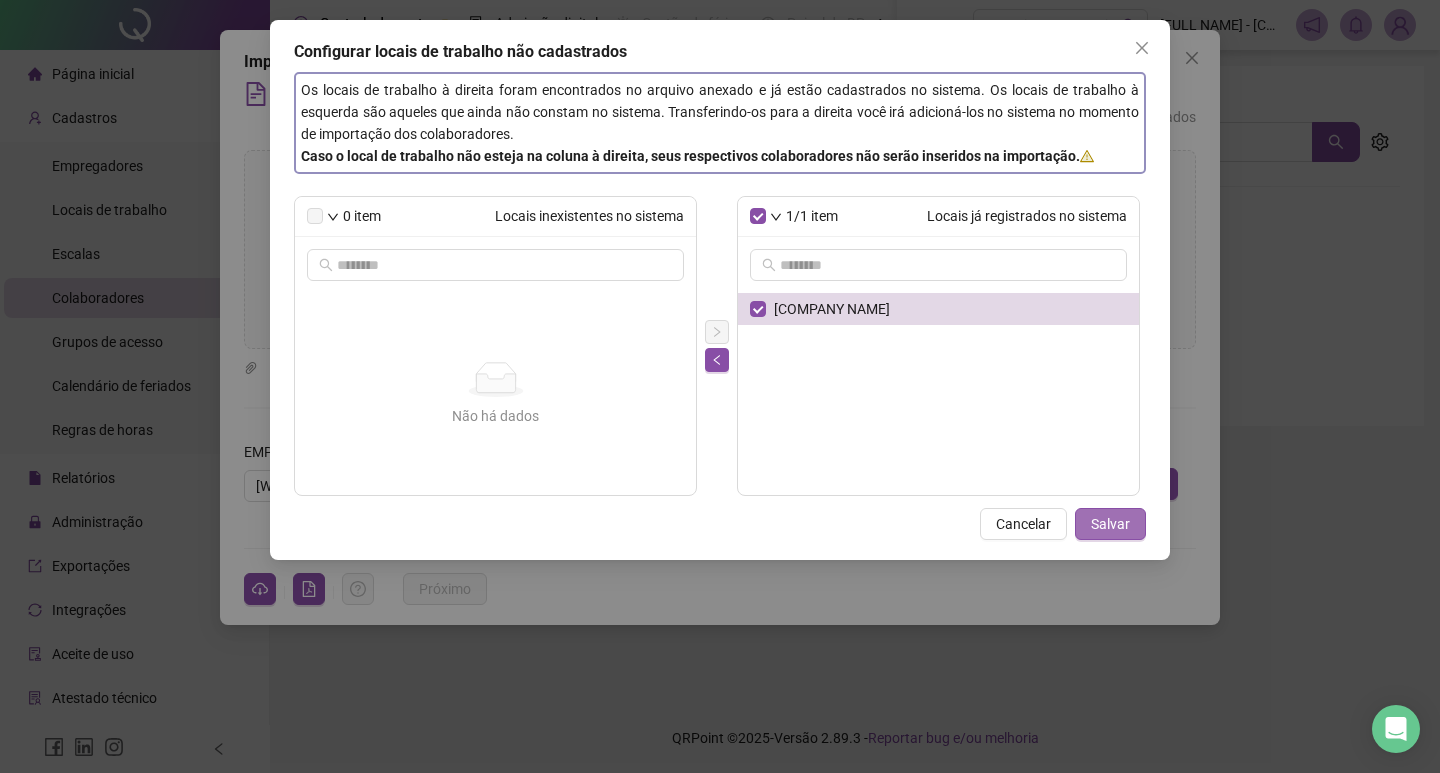 click on "Salvar" at bounding box center [1110, 524] 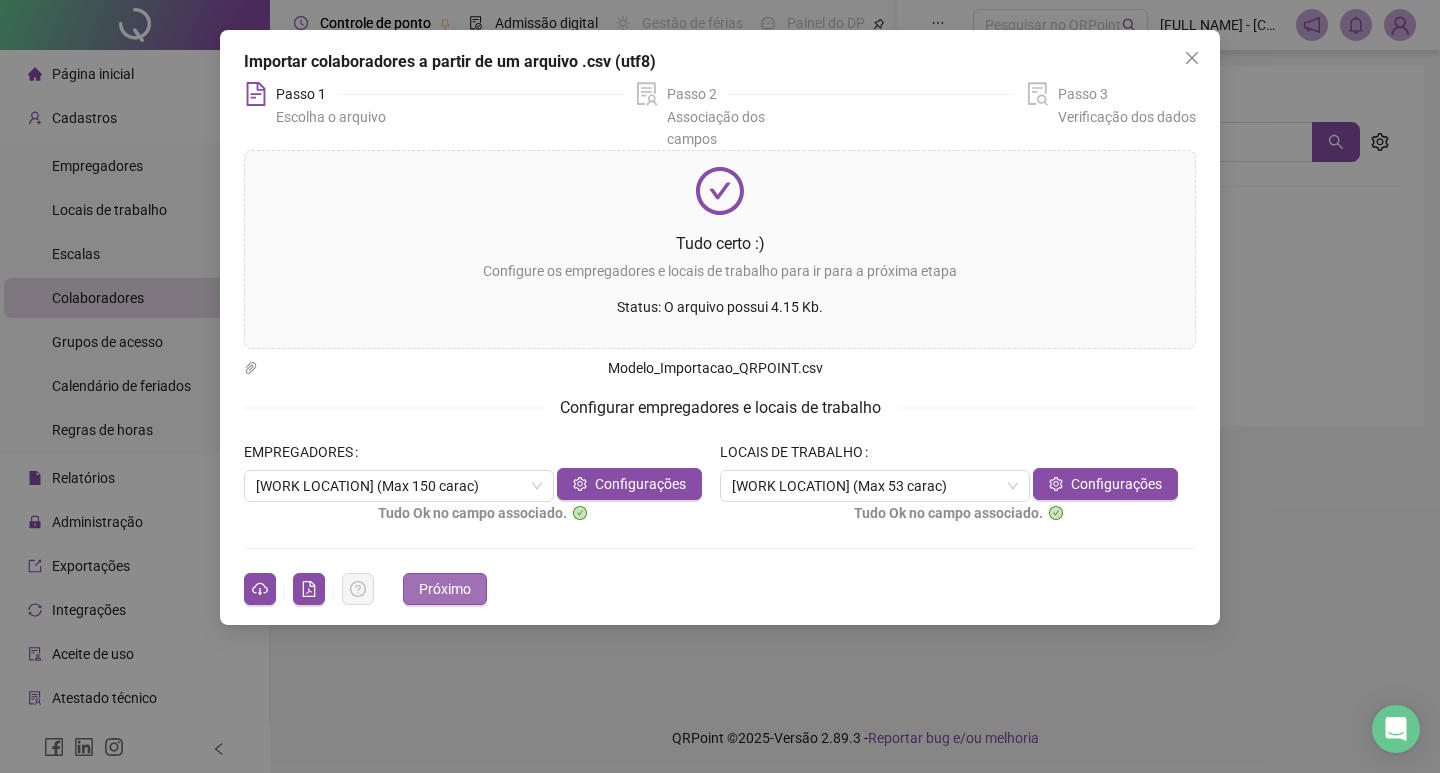 click on "Próximo" at bounding box center [445, 589] 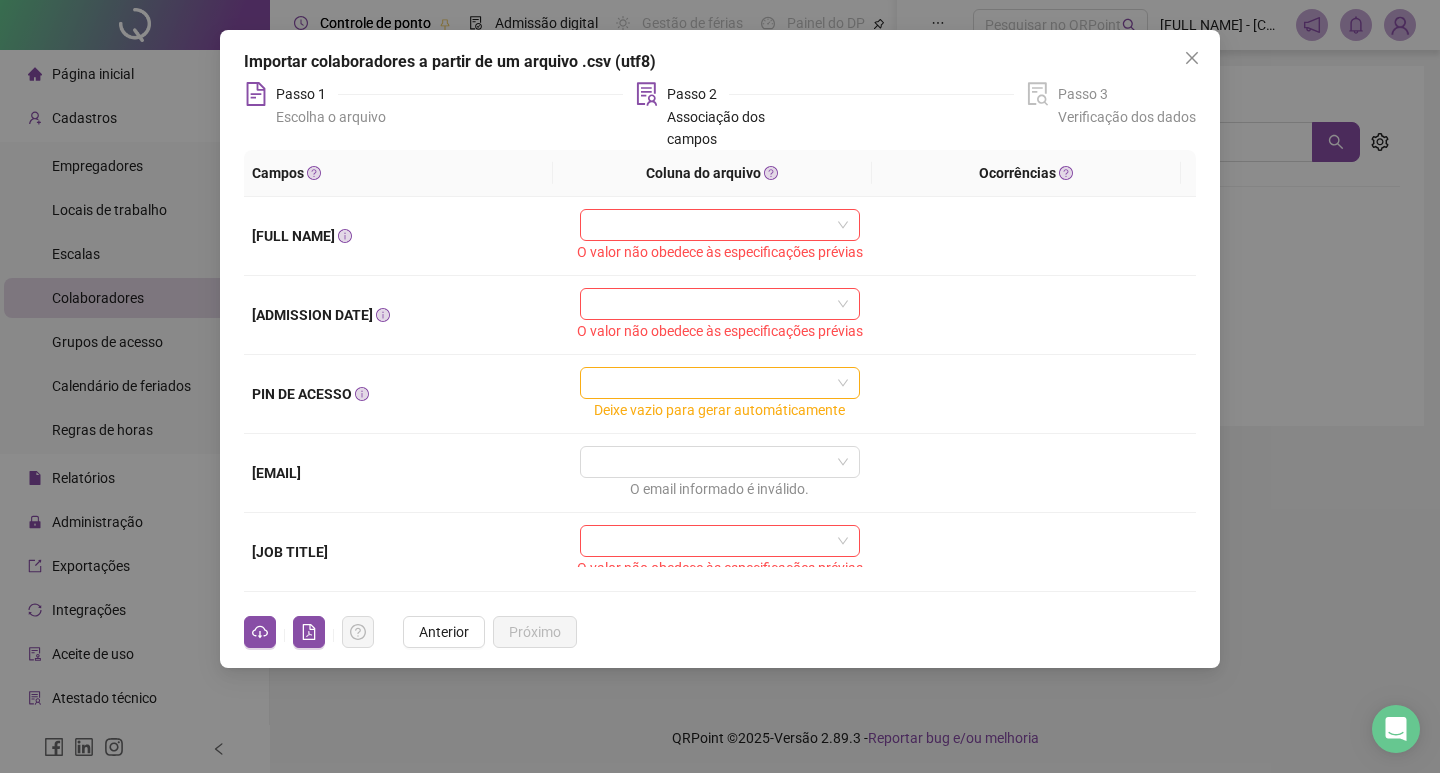 click on "Passo 1 Escolha o arquivo Passo 2 Associação dos campos Passo 3 Verificação dos dados Campos   Coluna do arquivo   Ocorrências         [FULL NAME]   O valor não obedece às especificações prévias [DATE]   O valor não obedece às especificações prévias [PIN]   Deixe vazio para gerar automáticamente [EMAIL]   O email informado é inválido. [JOB TITLE]   O valor não obedece às especificações prévias [FATHER'S NAME]   Componente opcional [MOTHER'S NAME]   Componente opcional [ADDRESS]   Componente opcional [BIRTH DATE]   Componente opcional [NATIONALITY]   Componente opcional [STATE]   Componente opcional [BIRTH PLACE]   Componente opcional [GENDER]   Componente opcional [MARITAL STATUS]   Componente opcional [COMMUNION TYPE]   Componente opcional [ID NUMBER]   Componente opcional [CPF]   Componente opcional [PIS]   Componente opcional [RESERVE CERTIFICATE]   Componente opcional [BIRTH CERTIFICATE]   Componente opcional [MARRIAGE CERTIFICATE]   CTPS" at bounding box center [720, 365] 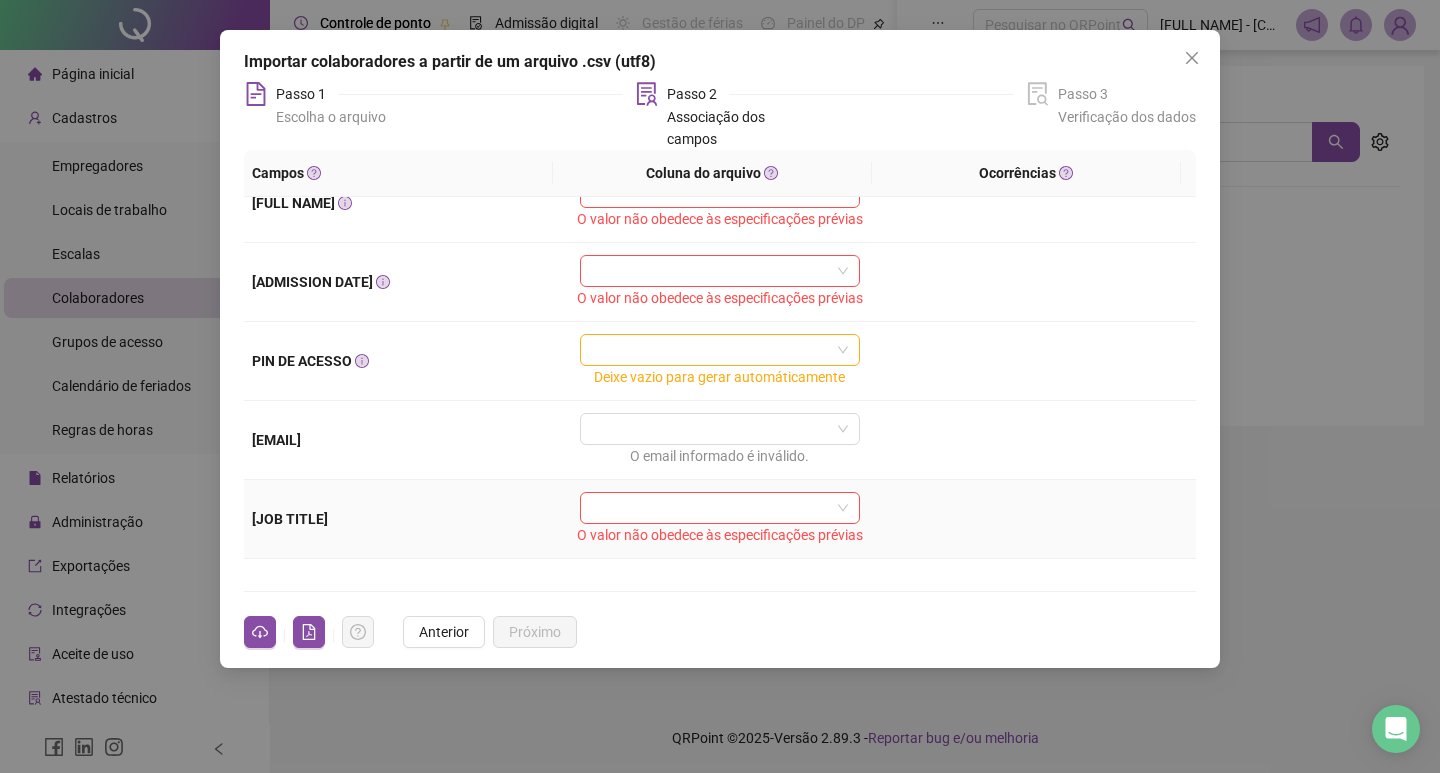 scroll, scrollTop: 0, scrollLeft: 0, axis: both 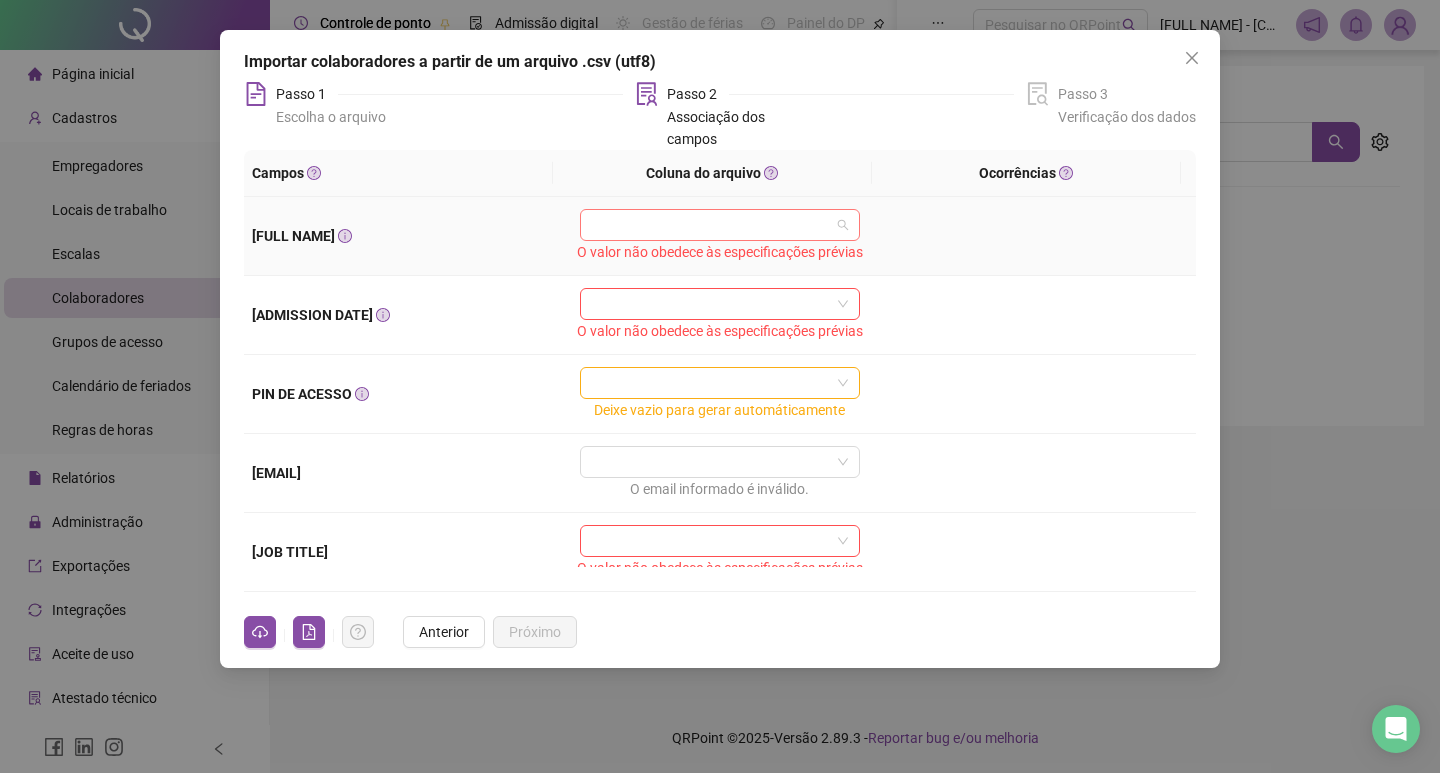 click at bounding box center [711, 225] 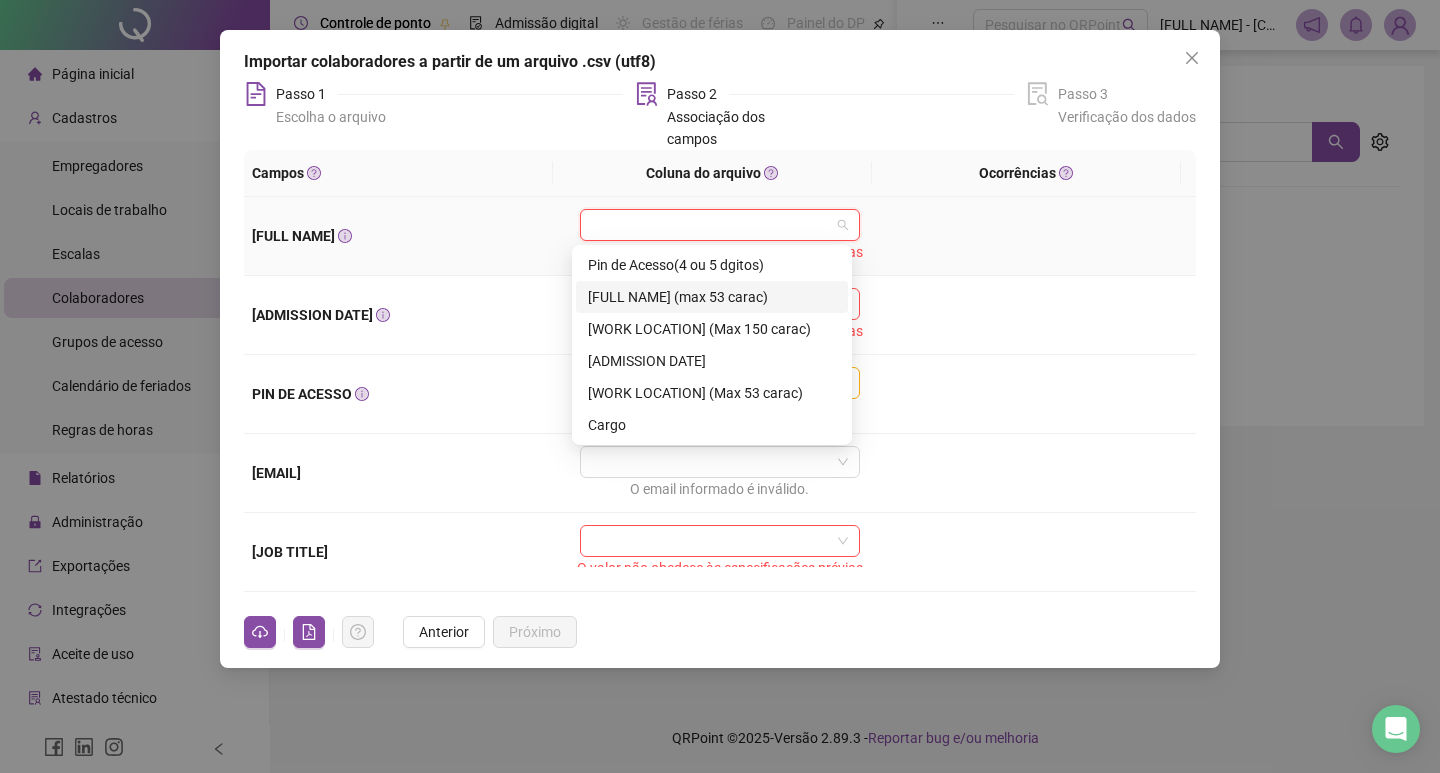 click on "[FULL NAME] (max 53 carac)" at bounding box center (712, 297) 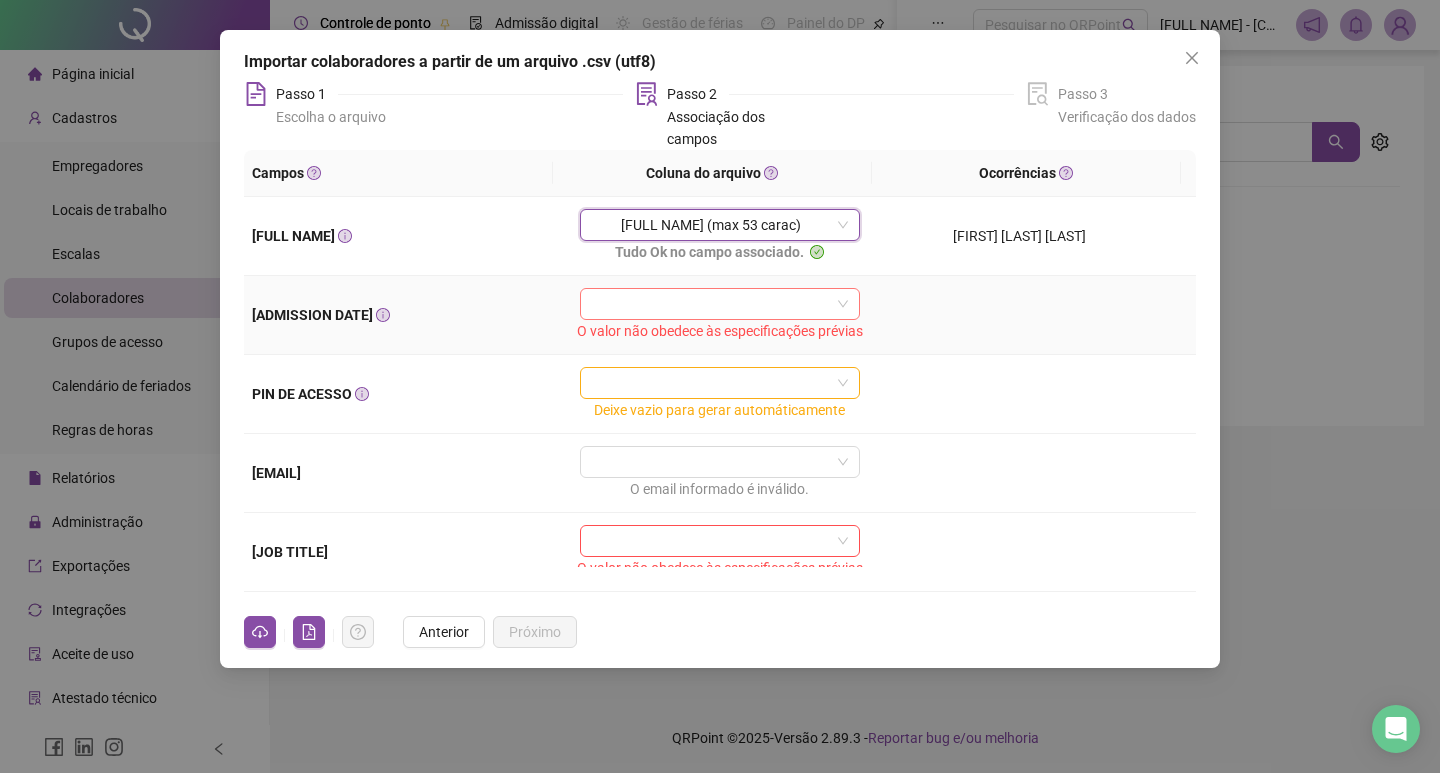 click at bounding box center (711, 304) 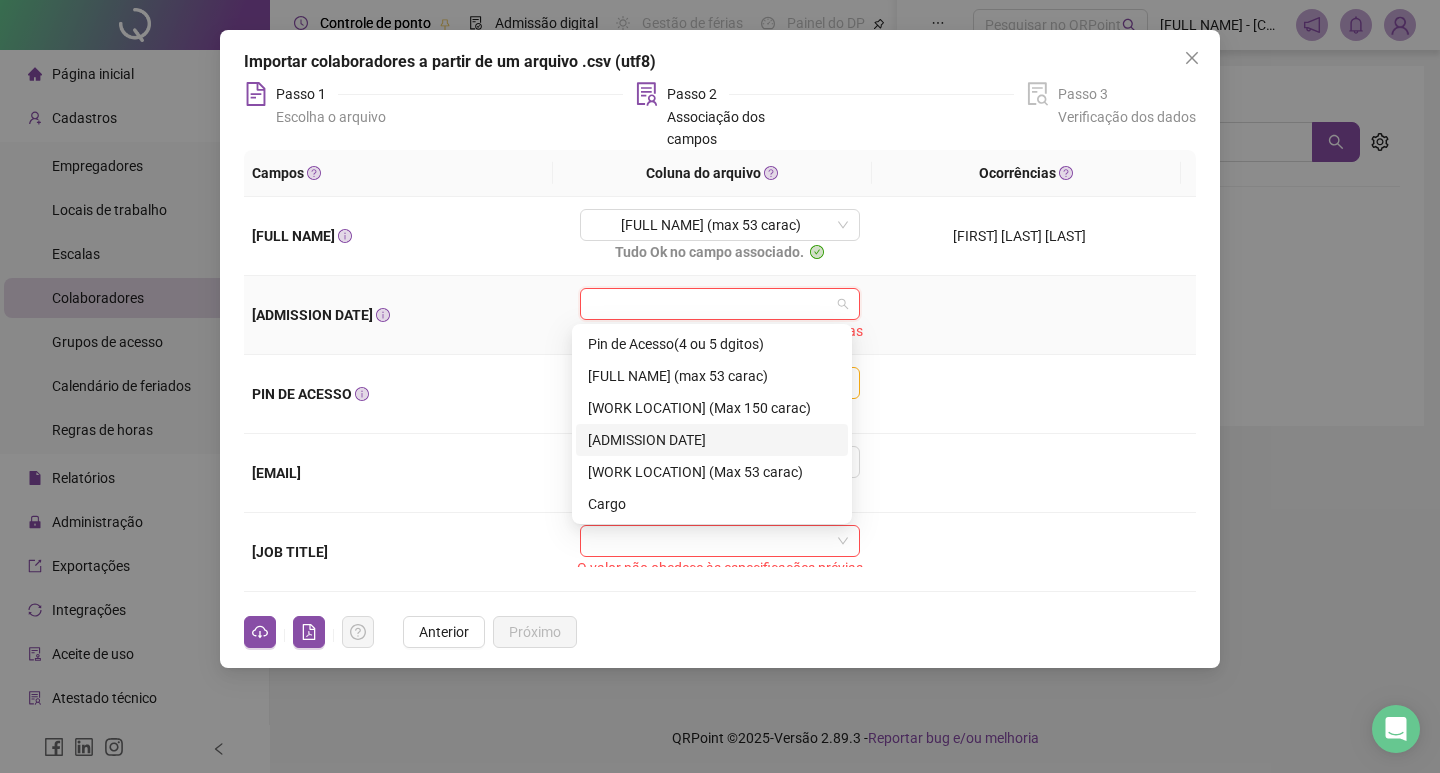 click on "[ADMISSION DATE]" at bounding box center (712, 440) 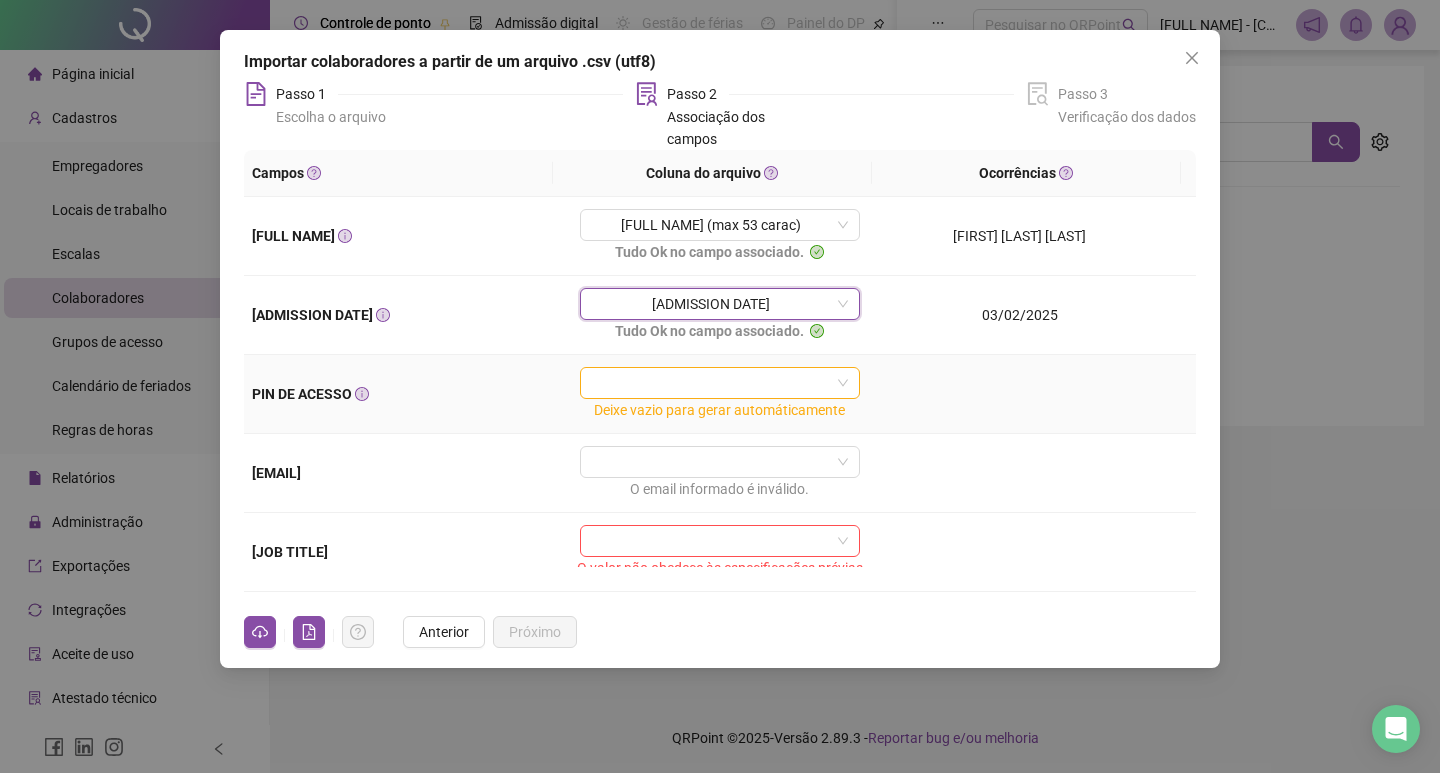 scroll, scrollTop: 100, scrollLeft: 0, axis: vertical 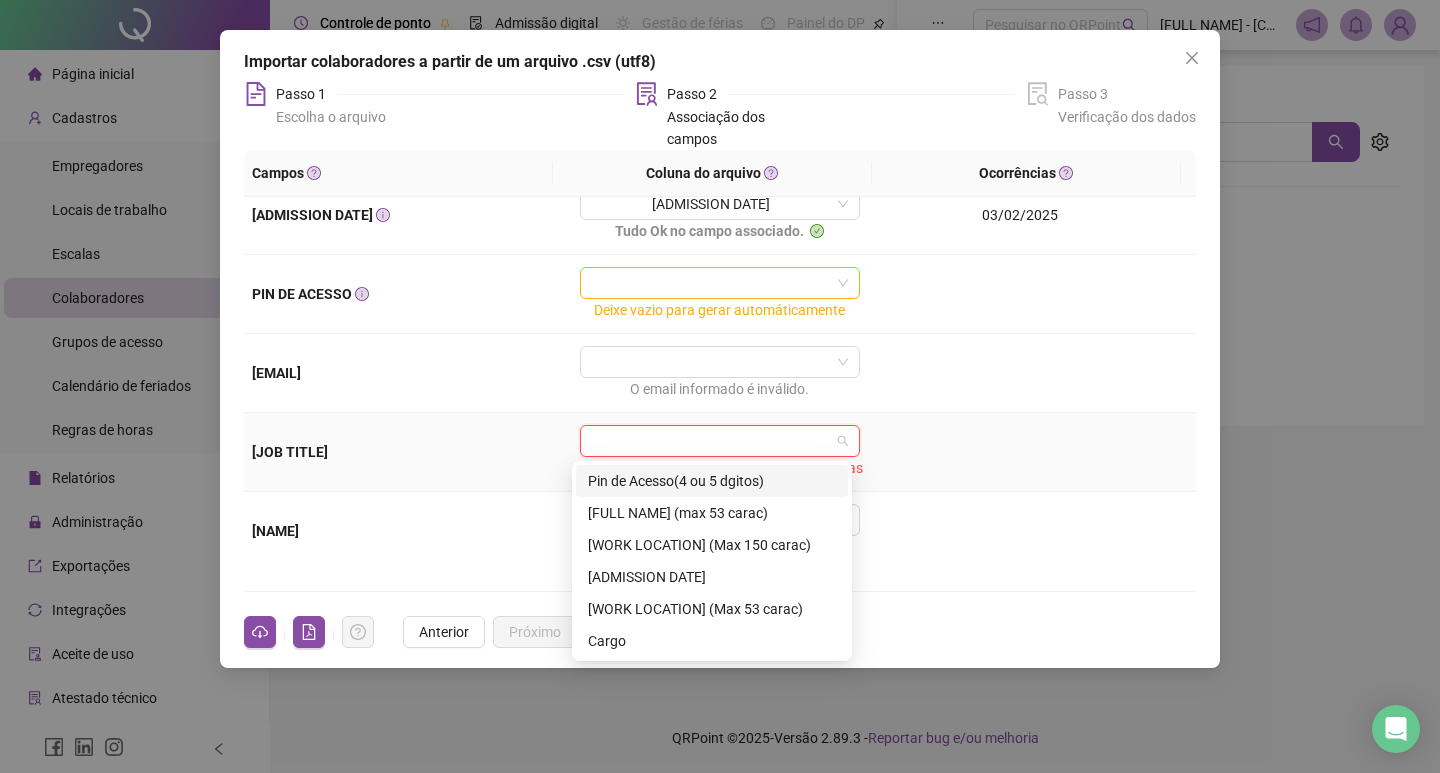 click at bounding box center [711, 441] 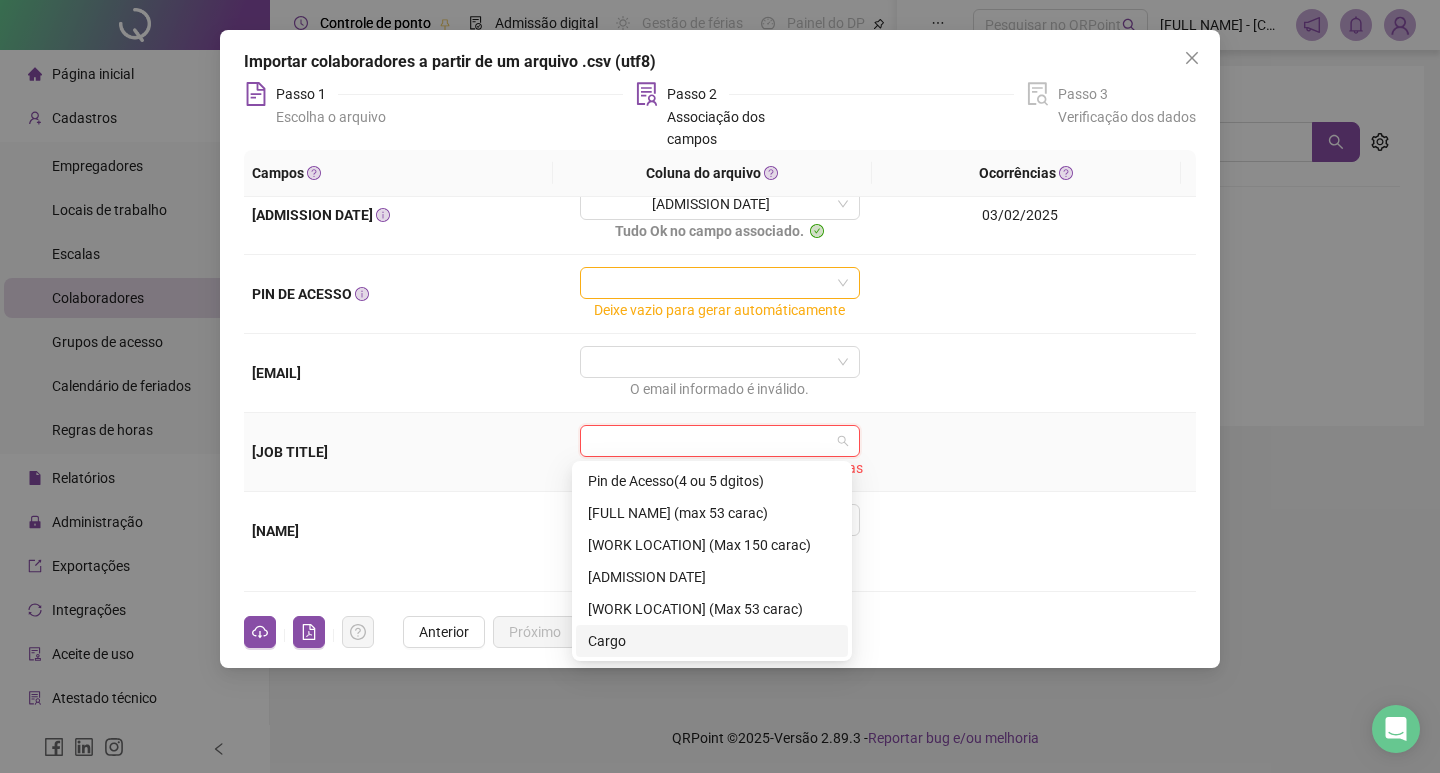 click on "Cargo" at bounding box center [712, 641] 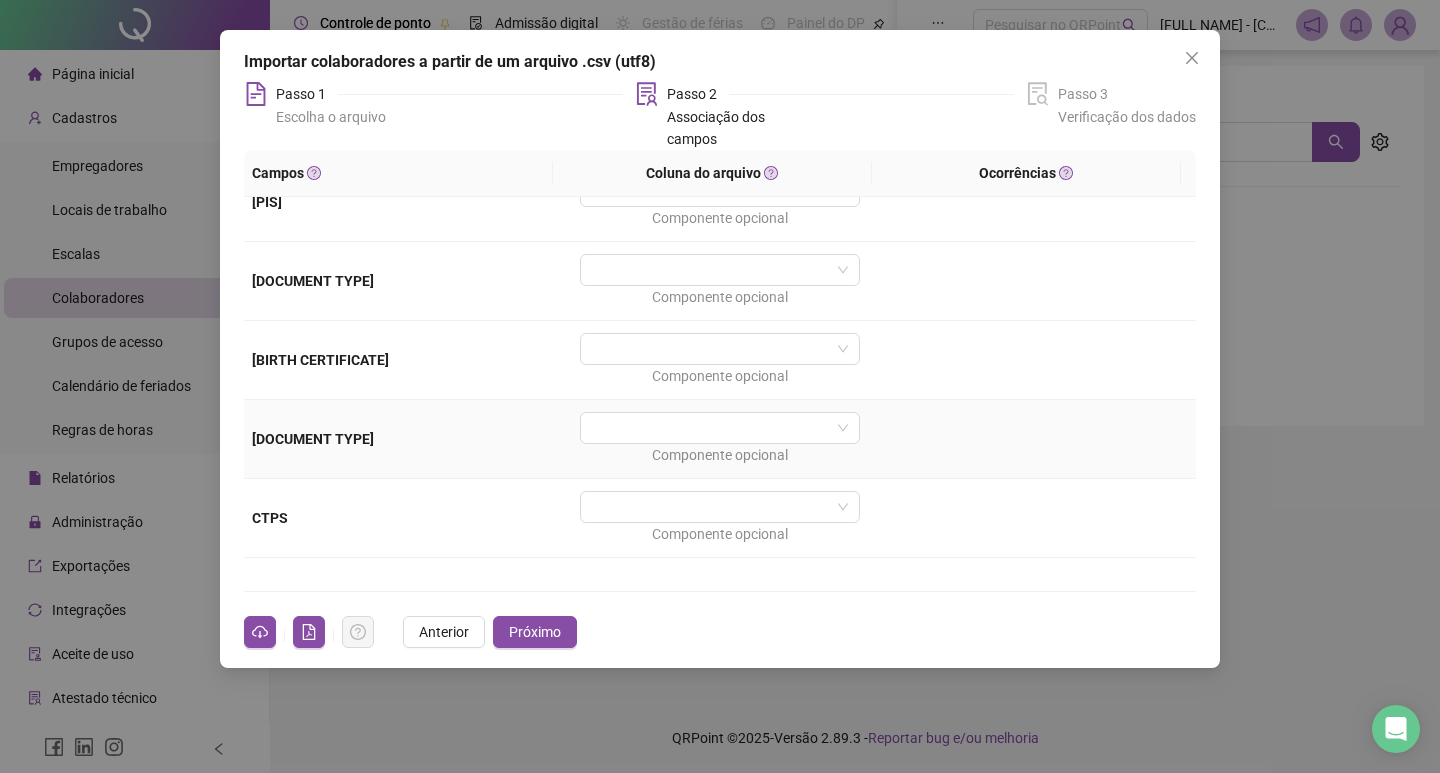 scroll, scrollTop: 1447, scrollLeft: 0, axis: vertical 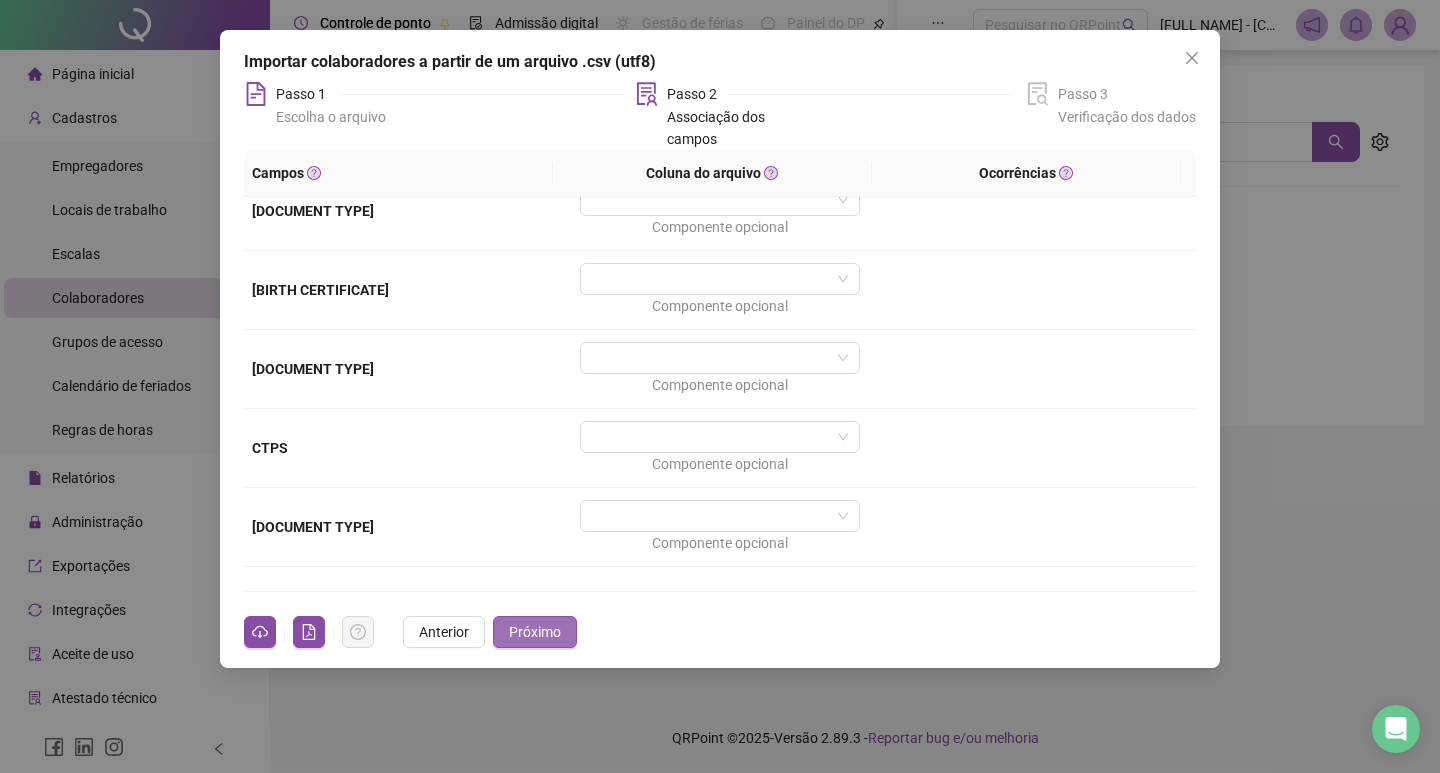 click on "Próximo" at bounding box center [535, 632] 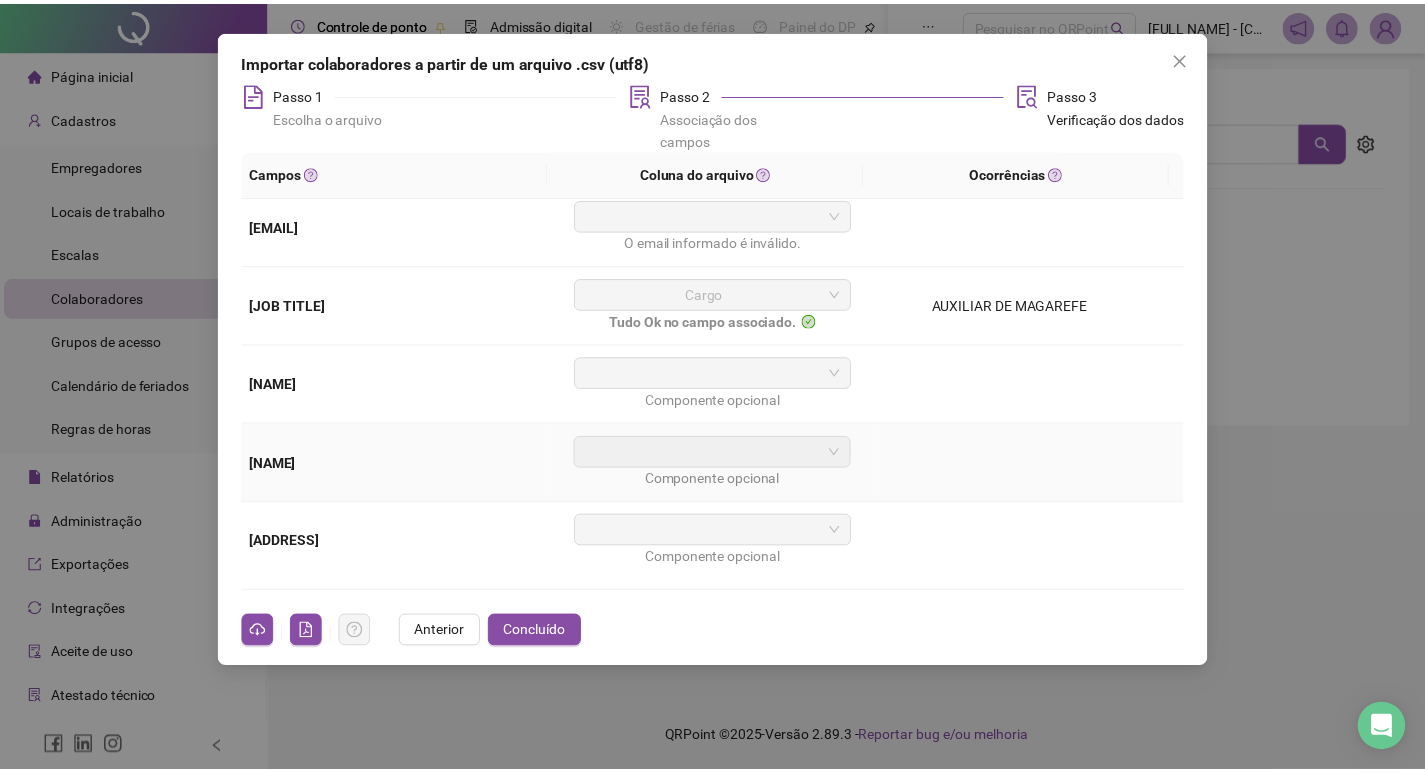 scroll, scrollTop: 0, scrollLeft: 0, axis: both 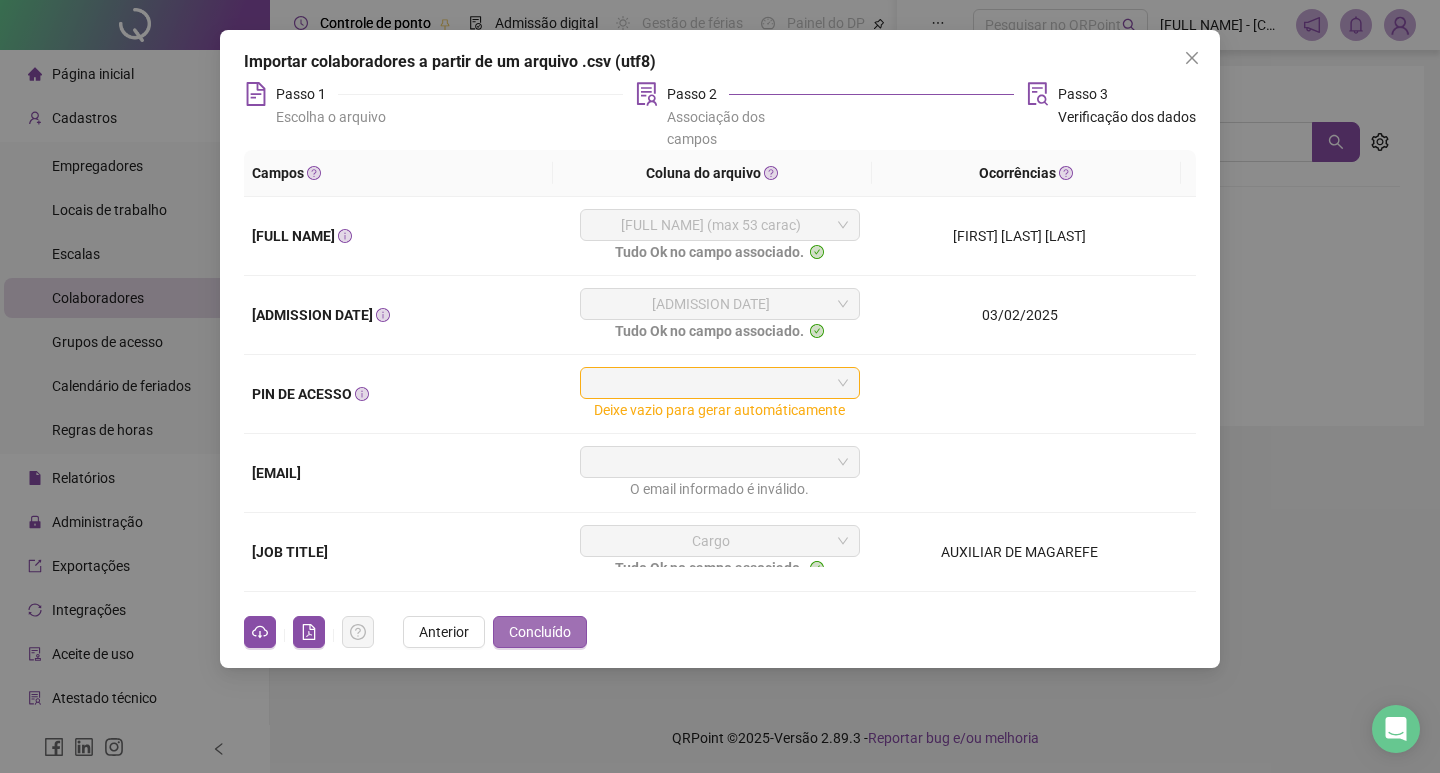 click on "Concluído" at bounding box center (540, 632) 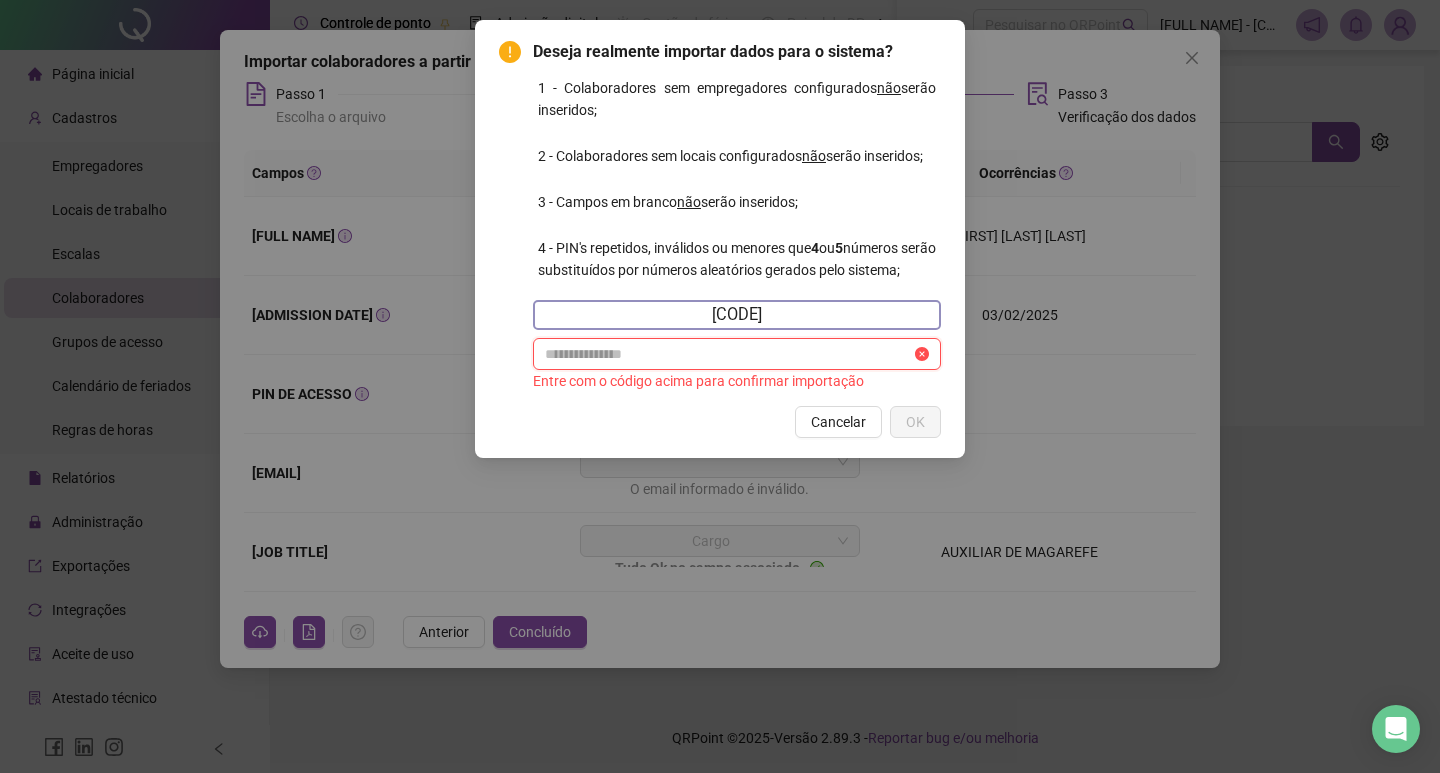click at bounding box center (728, 354) 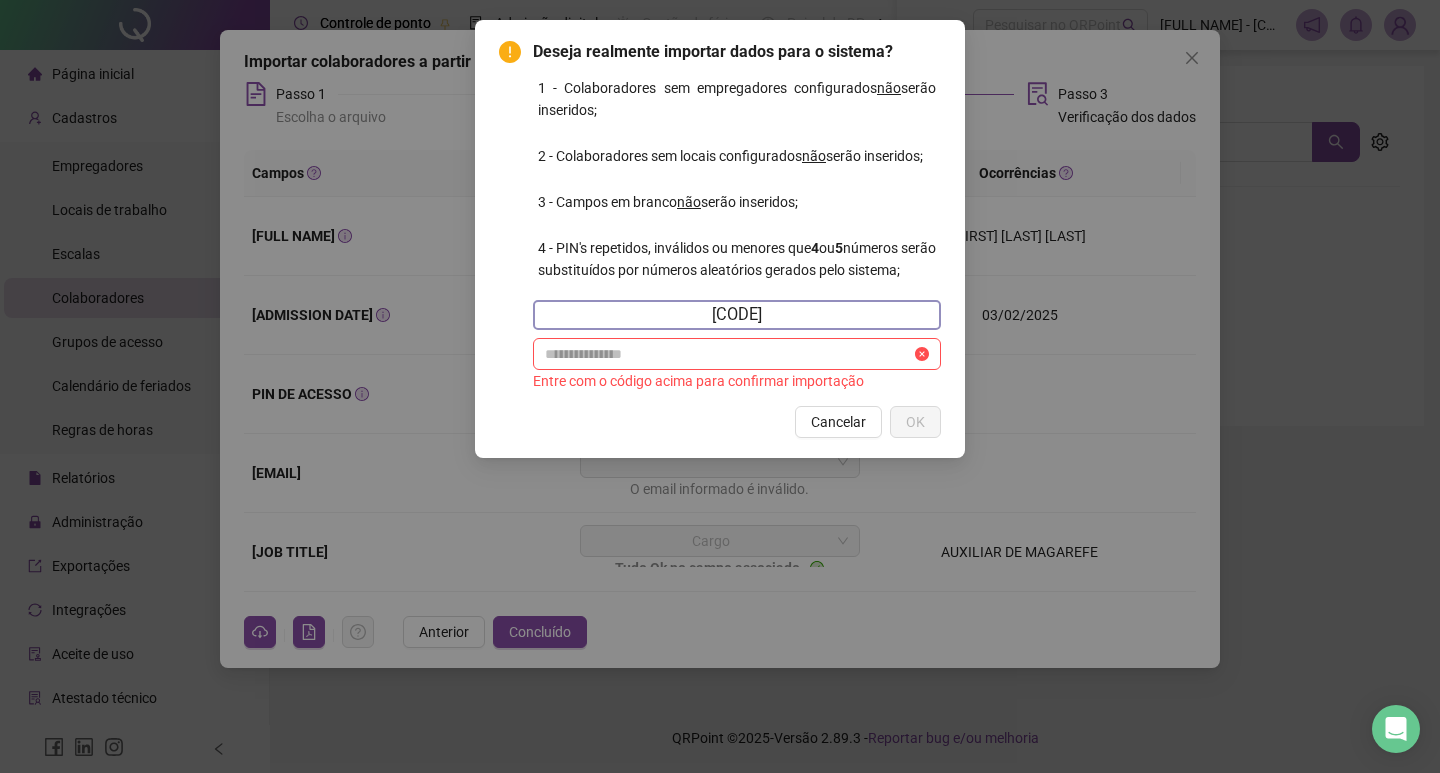 click on "[CODE]" at bounding box center (737, 315) 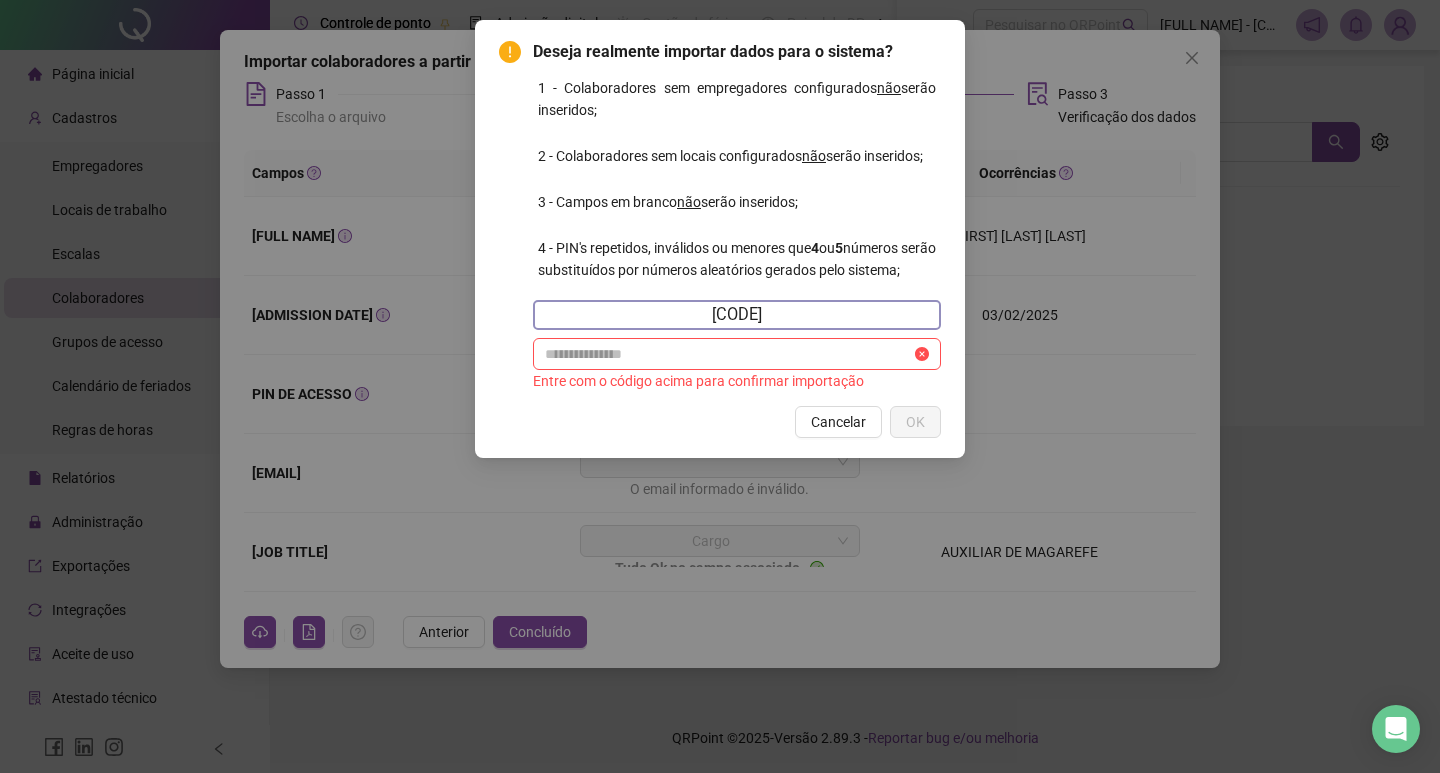 click on "[CODE]" at bounding box center (737, 315) 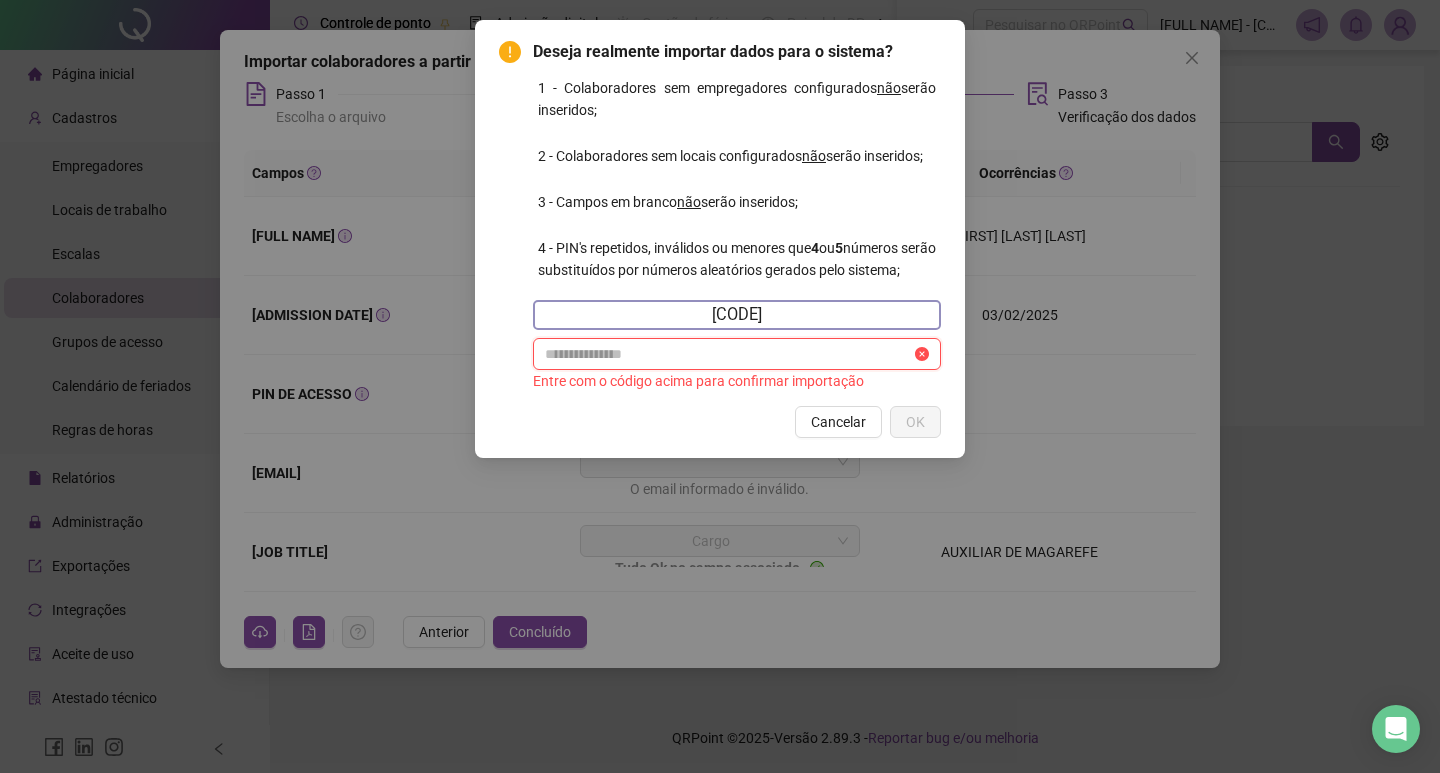 click at bounding box center [728, 354] 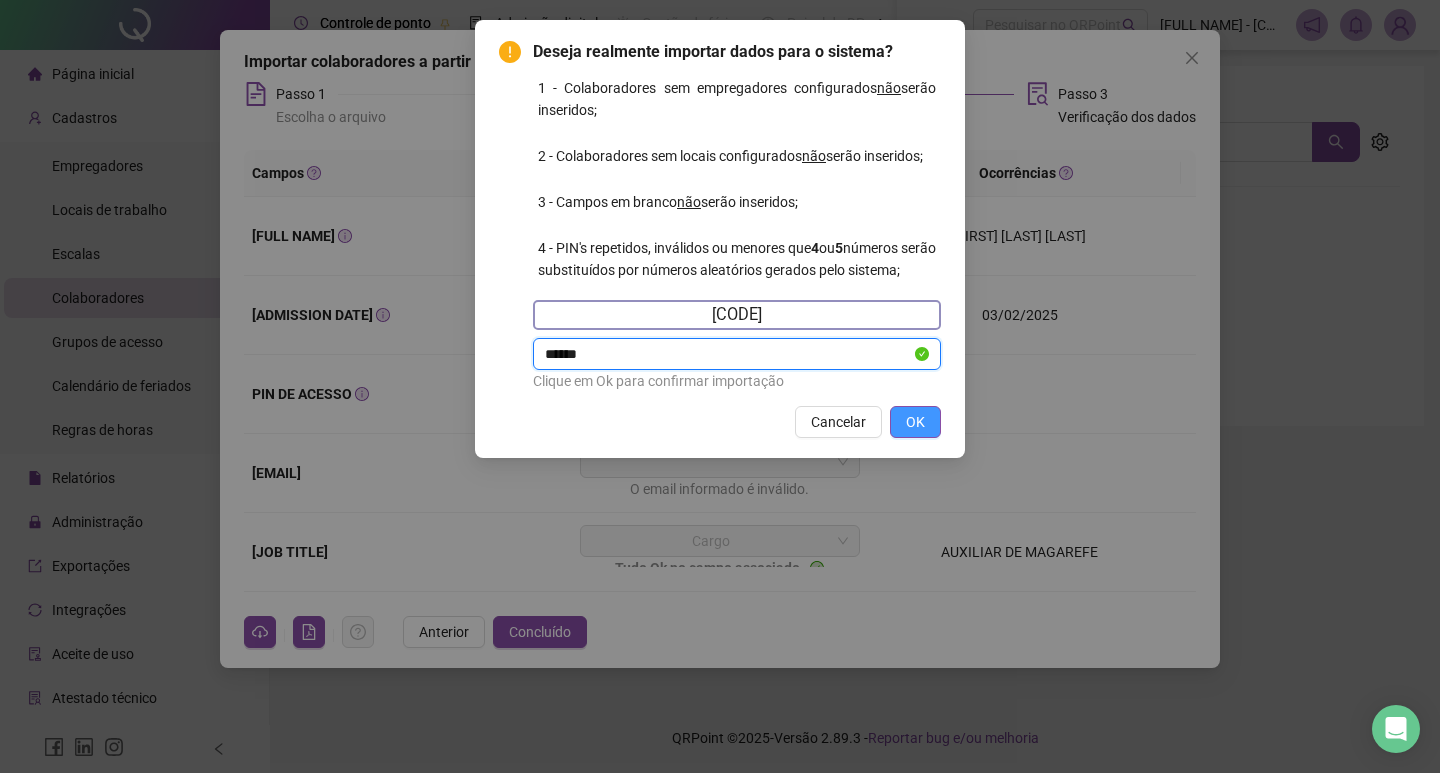 type on "******" 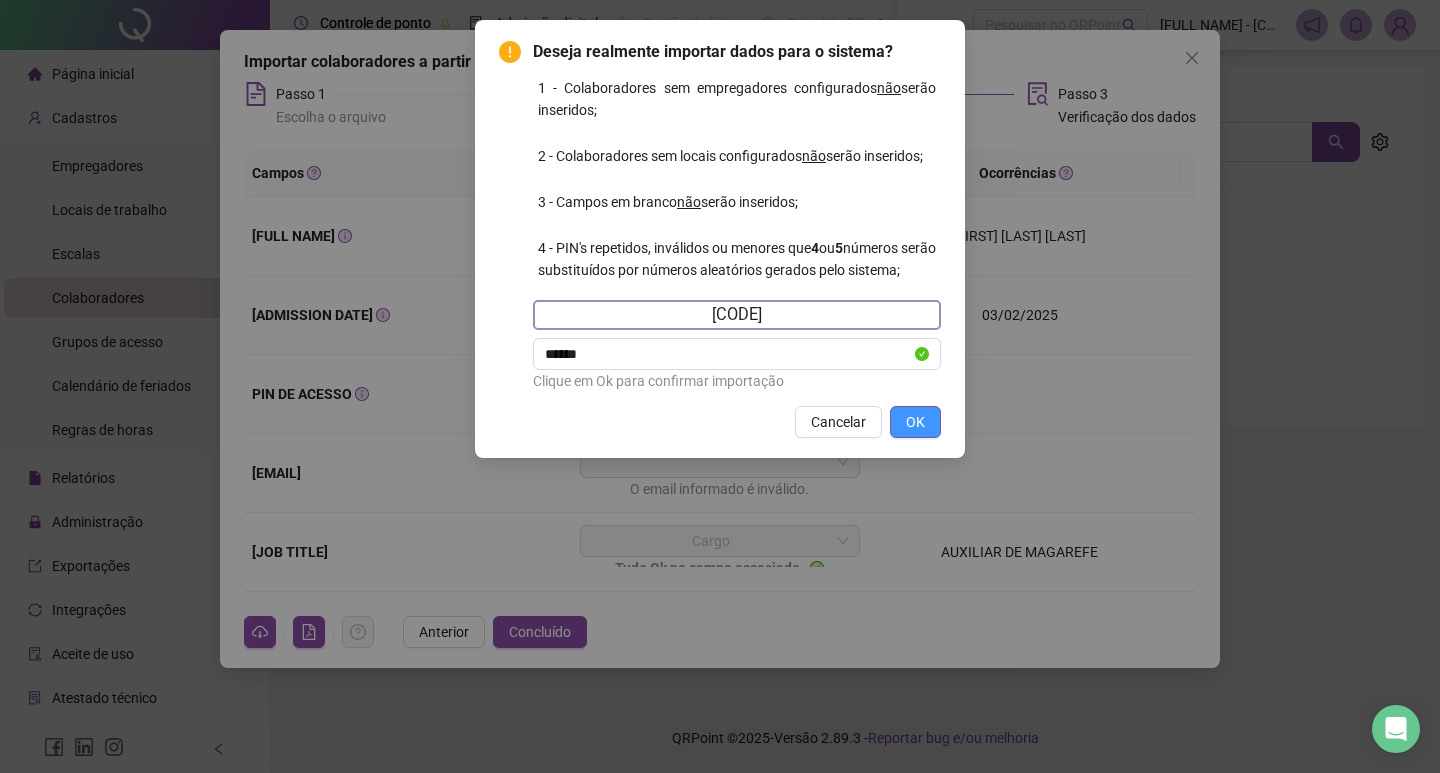 click on "OK" at bounding box center (915, 422) 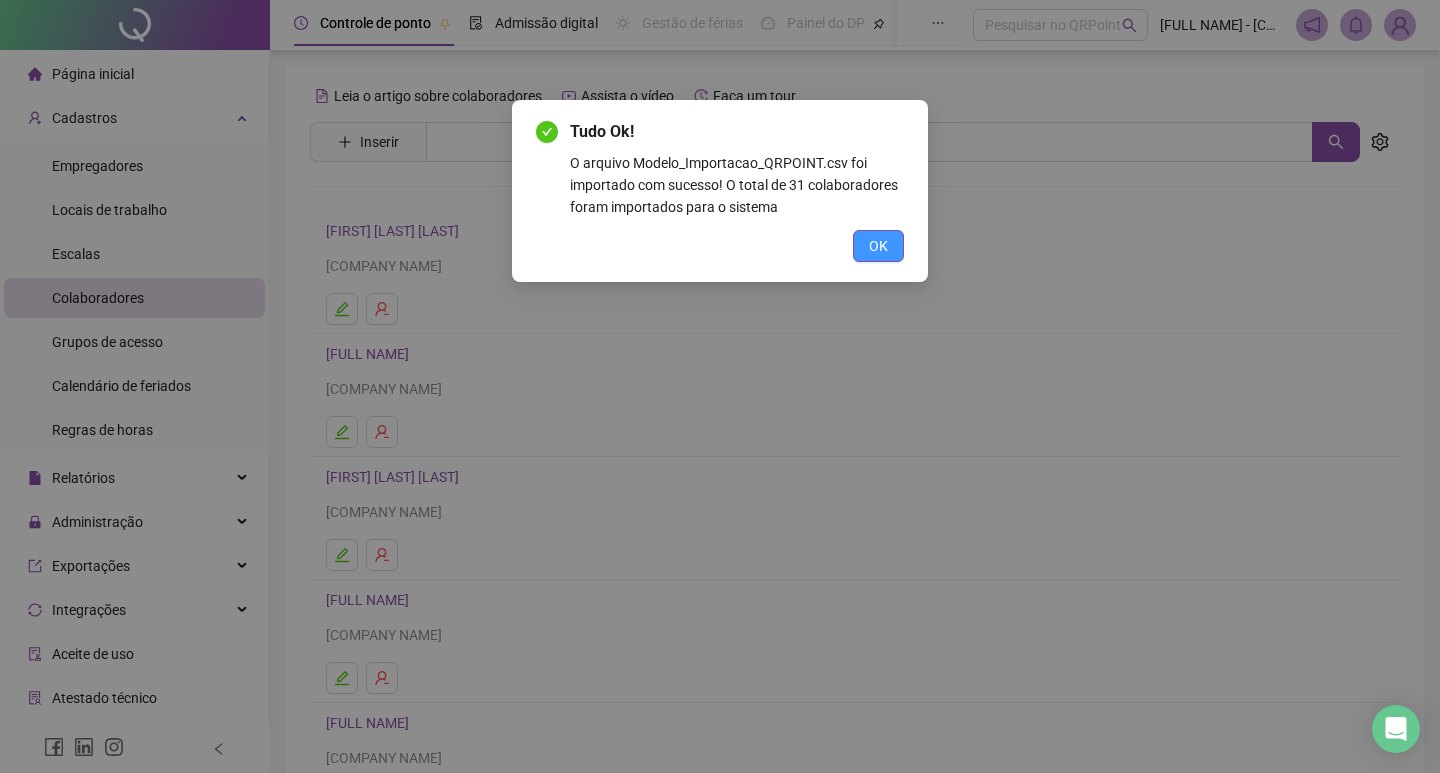 click on "OK" at bounding box center (878, 246) 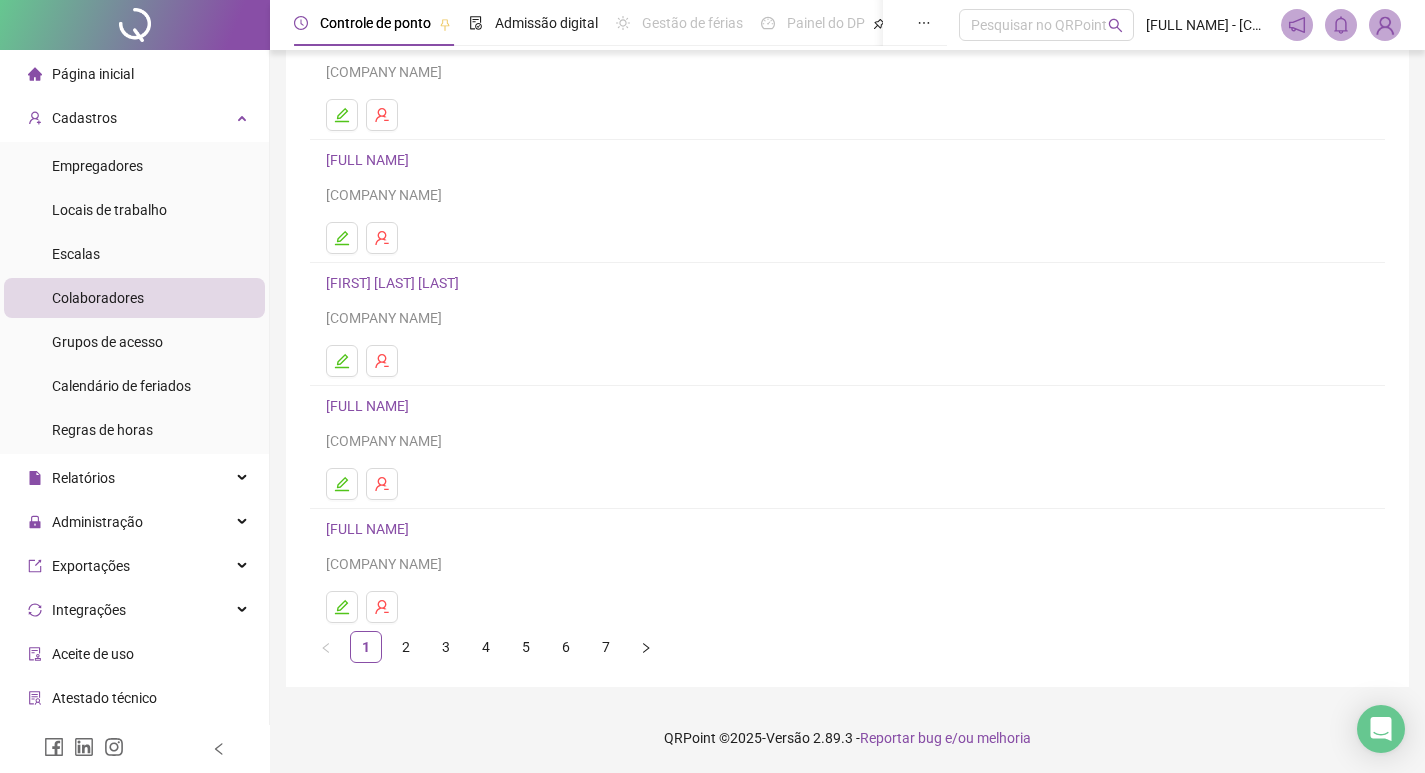 scroll, scrollTop: 0, scrollLeft: 0, axis: both 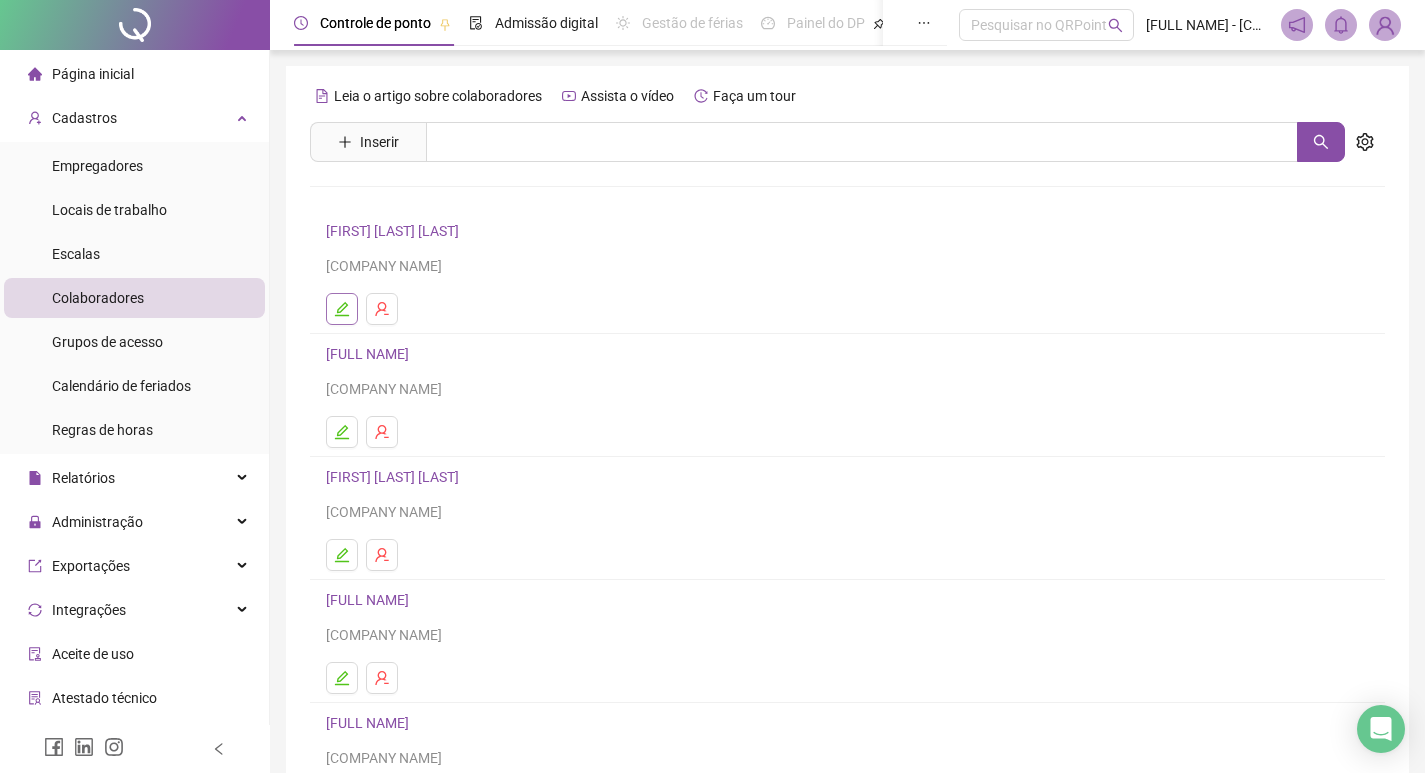click 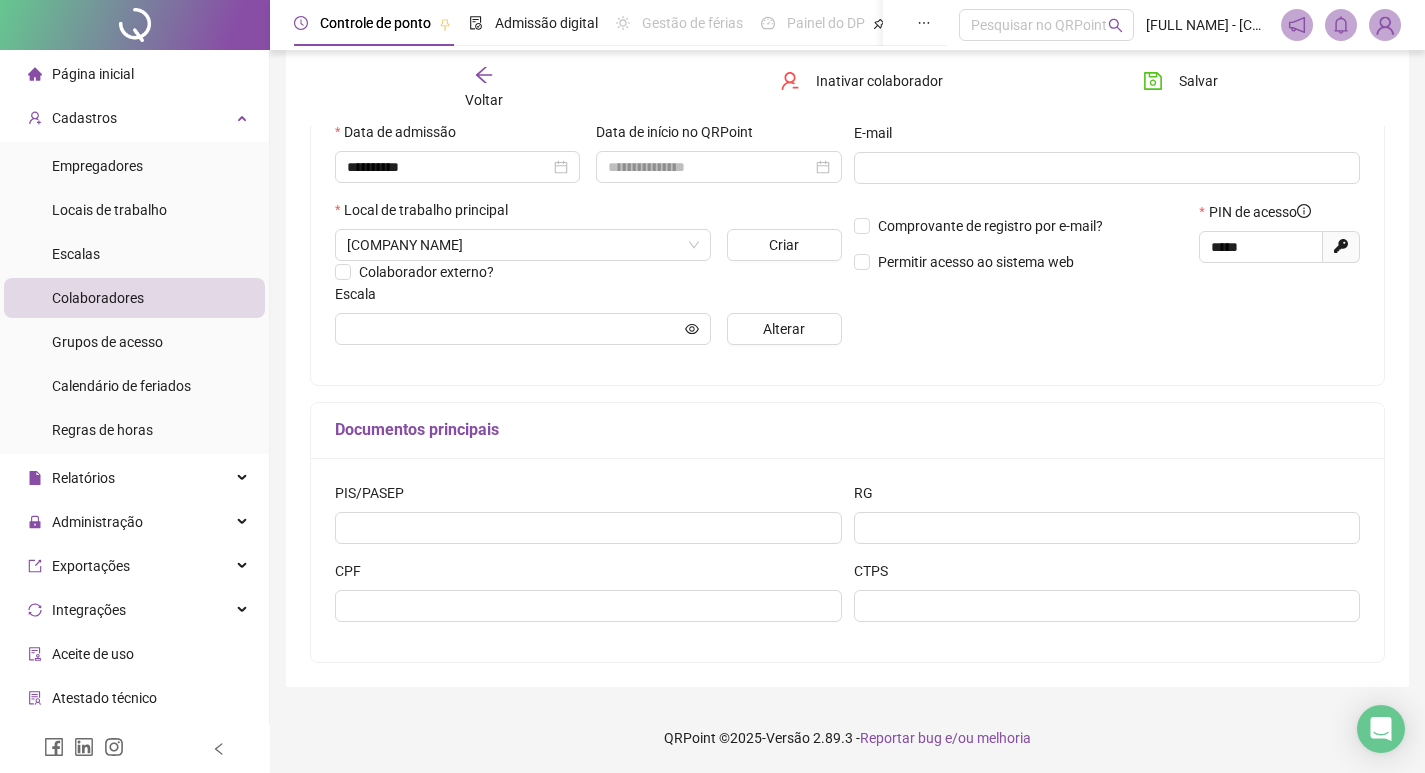 scroll, scrollTop: 0, scrollLeft: 0, axis: both 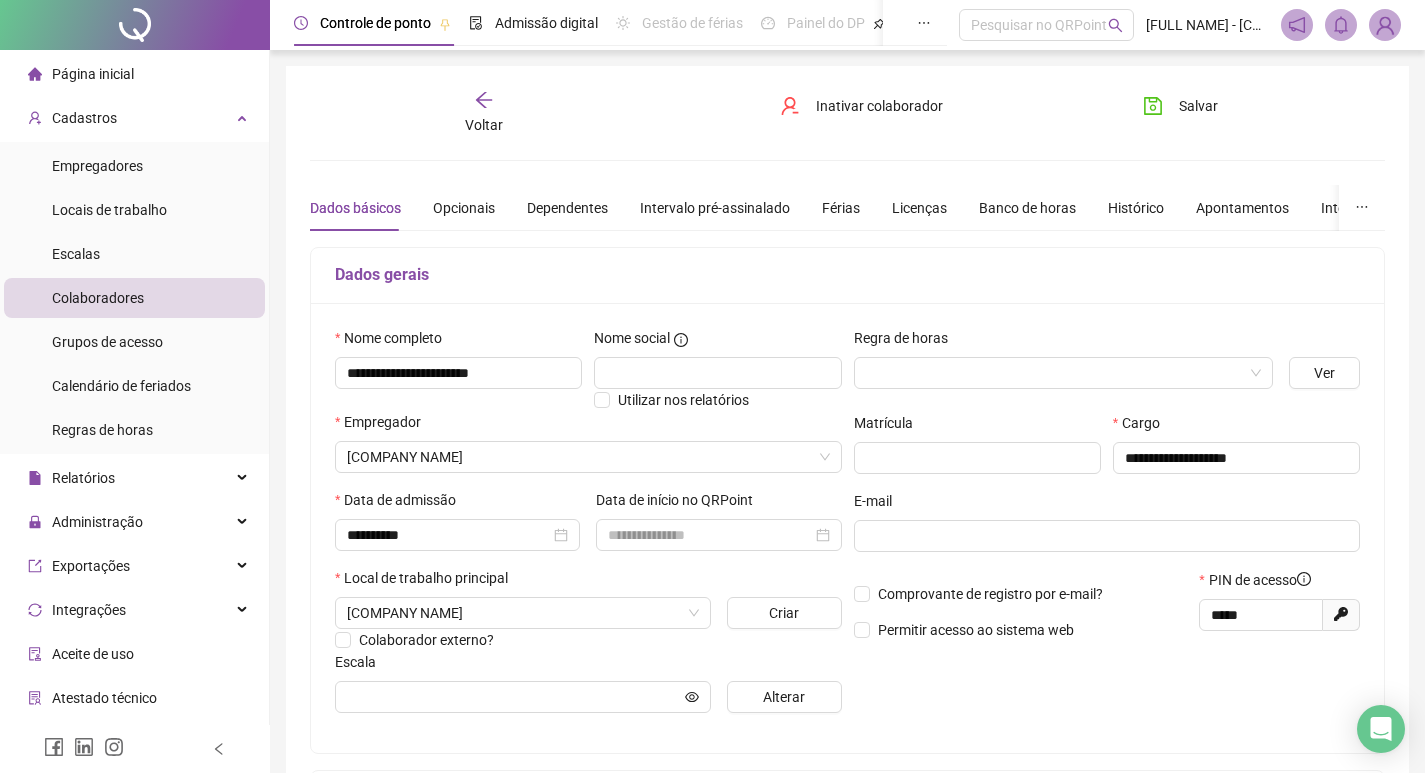 click on "Voltar" at bounding box center (484, 113) 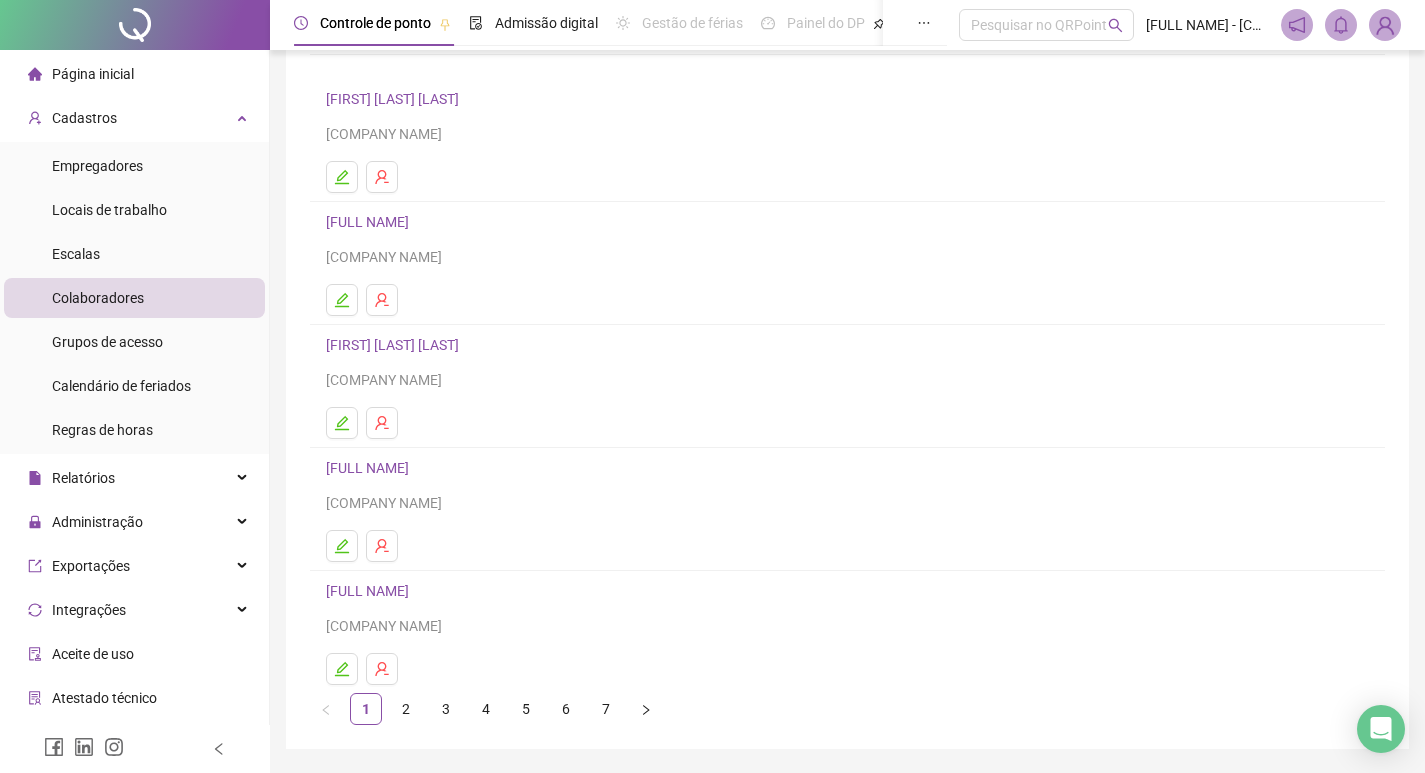 scroll, scrollTop: 194, scrollLeft: 0, axis: vertical 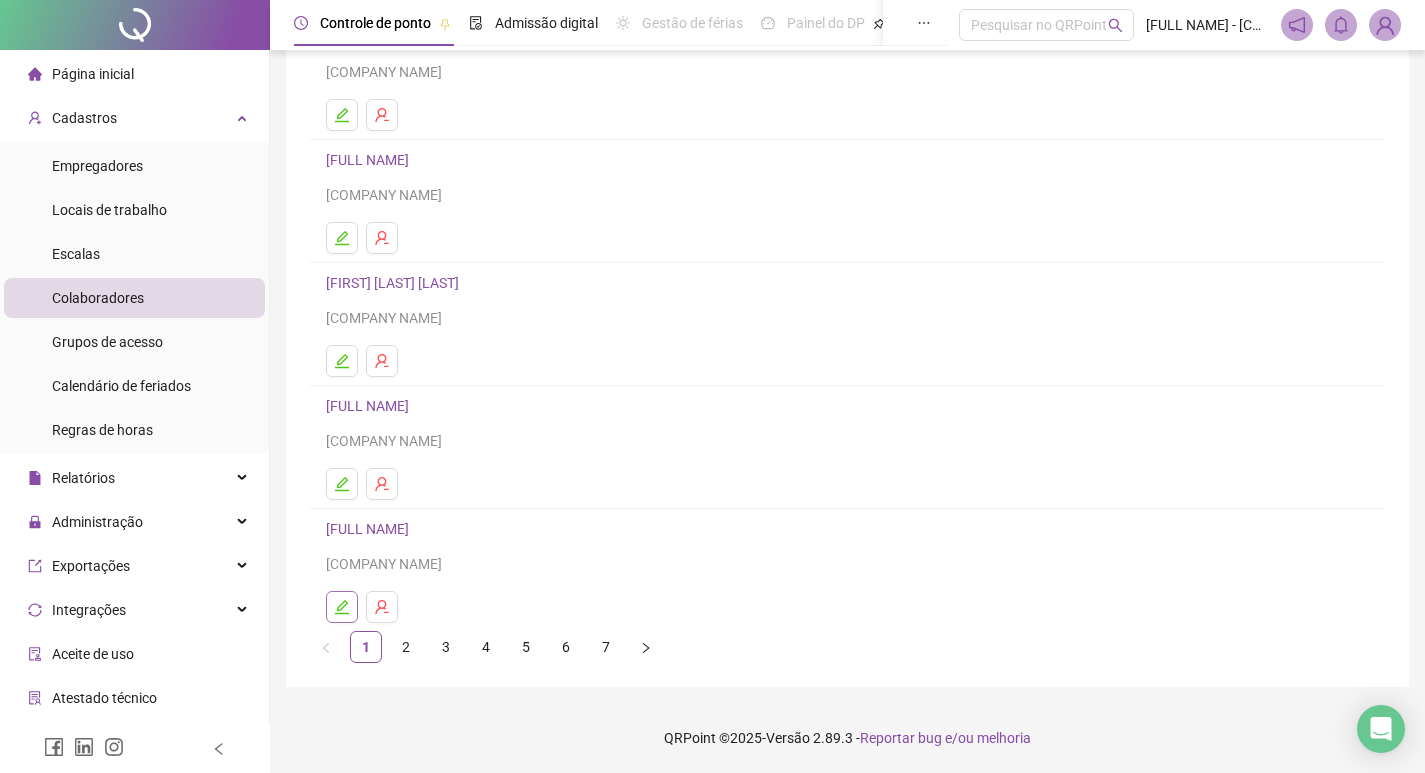 click 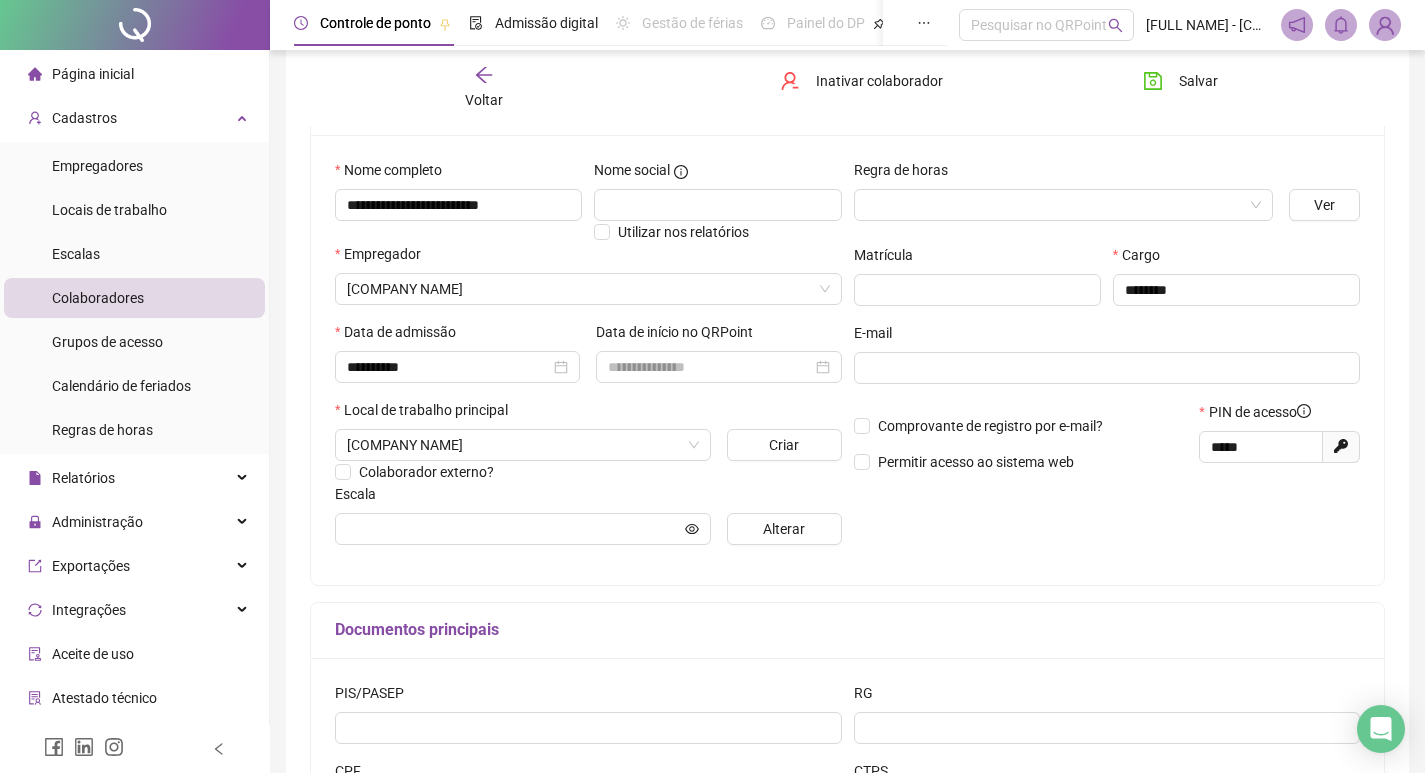 scroll, scrollTop: 0, scrollLeft: 0, axis: both 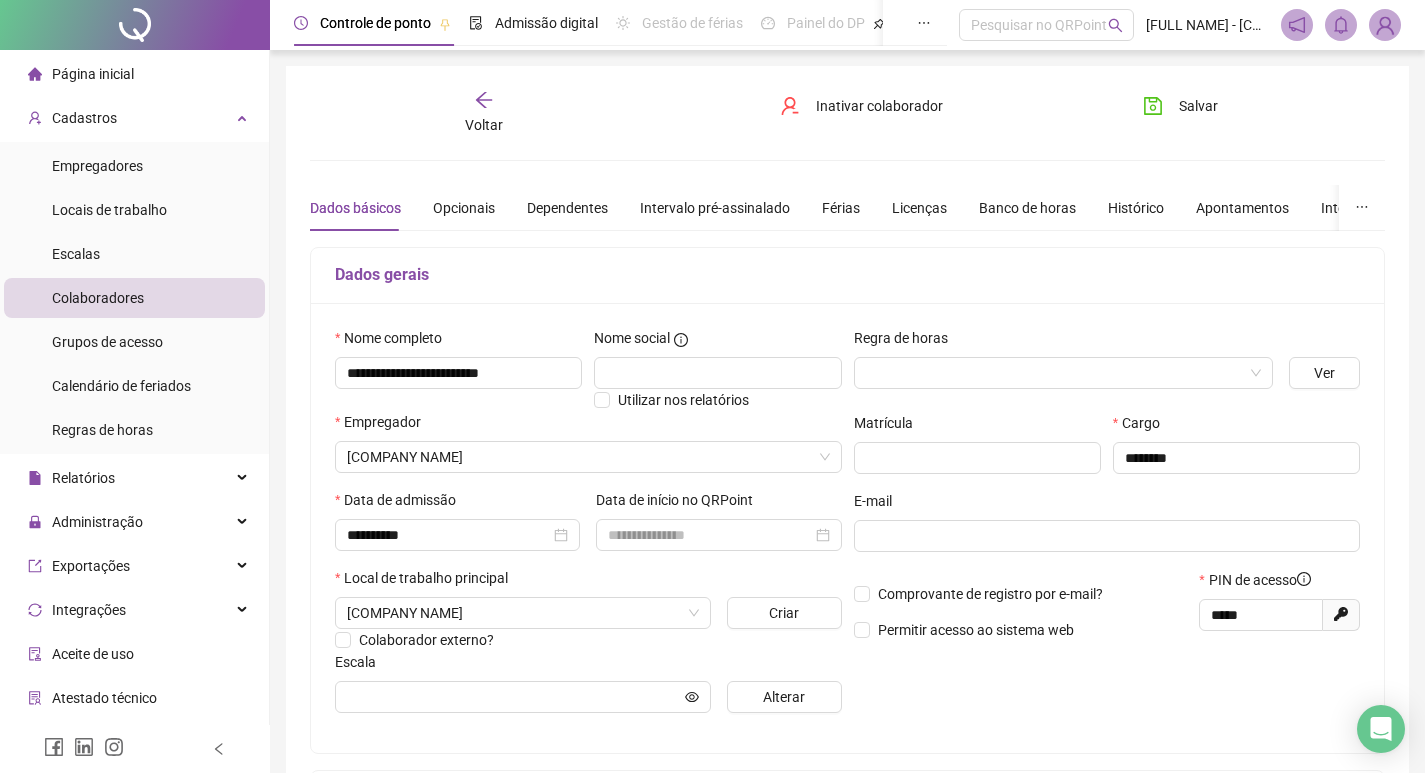 click 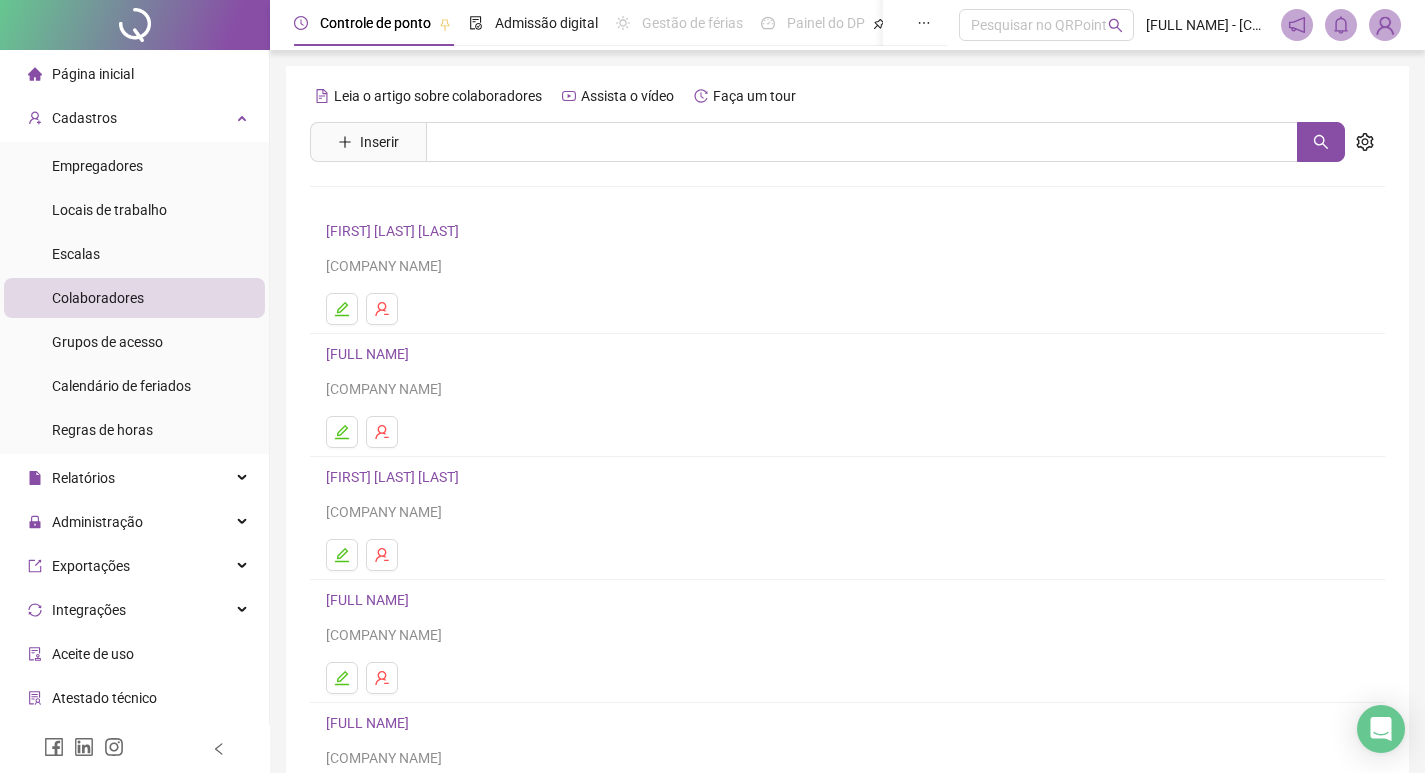 scroll, scrollTop: 194, scrollLeft: 0, axis: vertical 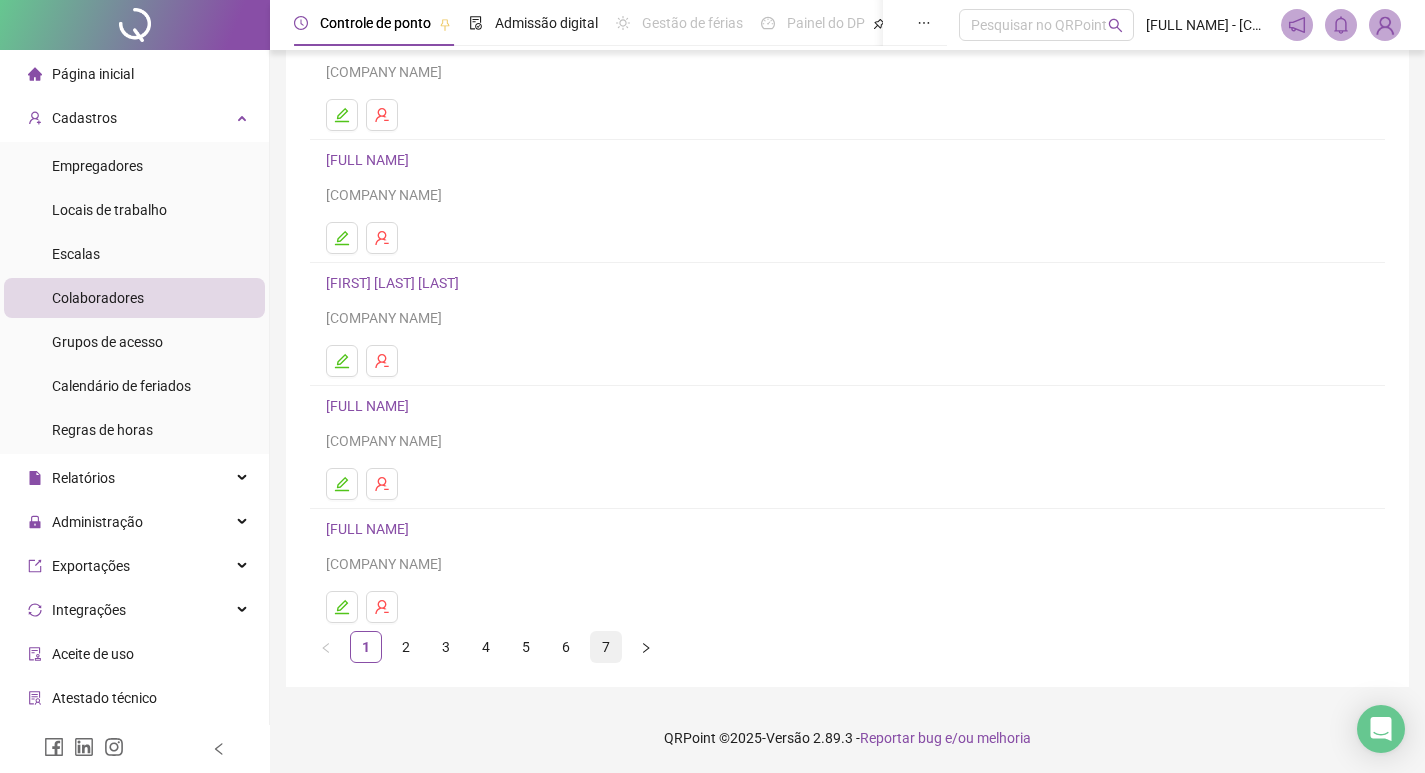 click on "7" at bounding box center [606, 647] 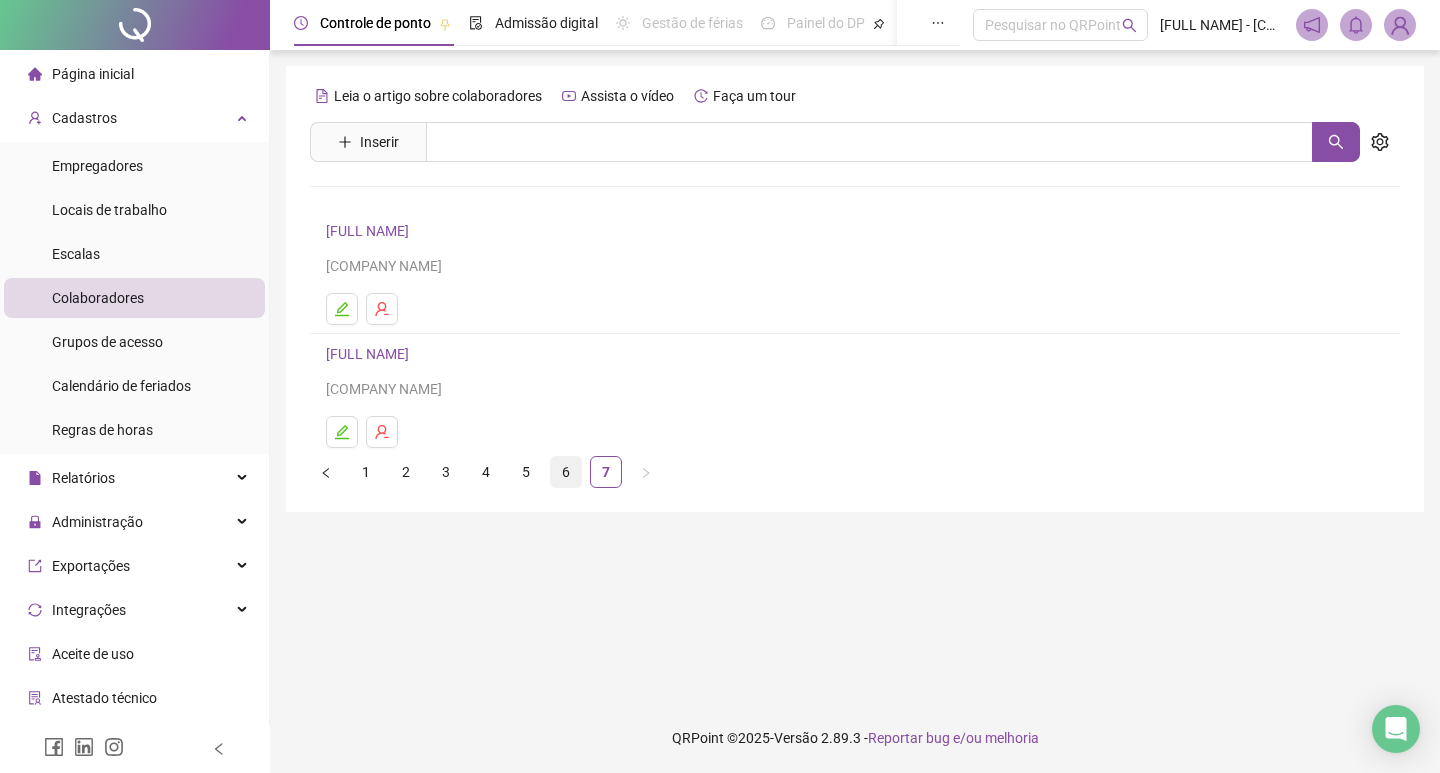 click on "6" at bounding box center (566, 472) 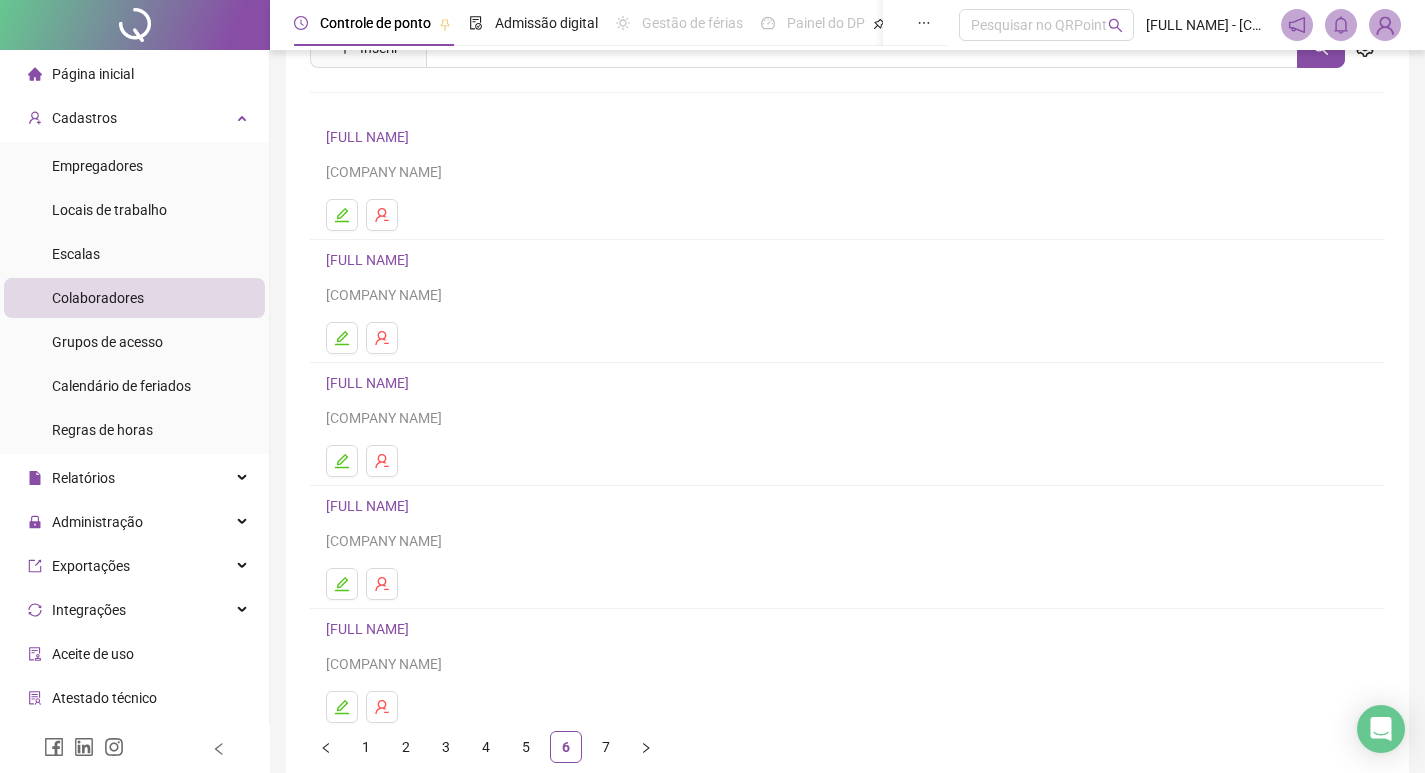 scroll, scrollTop: 0, scrollLeft: 0, axis: both 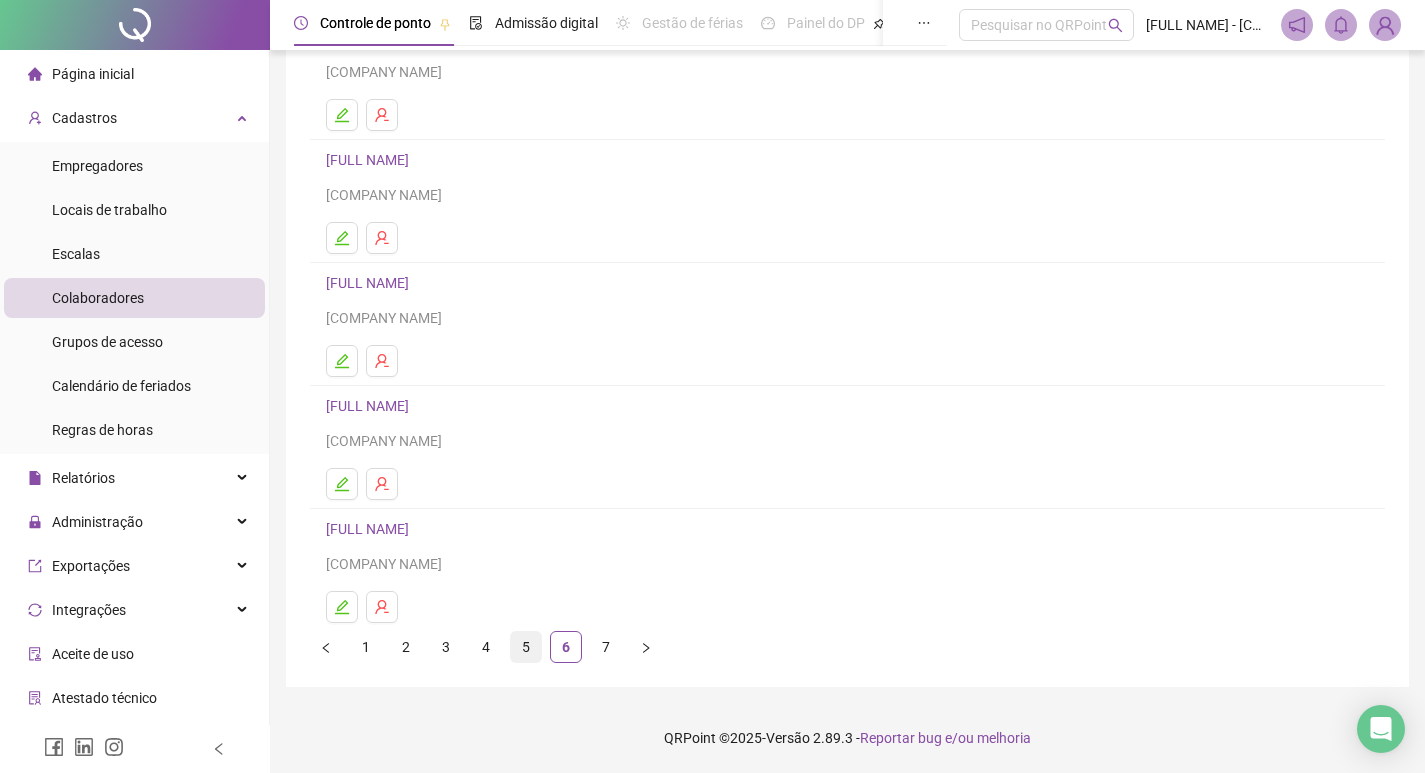 click on "5" at bounding box center (526, 647) 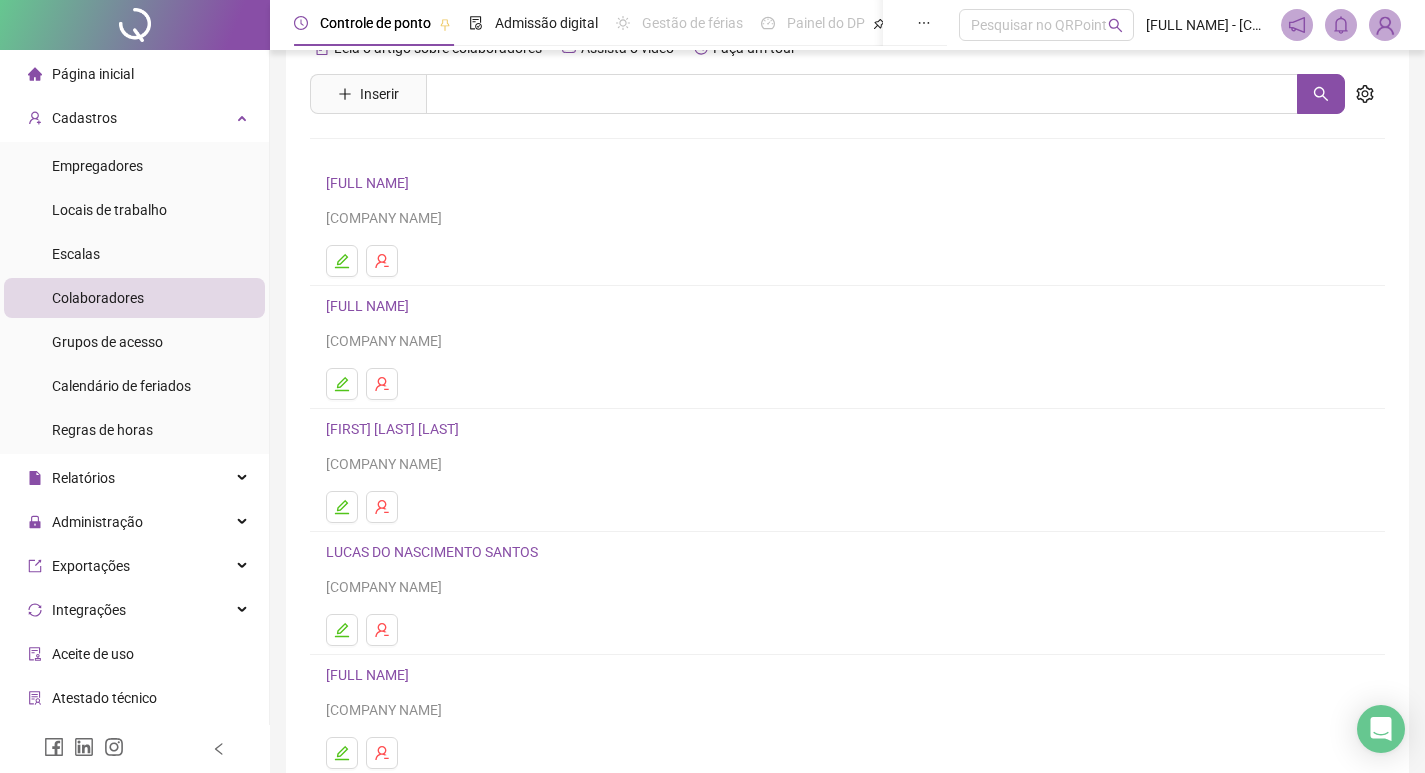 scroll, scrollTop: 0, scrollLeft: 0, axis: both 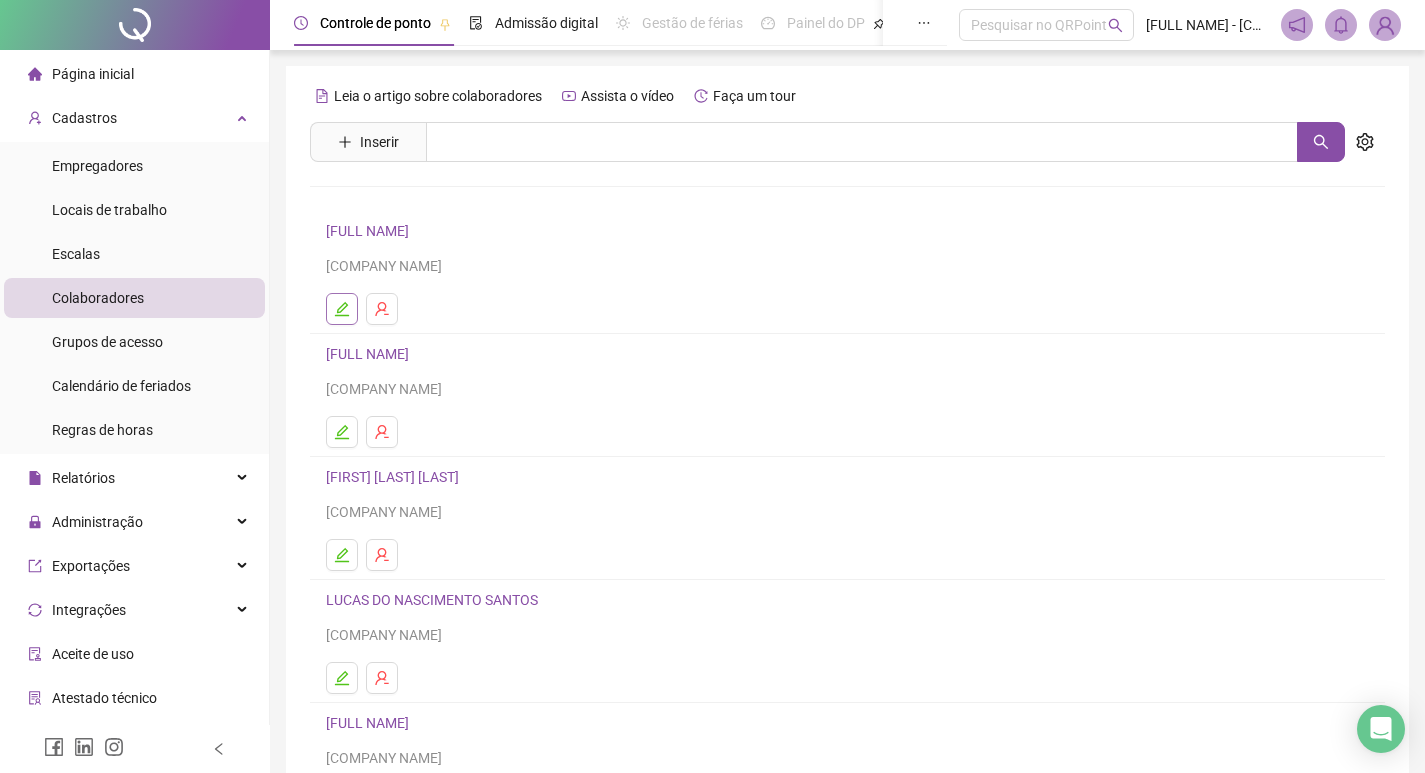 click at bounding box center [342, 309] 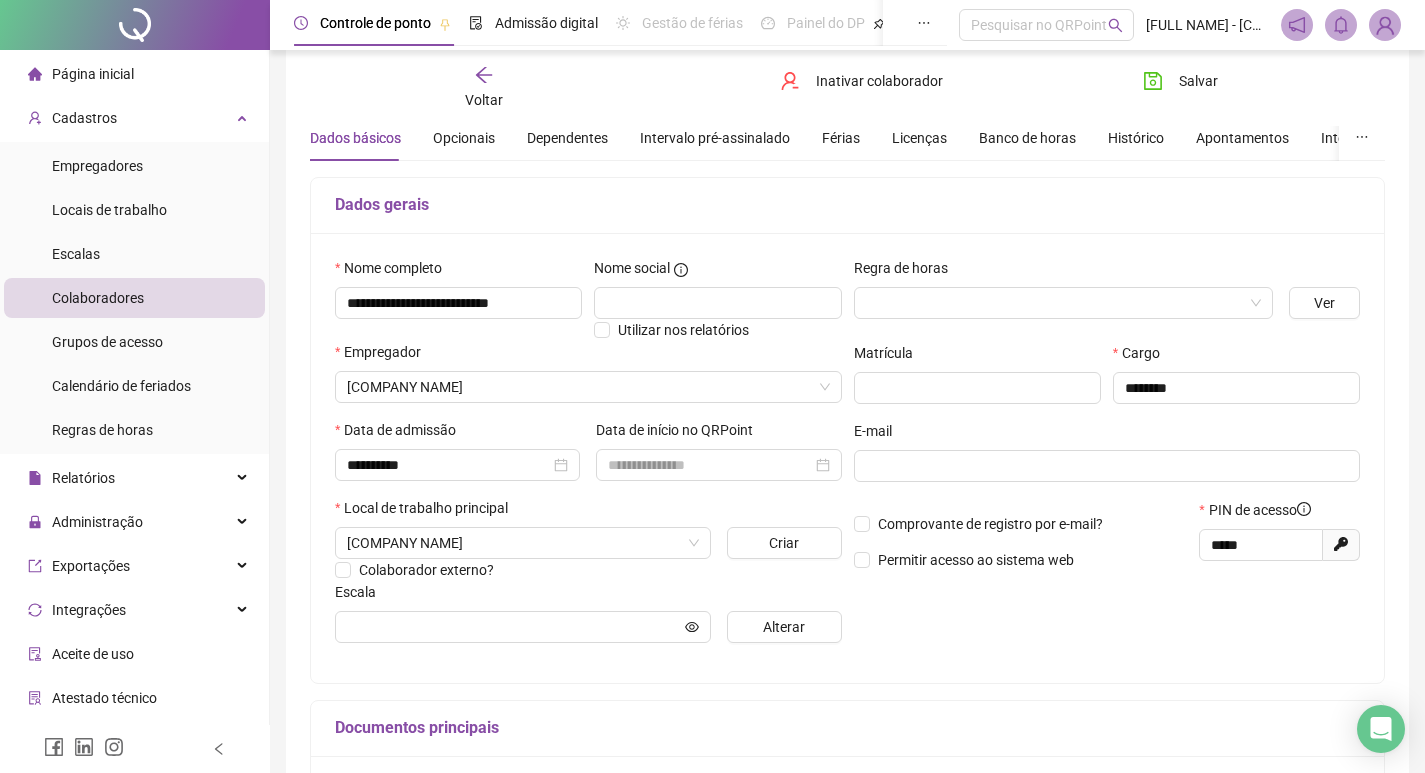 scroll, scrollTop: 68, scrollLeft: 0, axis: vertical 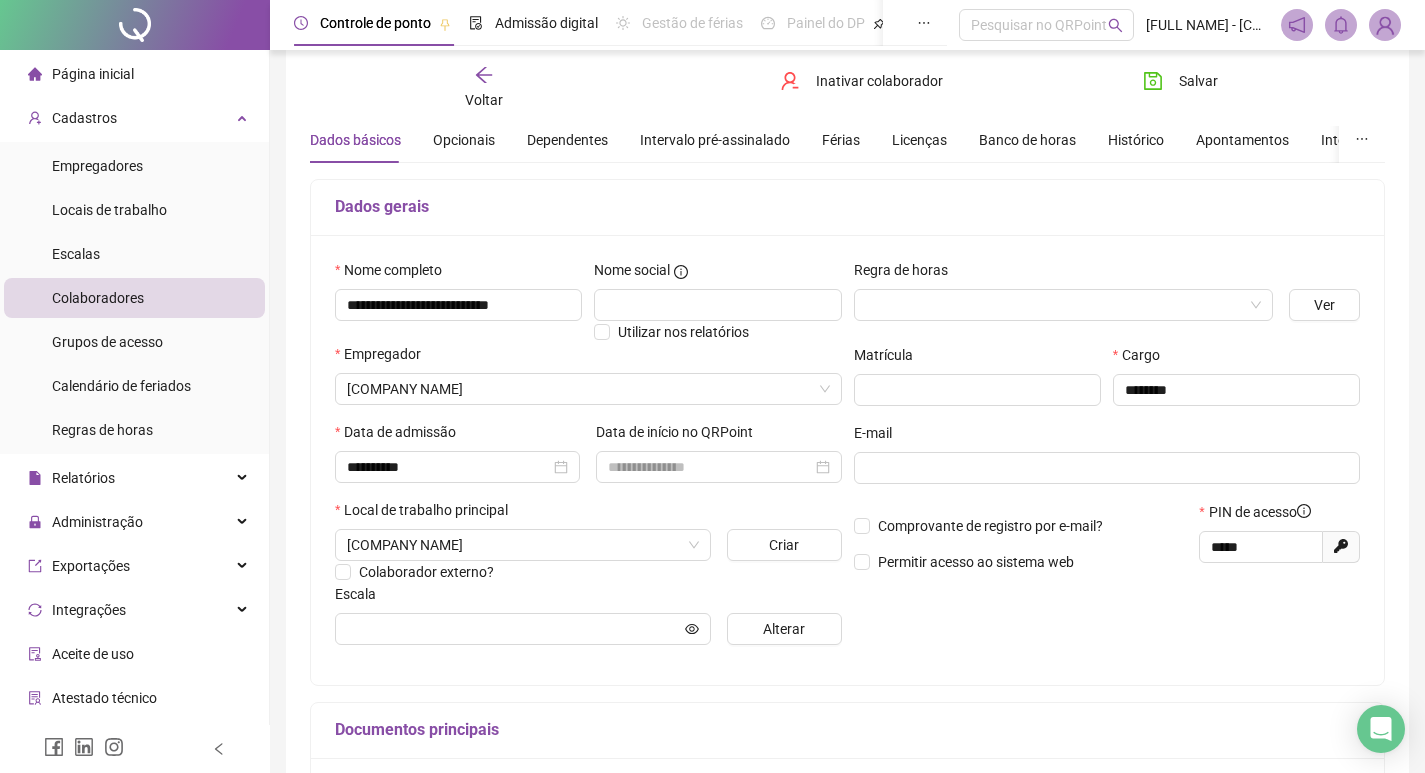 drag, startPoint x: 1104, startPoint y: 221, endPoint x: 1285, endPoint y: 212, distance: 181.22362 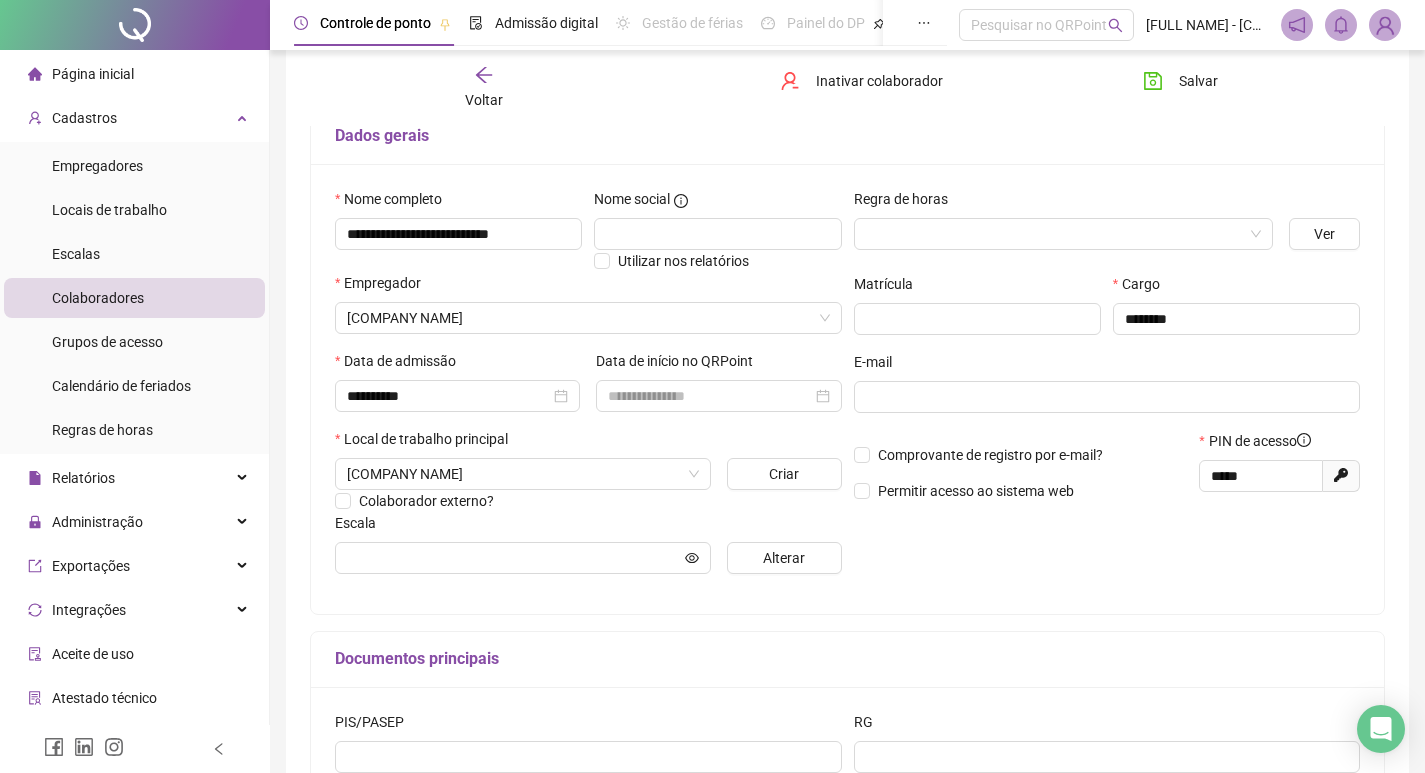 scroll, scrollTop: 0, scrollLeft: 0, axis: both 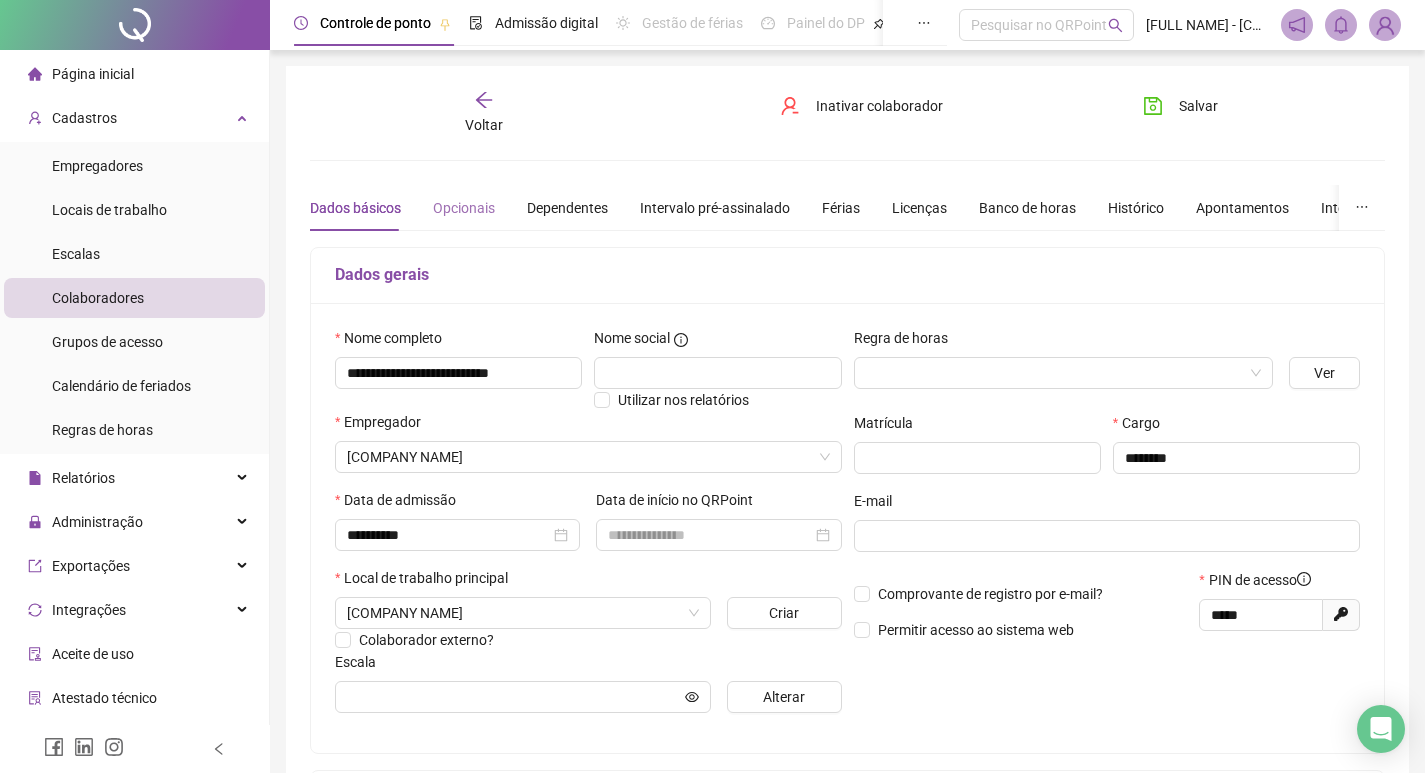 click on "Opcionais" at bounding box center (464, 208) 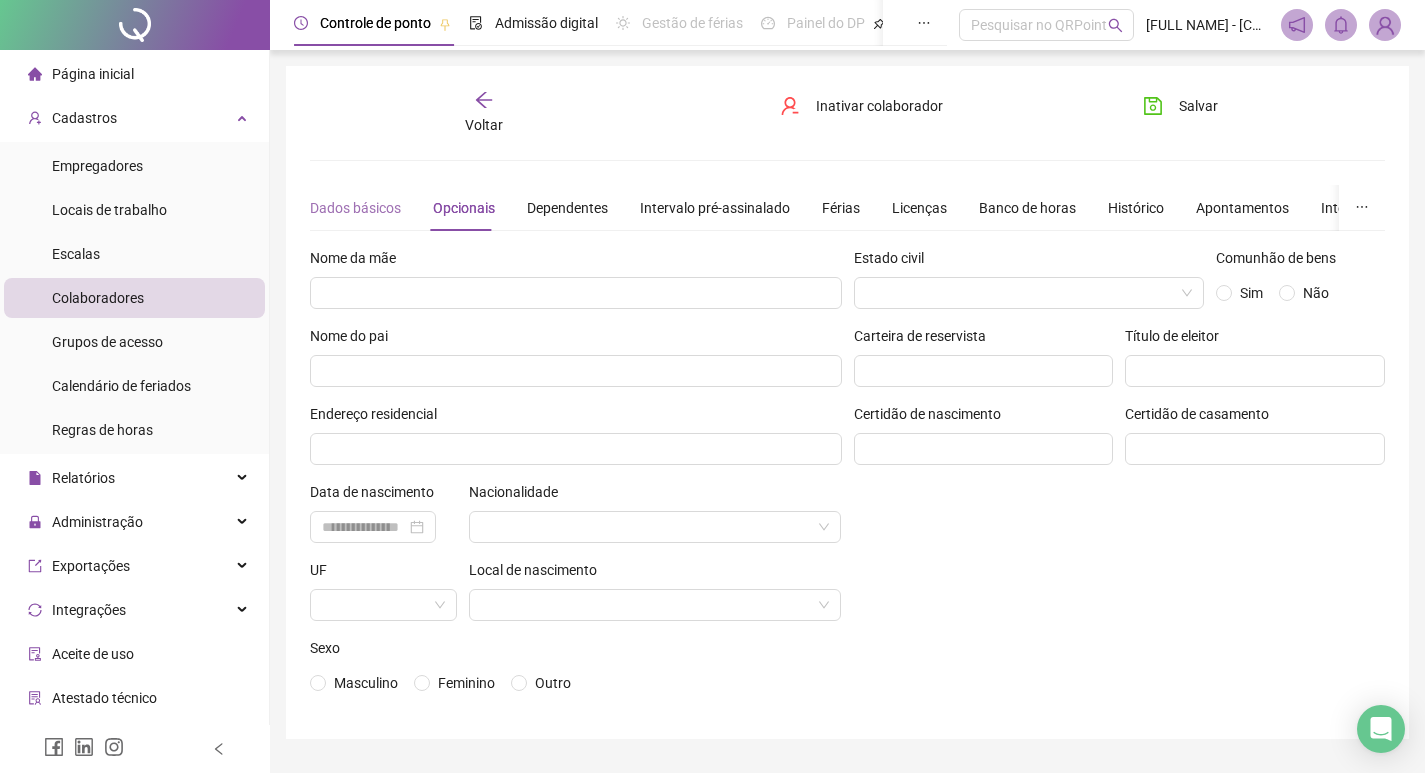 click on "Dados básicos" at bounding box center [355, 208] 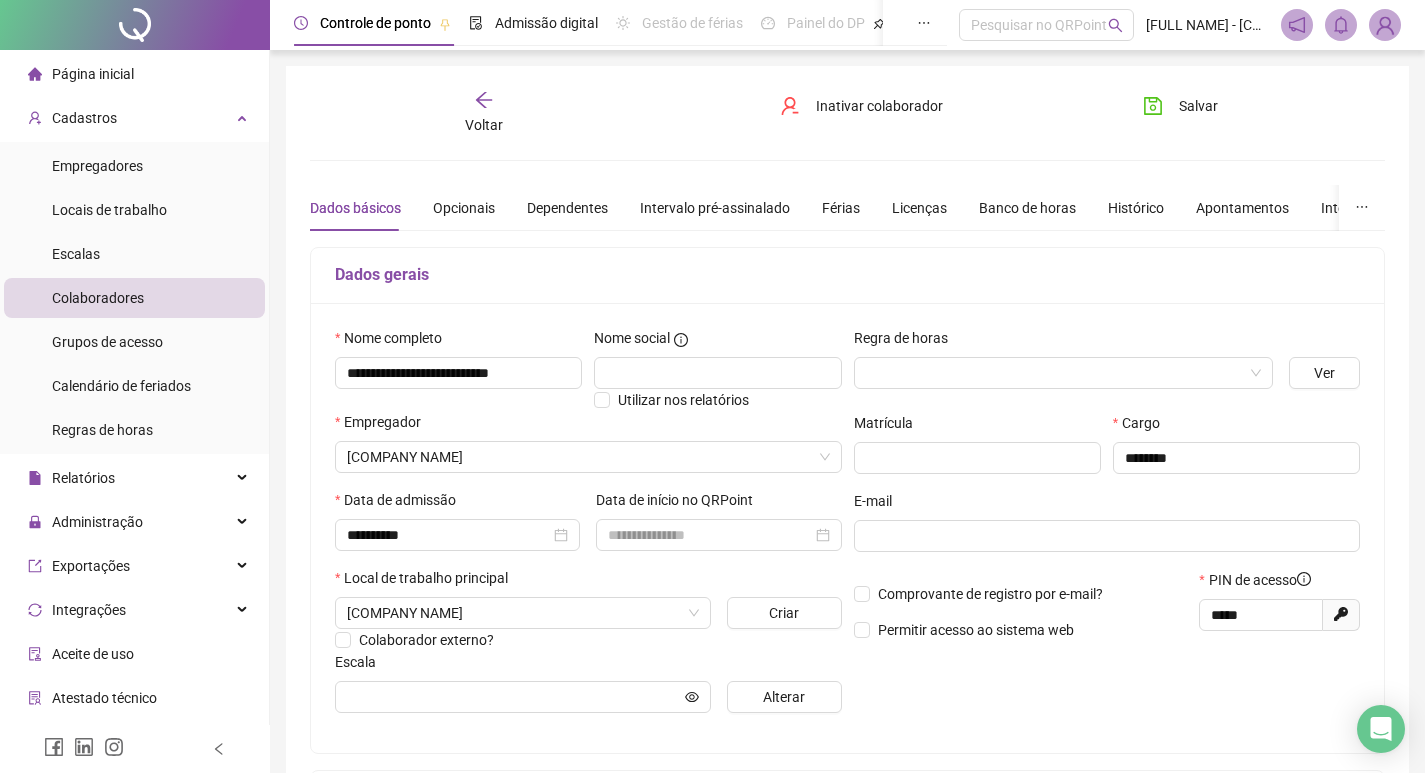 click on "Dados básicos Opcionais Dependentes Intervalo pré-assinalado Férias Licenças Banco de horas Histórico Apontamentos Integrações Preferências" at bounding box center (907, 208) 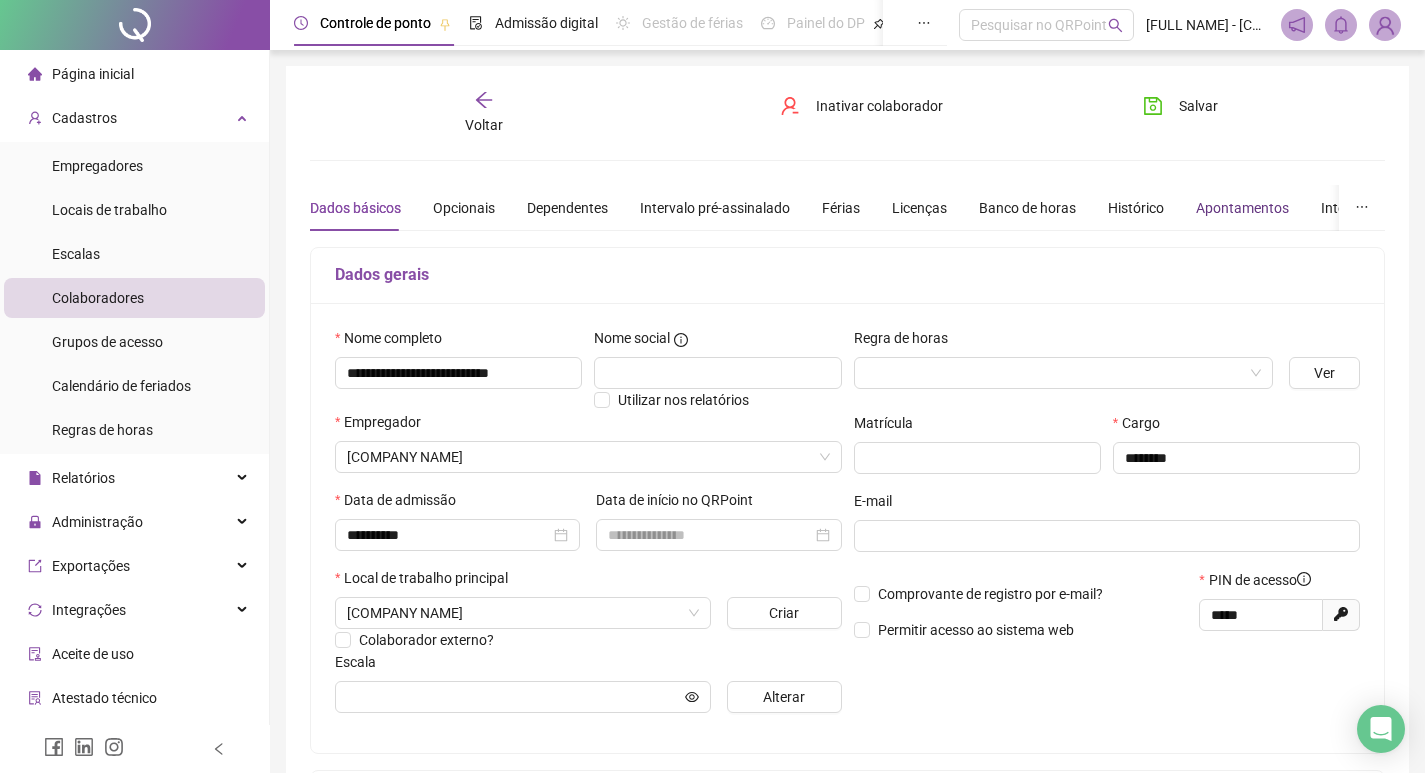 click on "Apontamentos" at bounding box center (1242, 208) 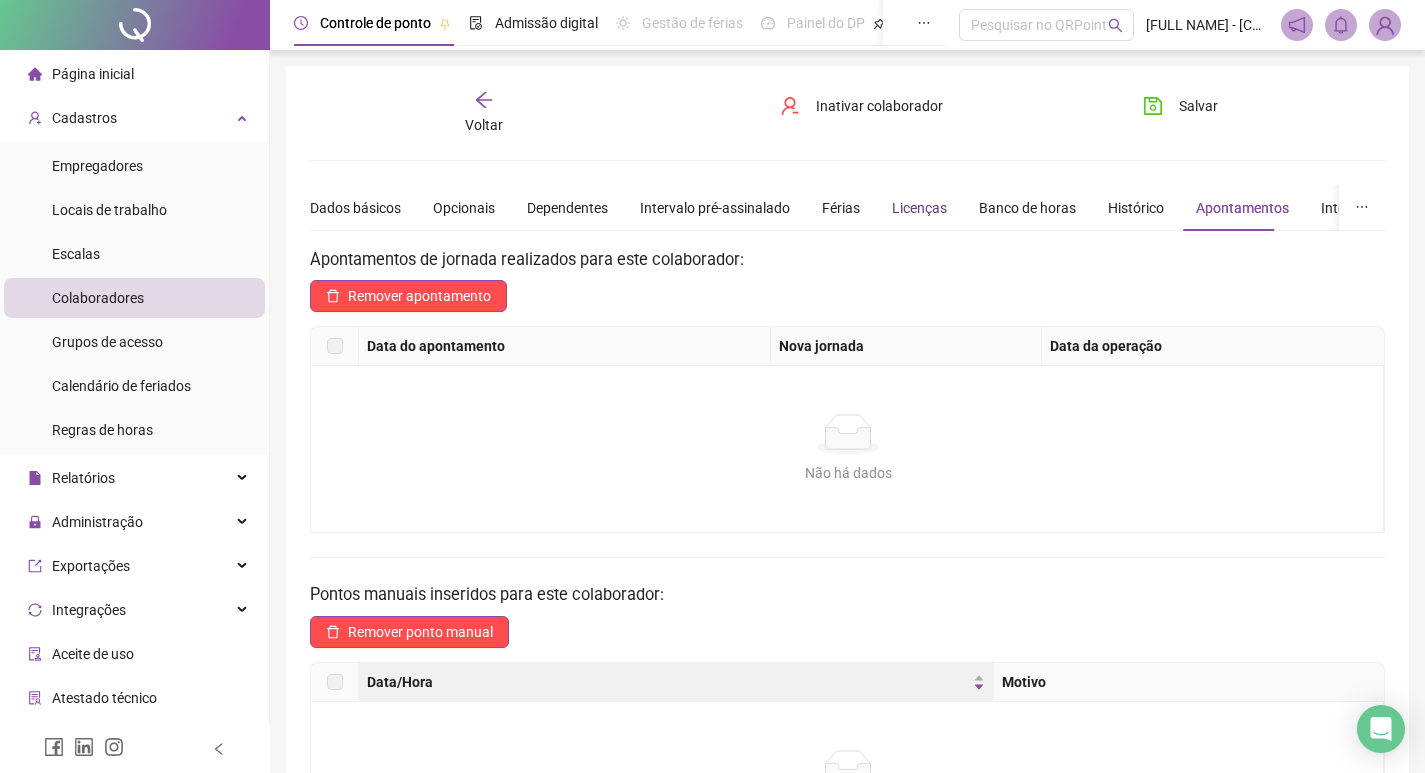 drag, startPoint x: 936, startPoint y: 217, endPoint x: 889, endPoint y: 219, distance: 47.042534 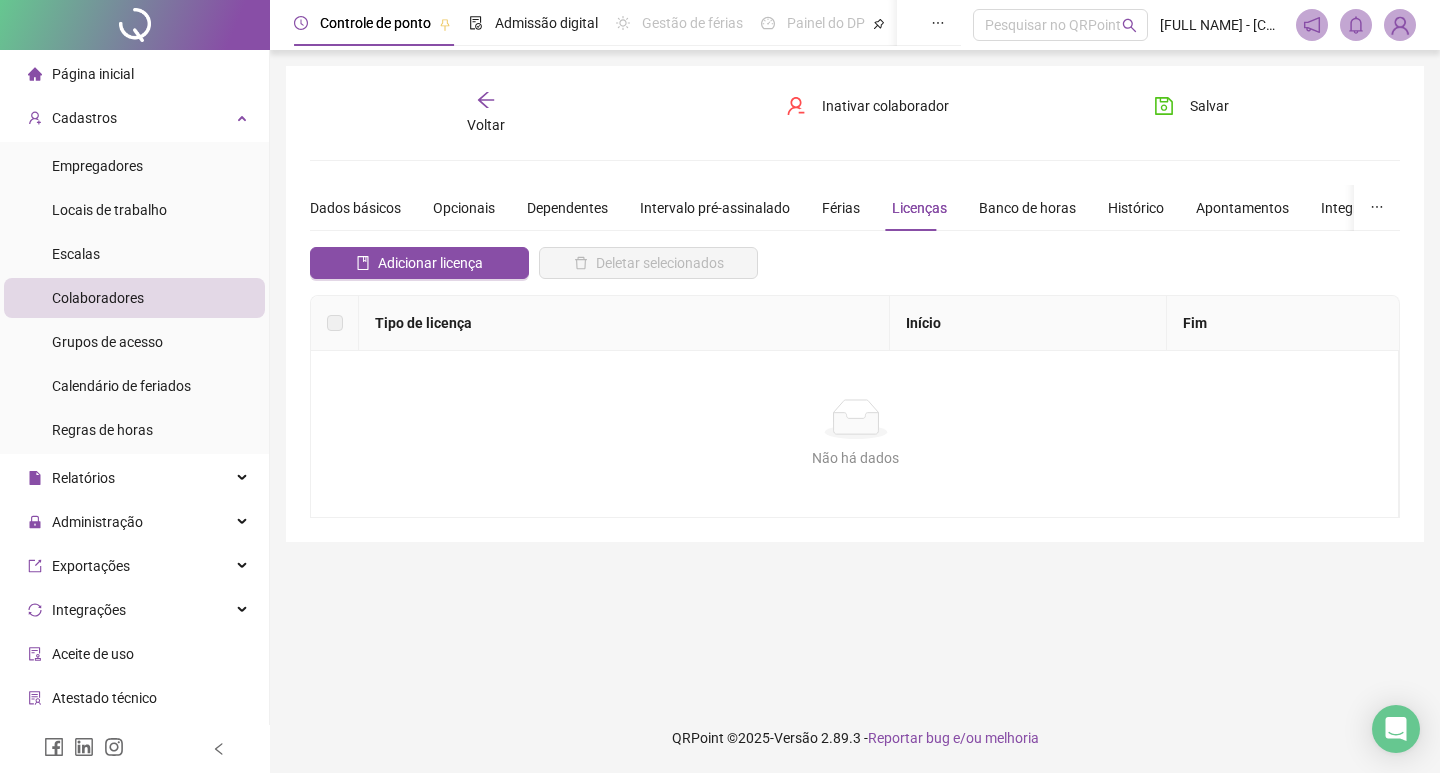 drag, startPoint x: 612, startPoint y: 215, endPoint x: 636, endPoint y: 209, distance: 24.738634 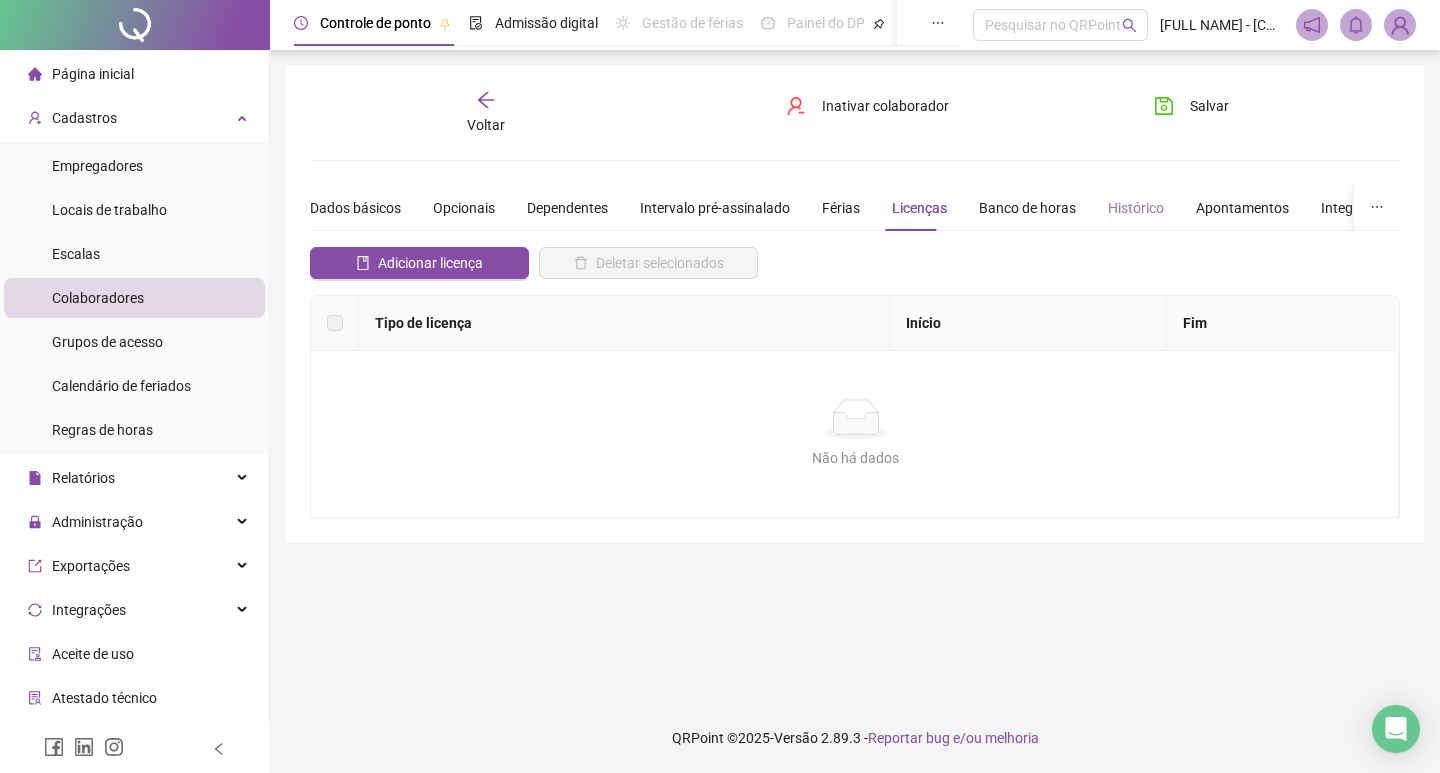 drag, startPoint x: 1097, startPoint y: 189, endPoint x: 1219, endPoint y: 204, distance: 122.91867 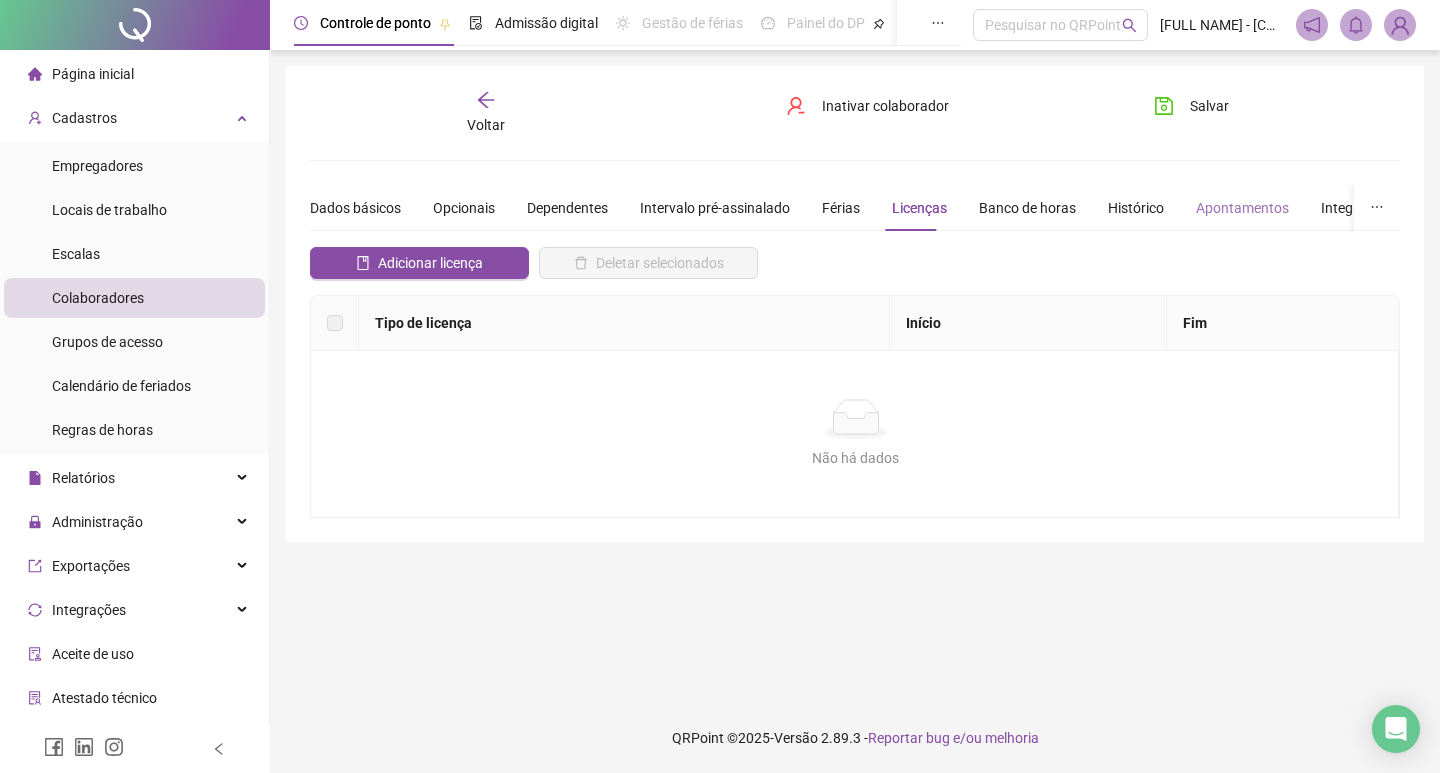 click on "Histórico" at bounding box center (1136, 208) 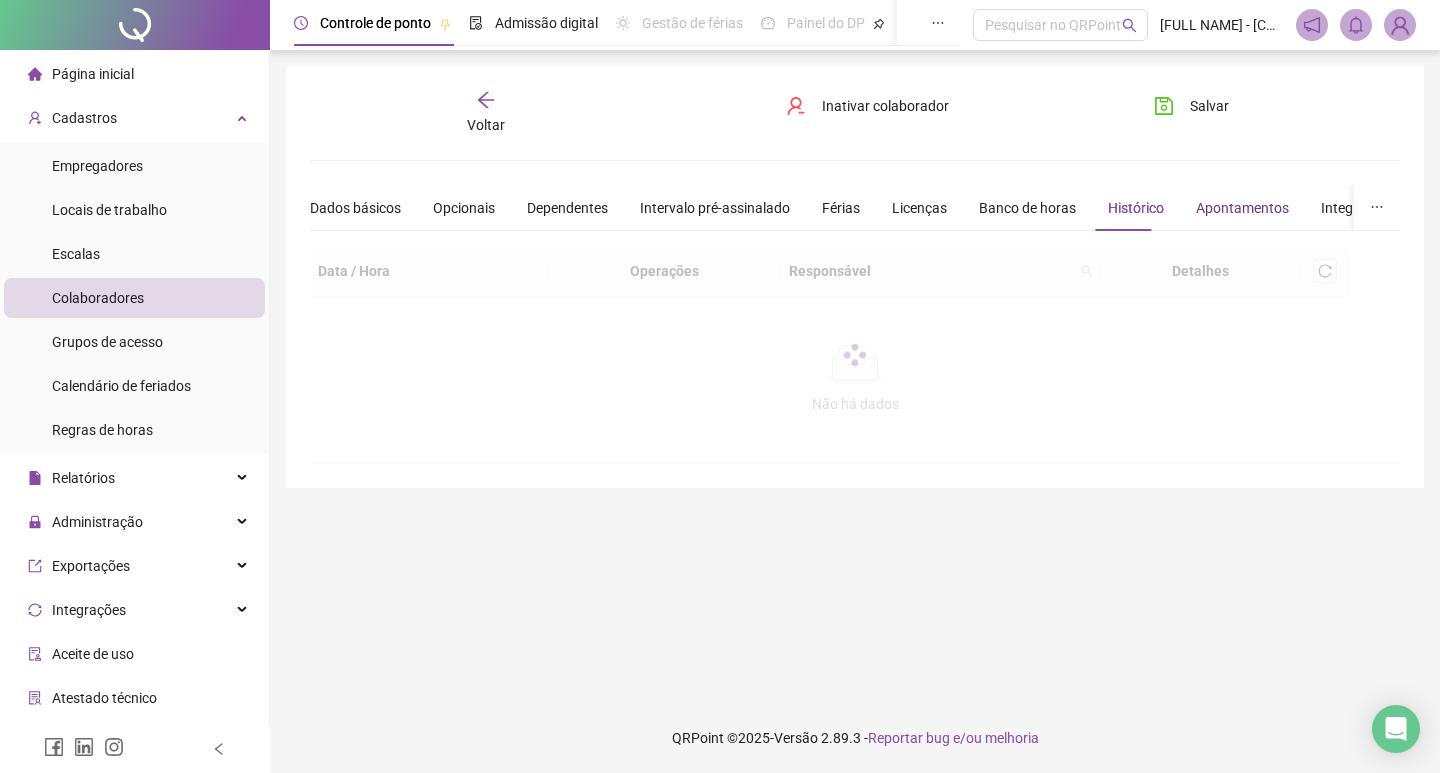 click on "Apontamentos" at bounding box center (1242, 208) 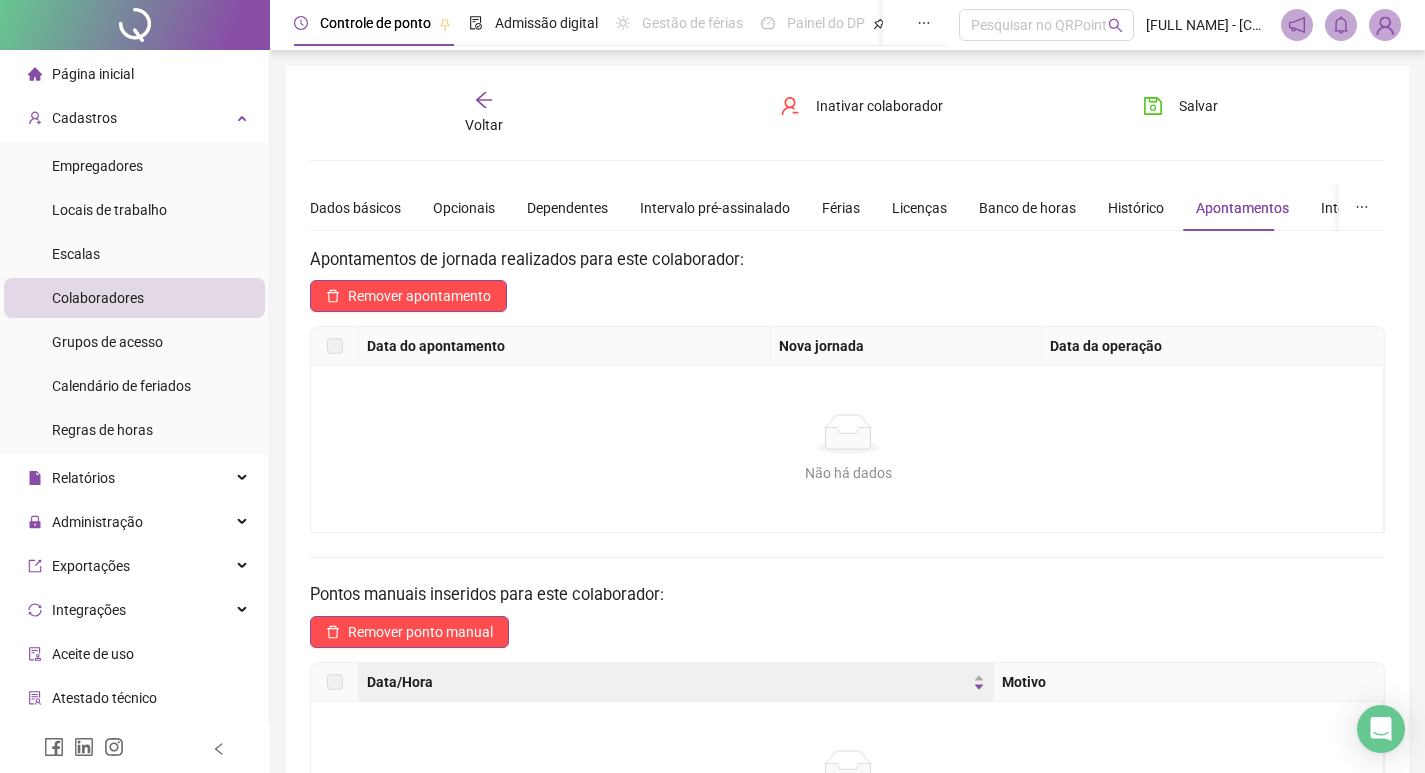 click on "Voltar" at bounding box center (484, 125) 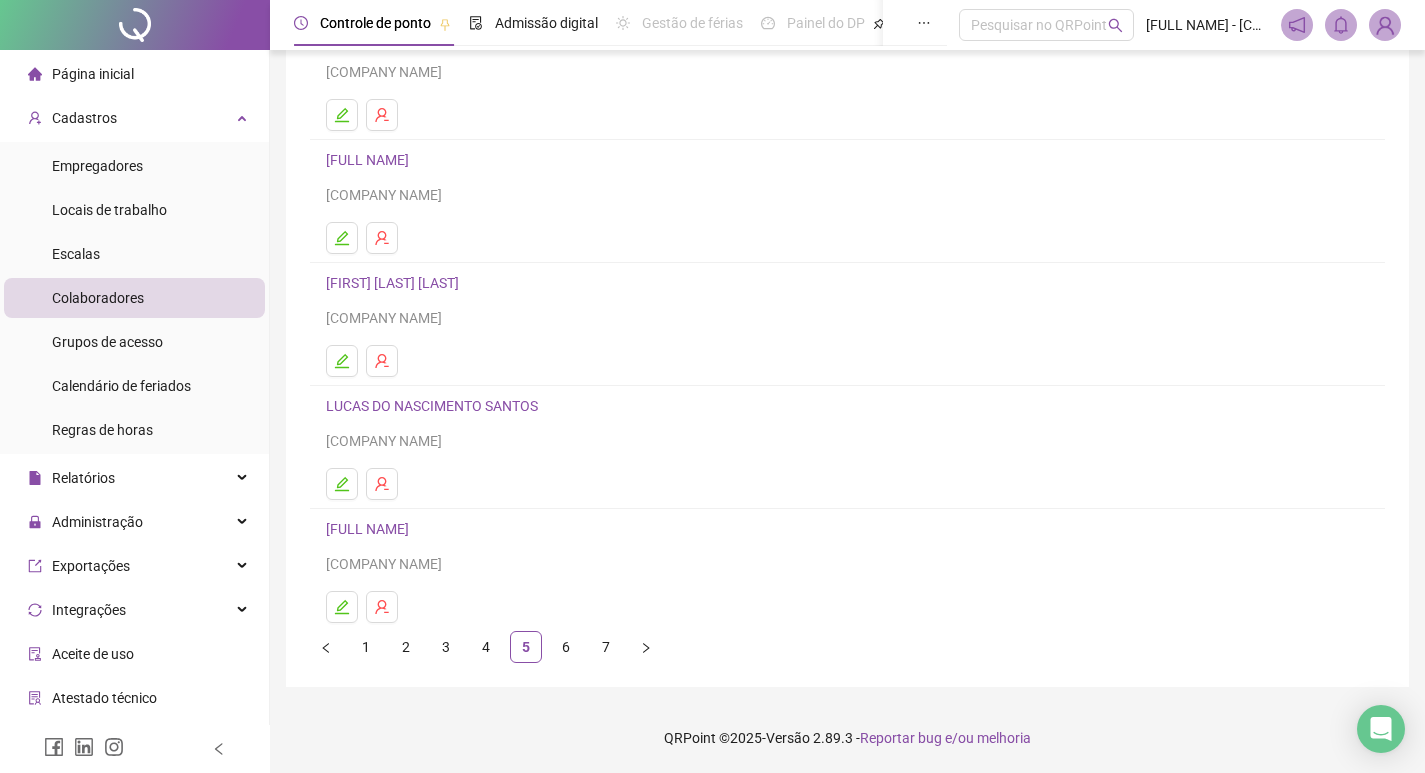 scroll, scrollTop: 0, scrollLeft: 0, axis: both 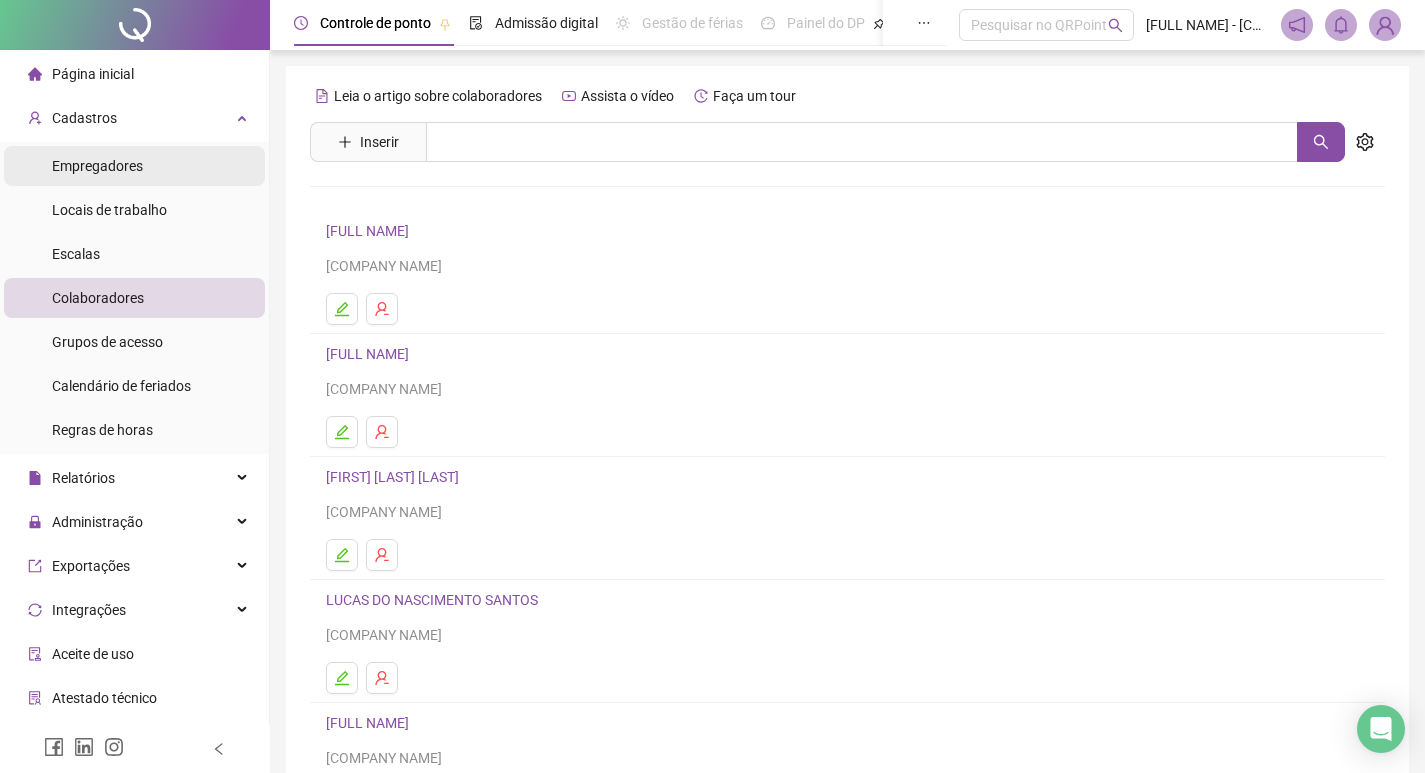 click on "Empregadores" at bounding box center (134, 166) 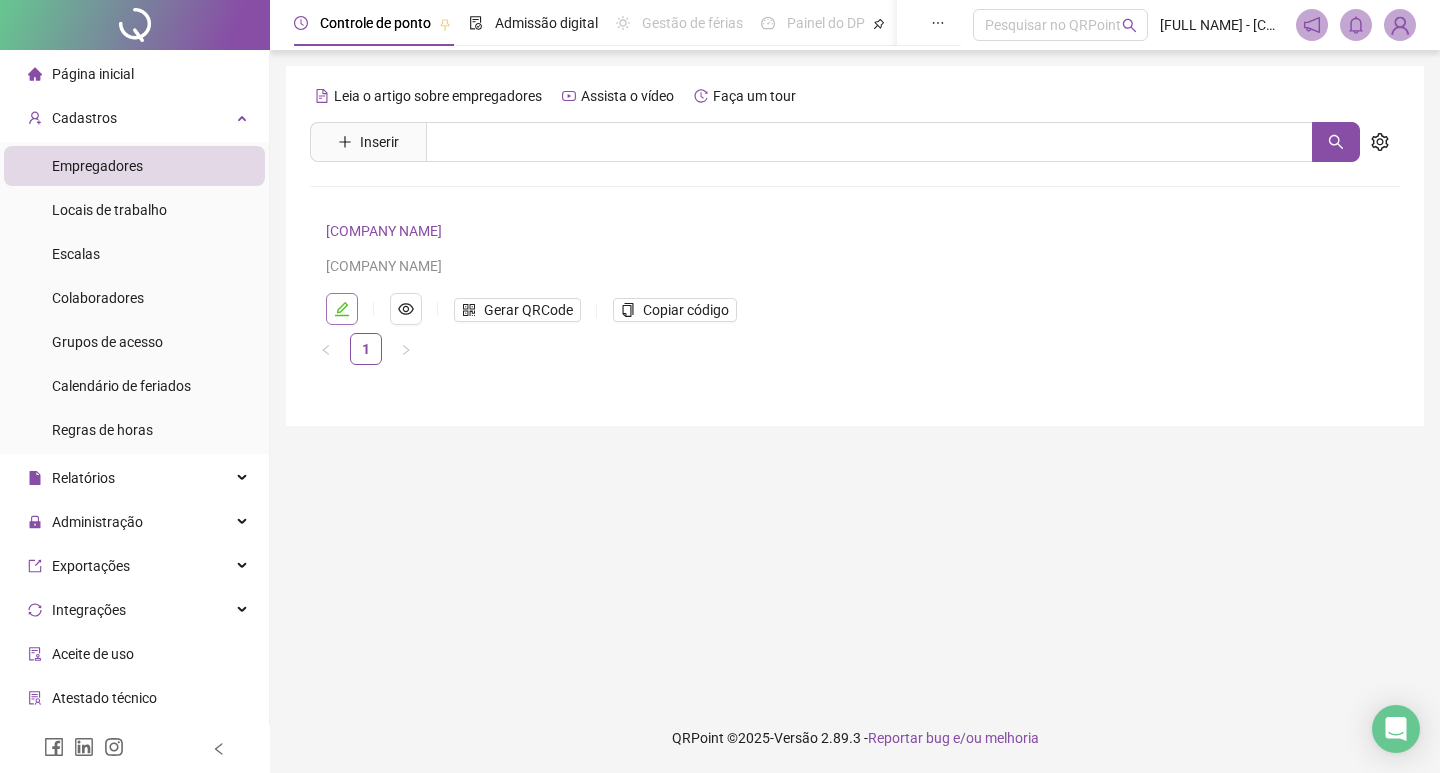 click 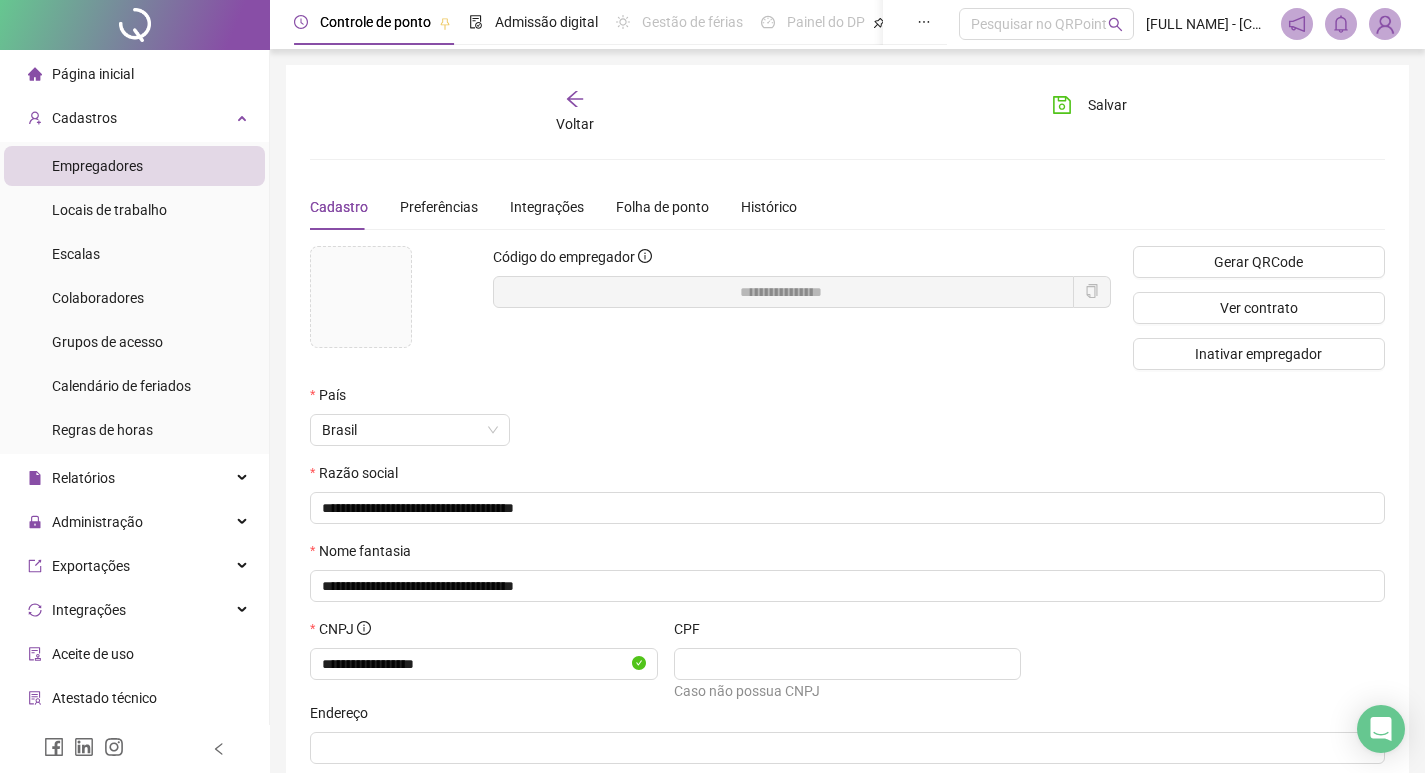 scroll, scrollTop: 0, scrollLeft: 0, axis: both 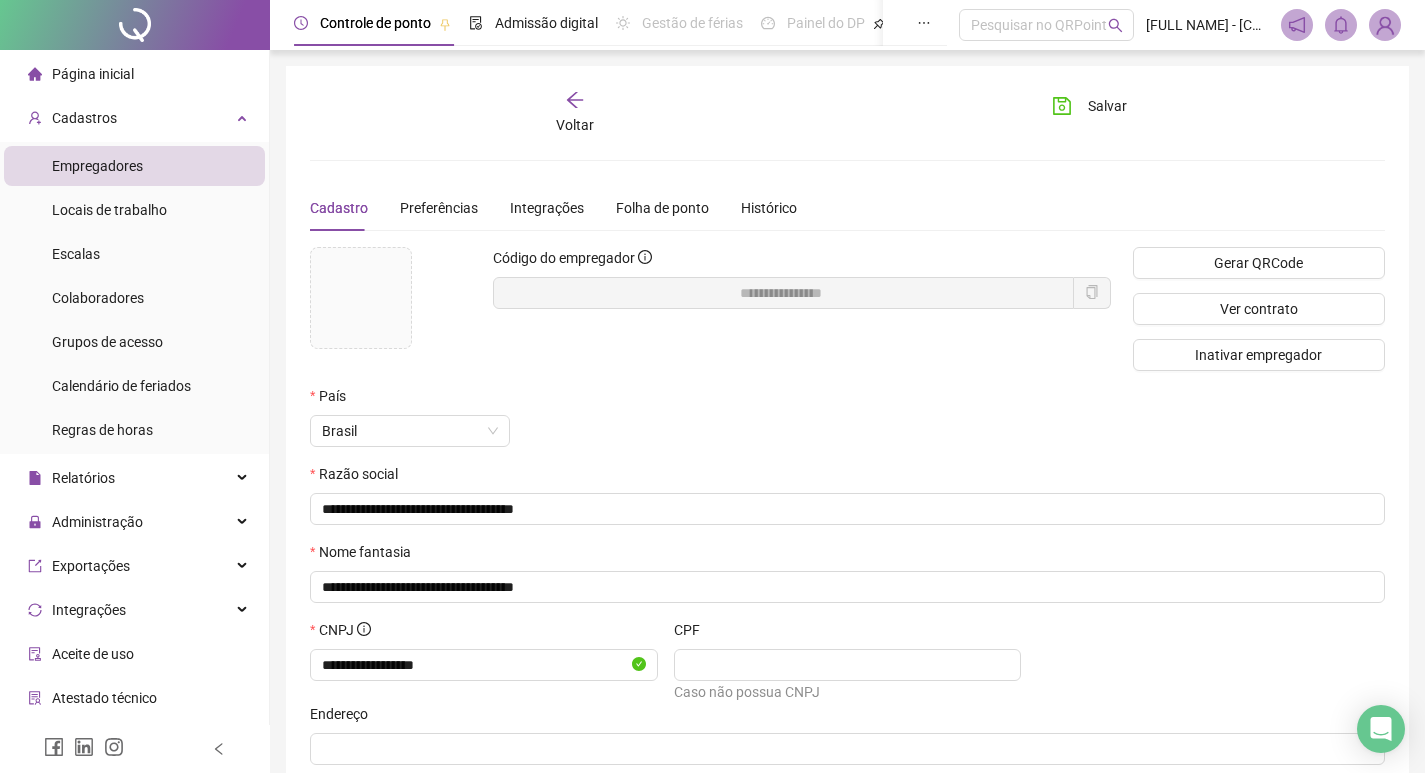 click on "Cadastro Preferências   Integrações Folha de ponto Histórico" at bounding box center (553, 208) 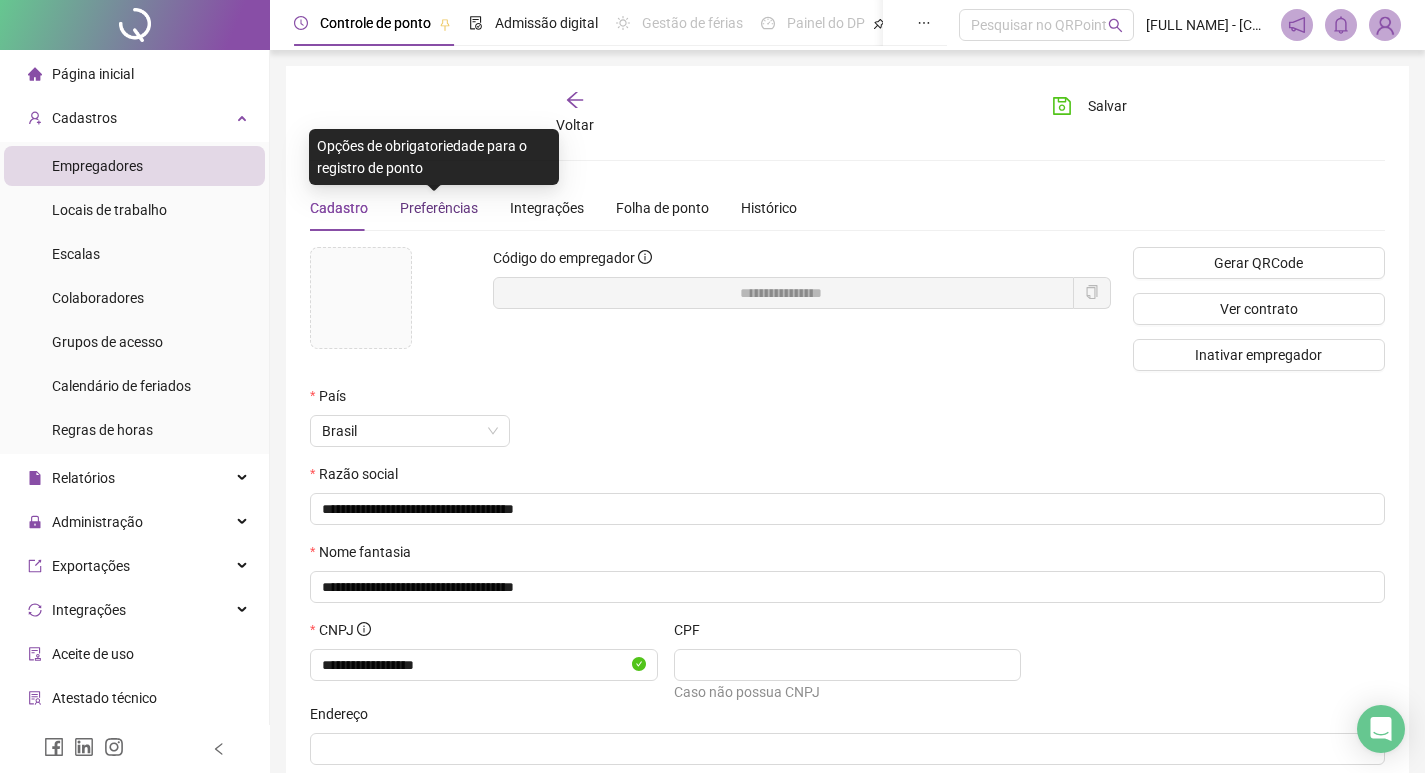 click on "Preferências" at bounding box center (439, 208) 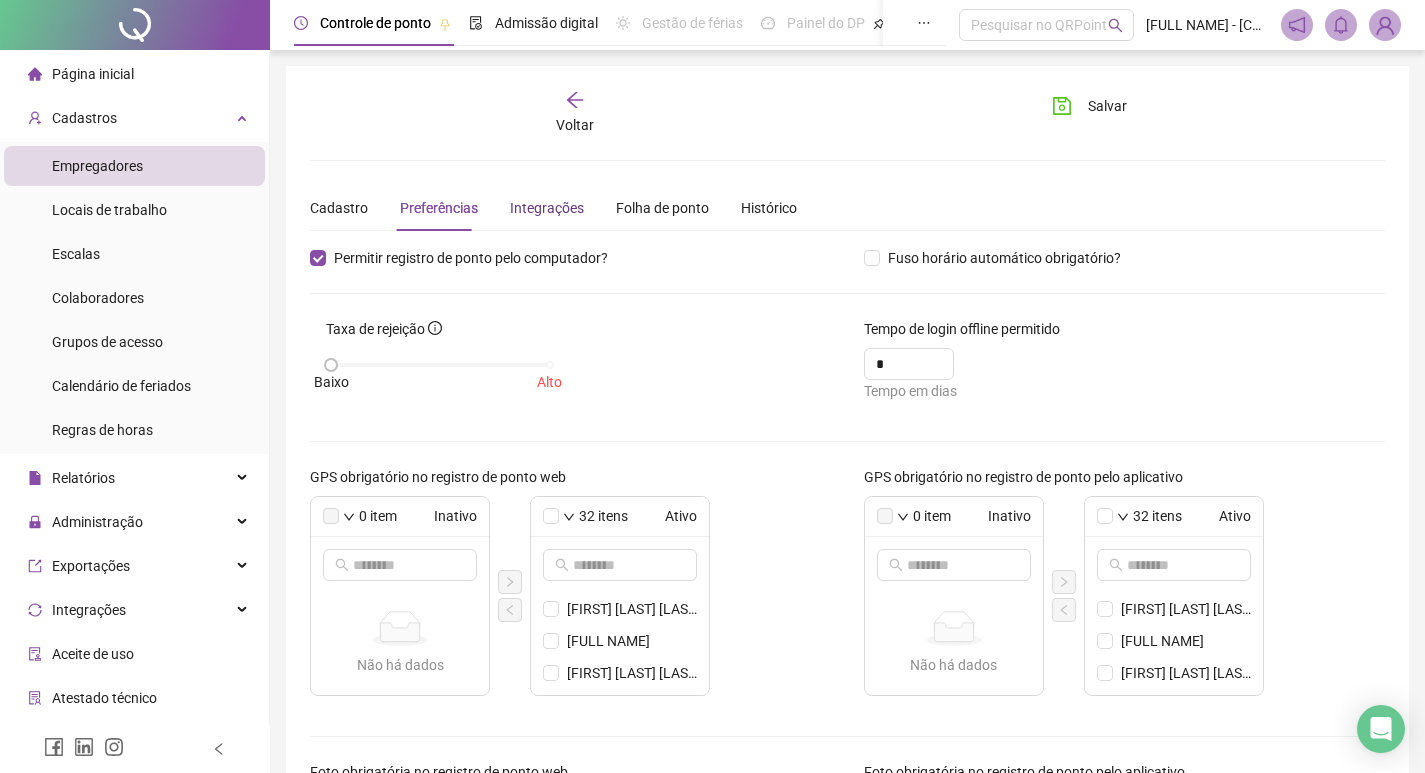 click on "Integrações" at bounding box center (547, 208) 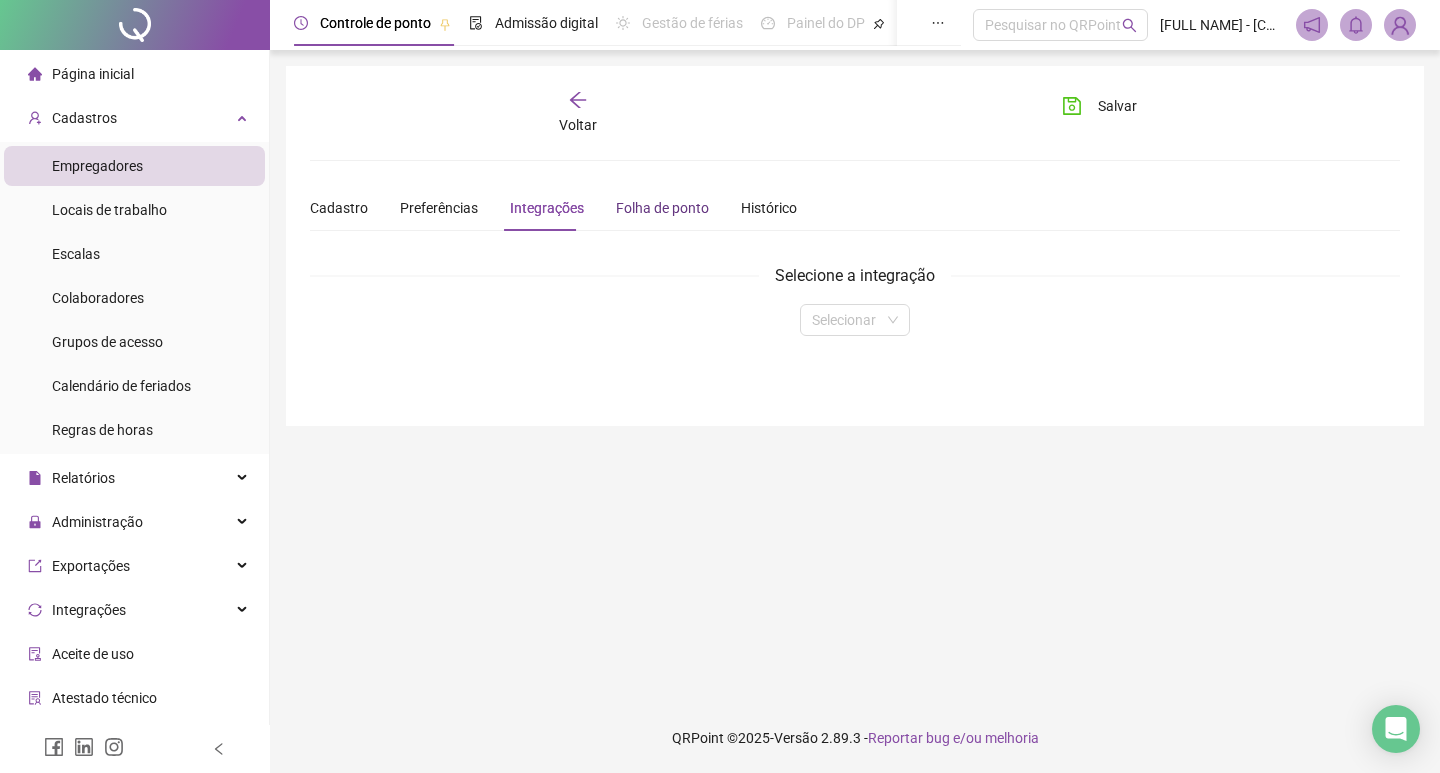 click on "Folha de ponto" at bounding box center [662, 208] 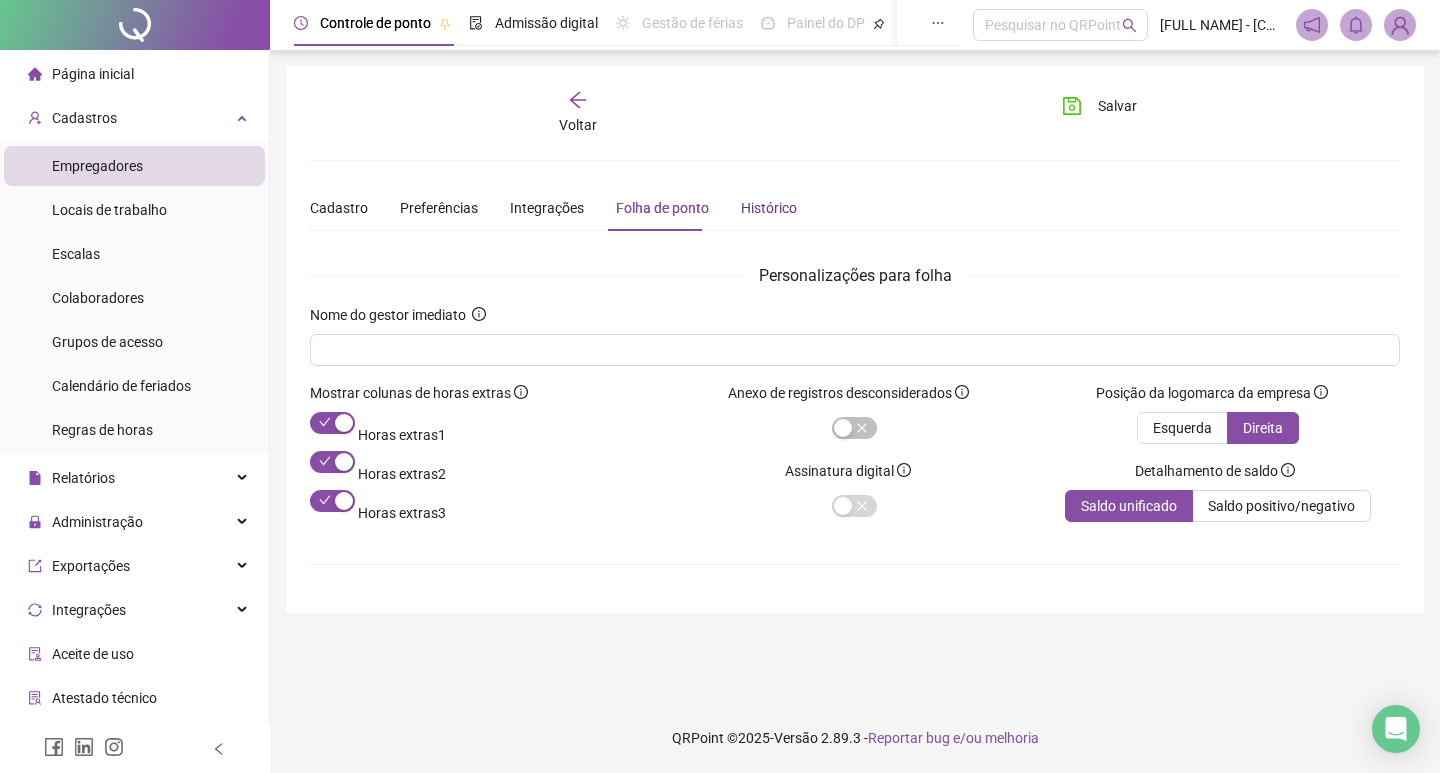 click on "Histórico" at bounding box center (769, 208) 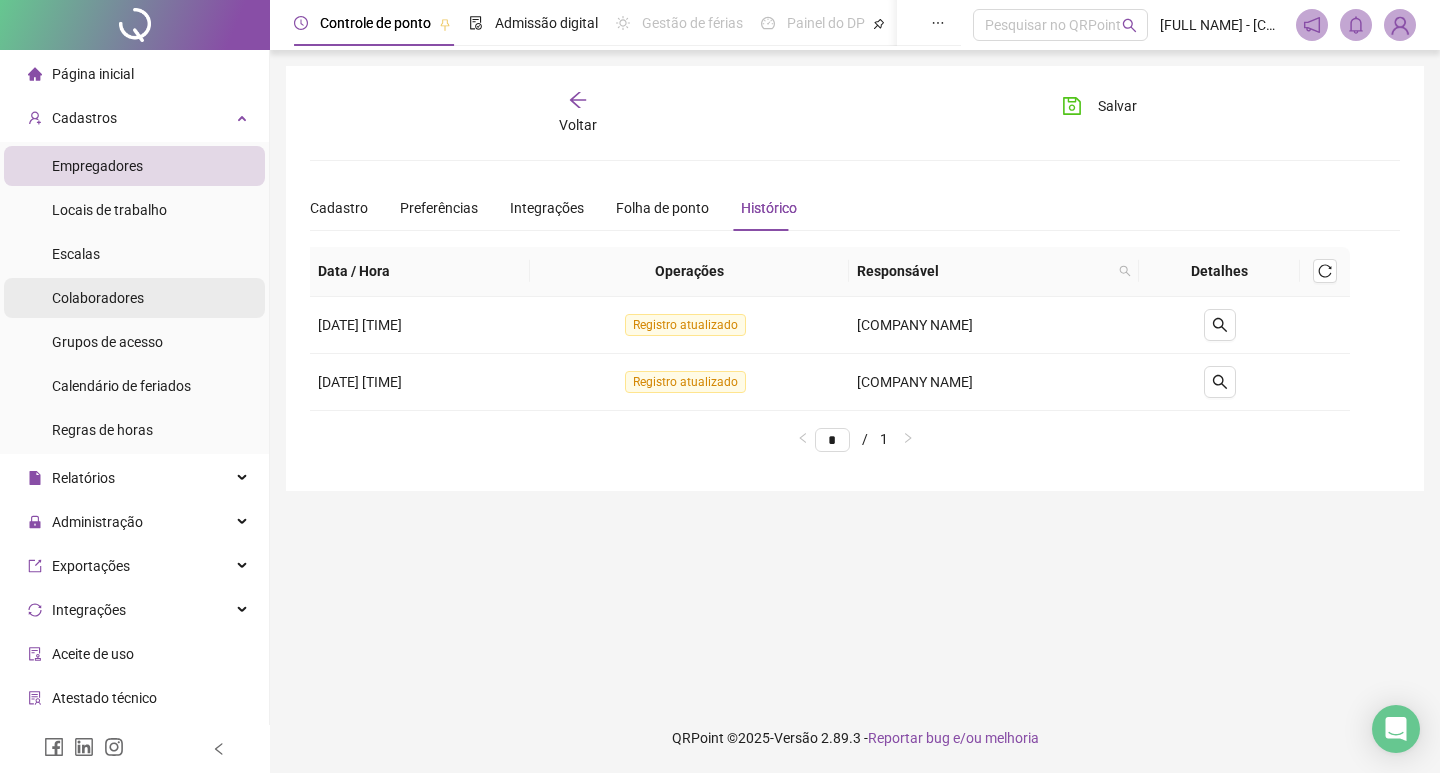 click on "Colaboradores" at bounding box center (98, 298) 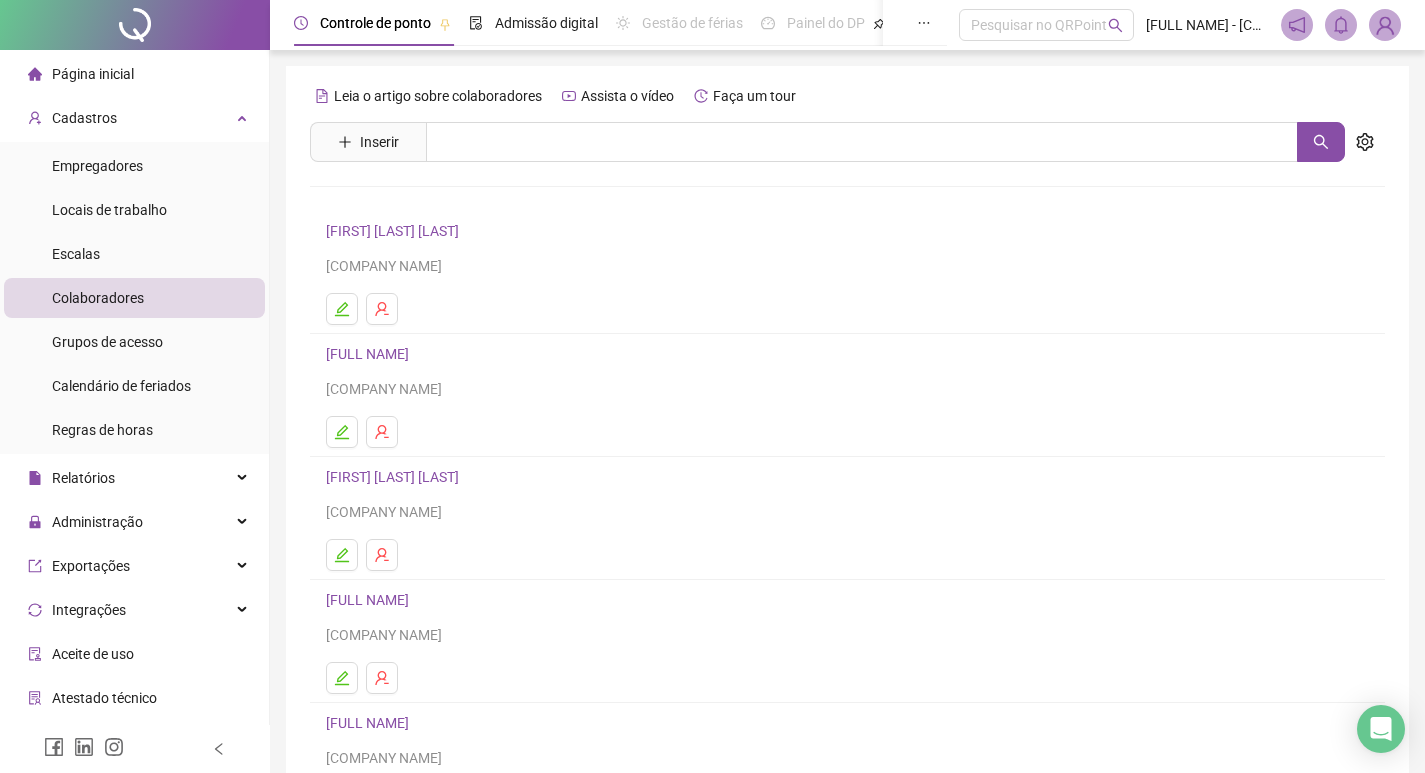 scroll, scrollTop: 194, scrollLeft: 0, axis: vertical 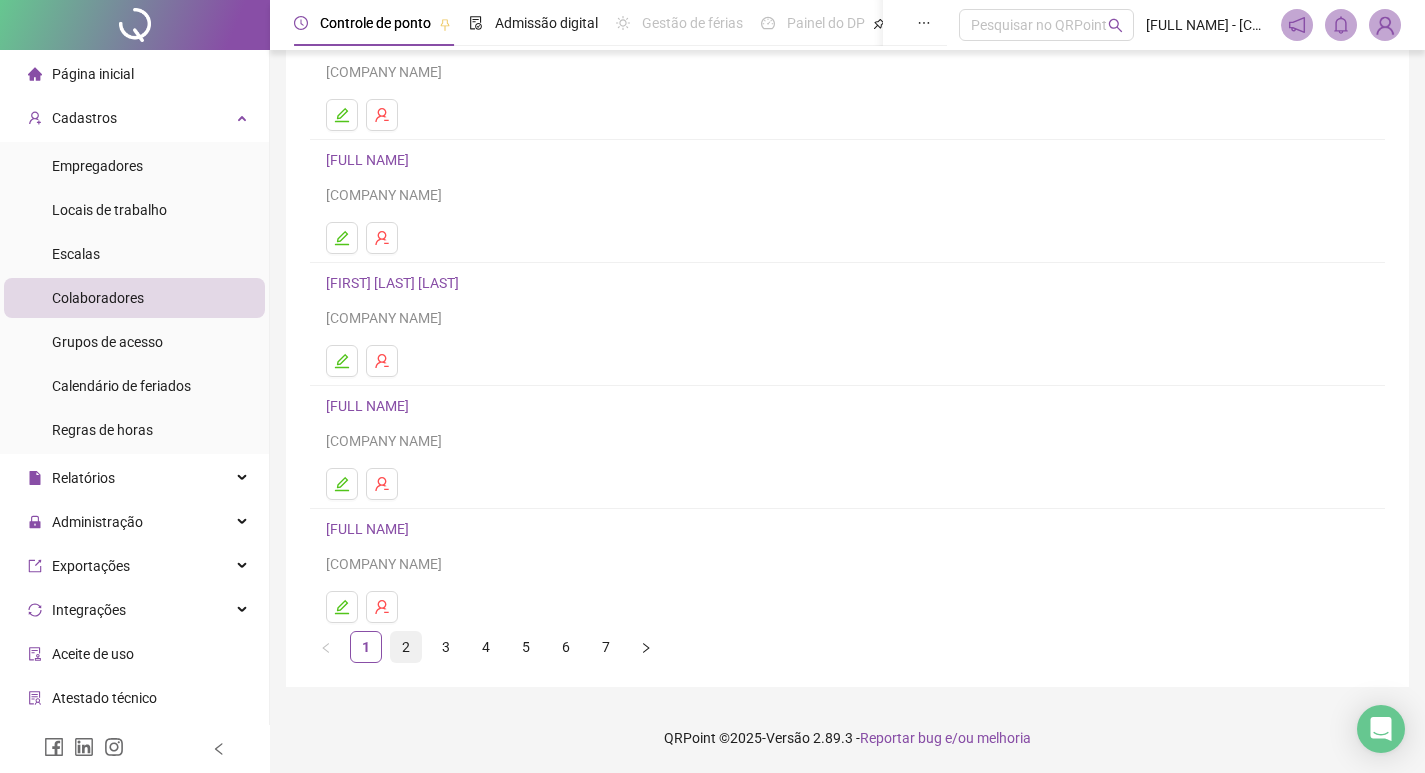click on "2" at bounding box center (406, 647) 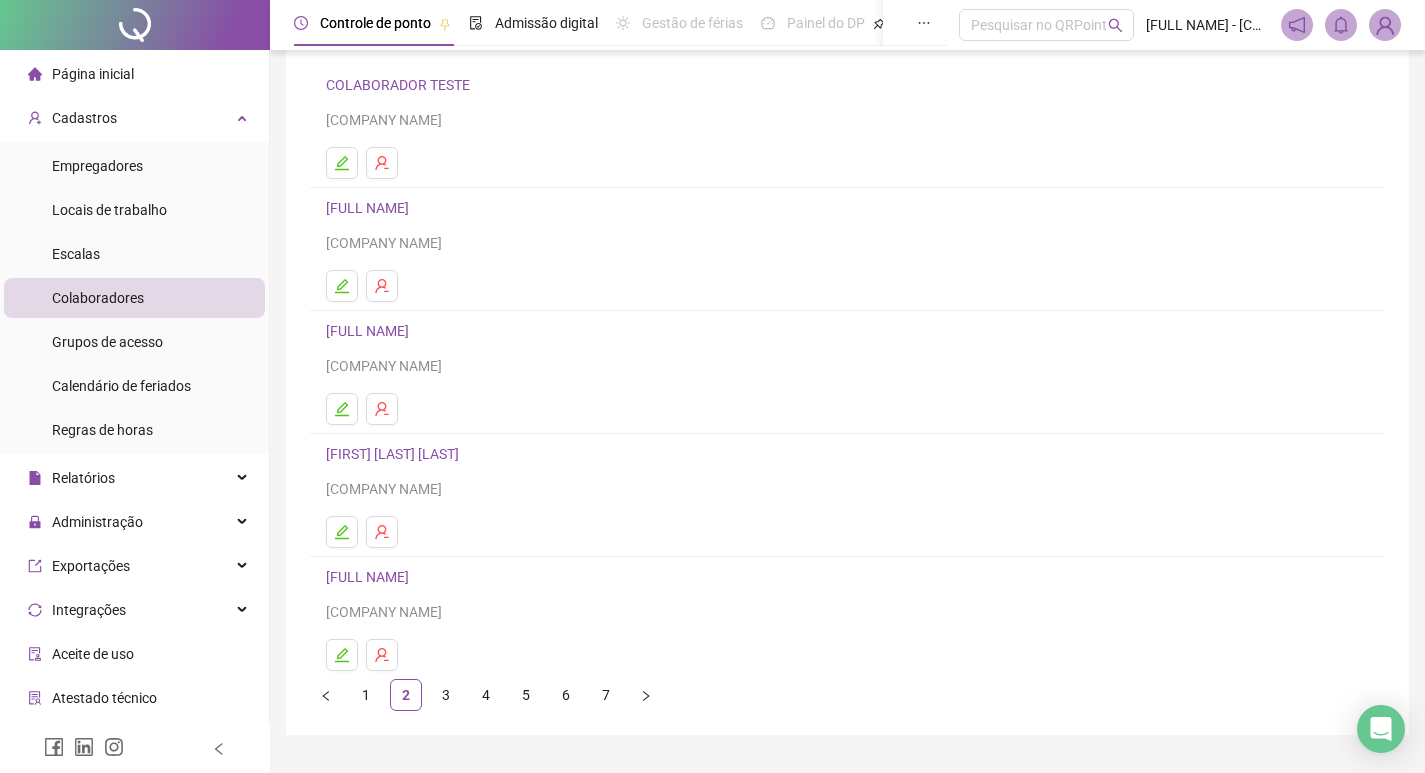 scroll, scrollTop: 194, scrollLeft: 0, axis: vertical 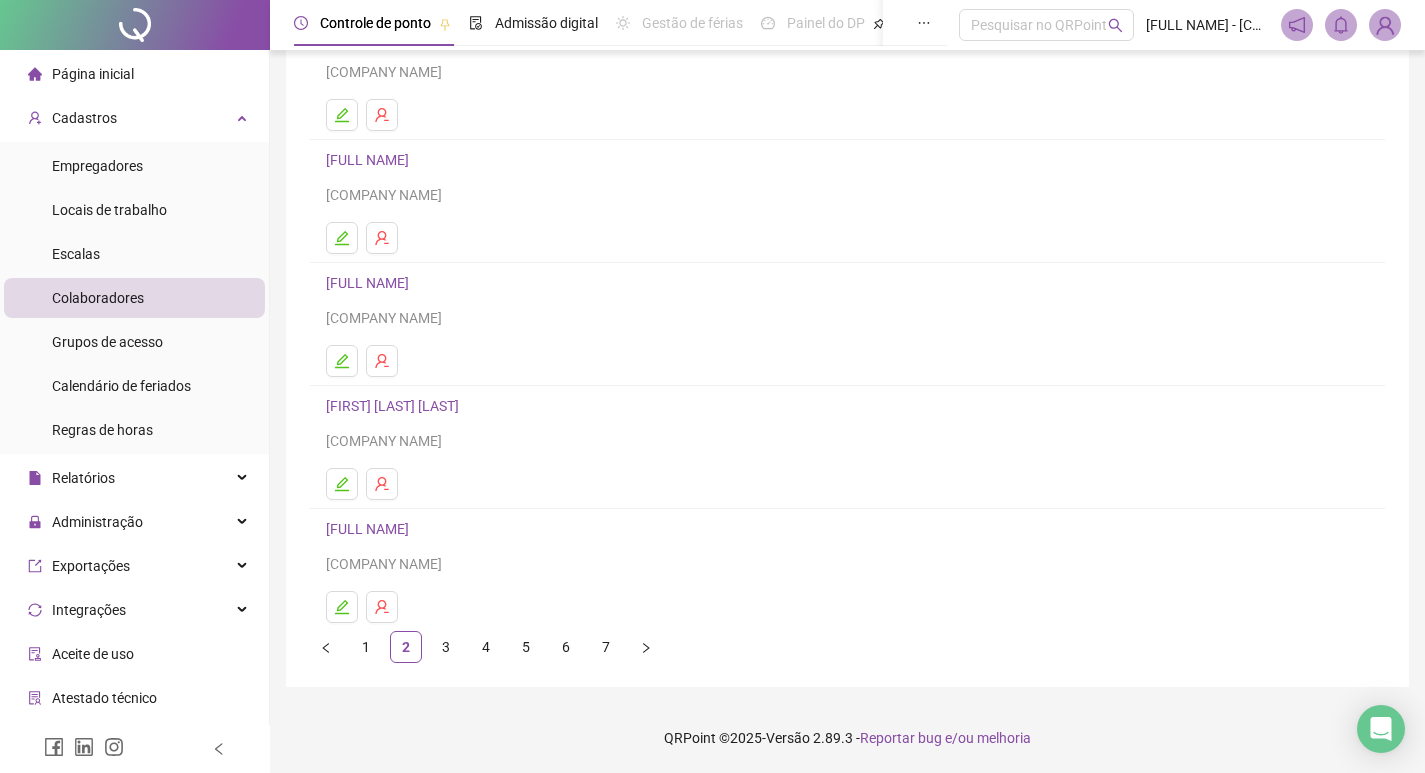 click on "Página inicial" at bounding box center [93, 74] 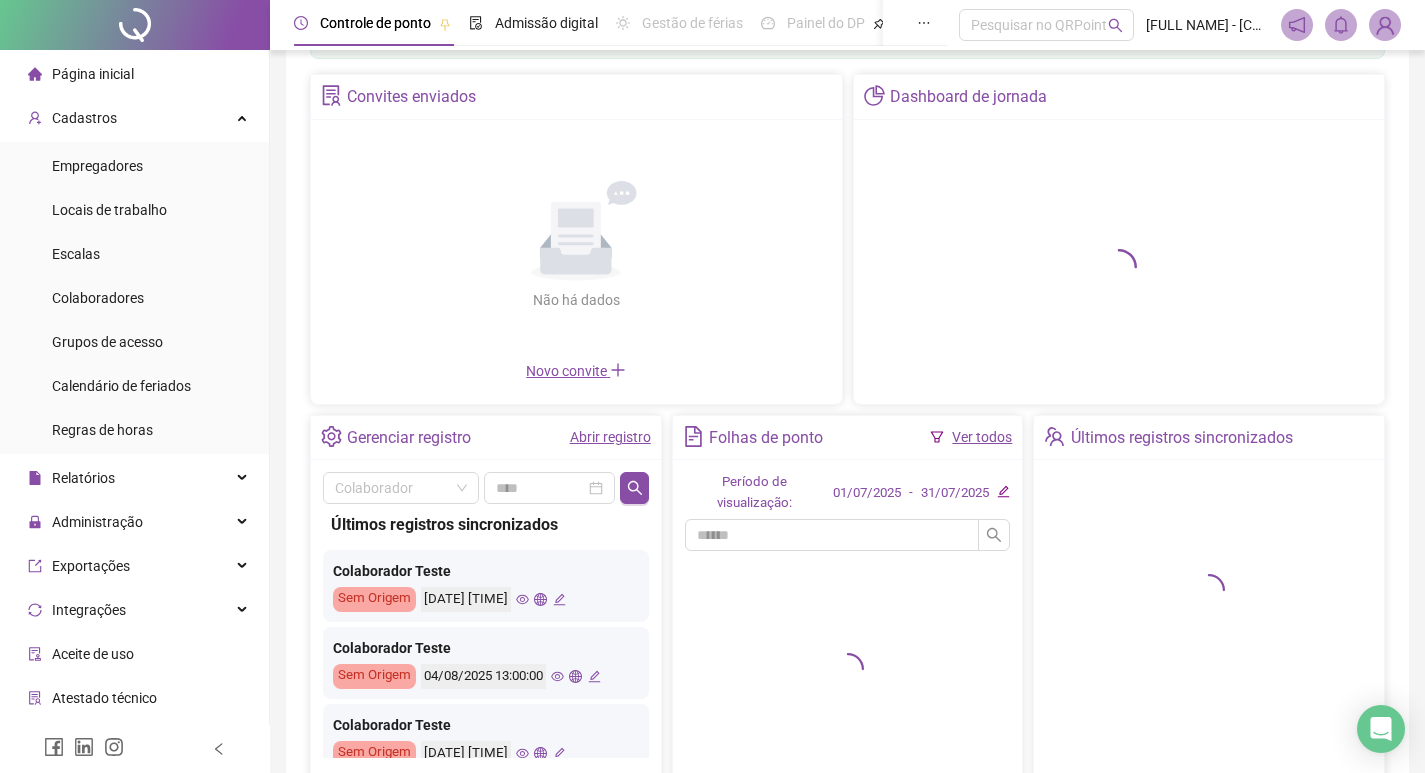 scroll, scrollTop: 0, scrollLeft: 0, axis: both 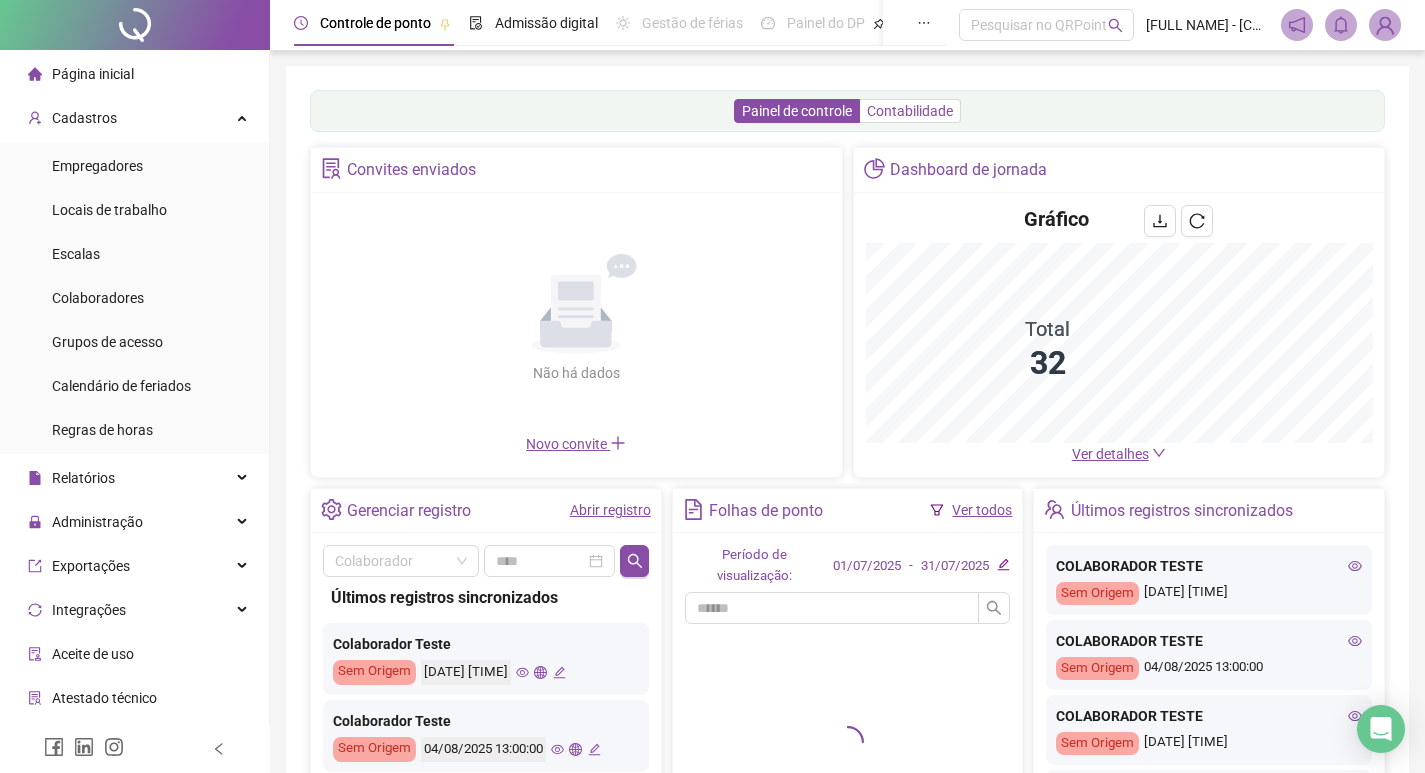 click on "Contabilidade" at bounding box center [910, 111] 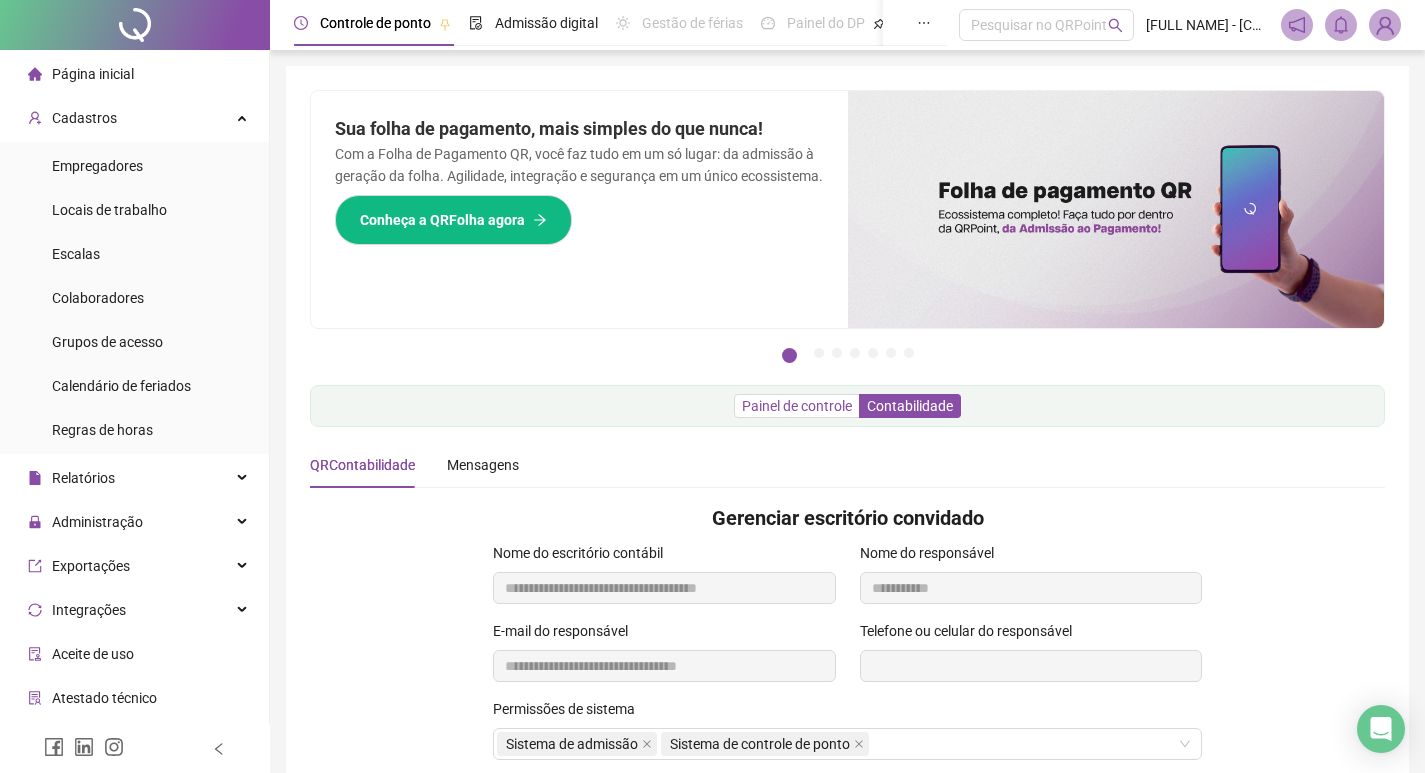 click on "Painel de controle" at bounding box center [797, 406] 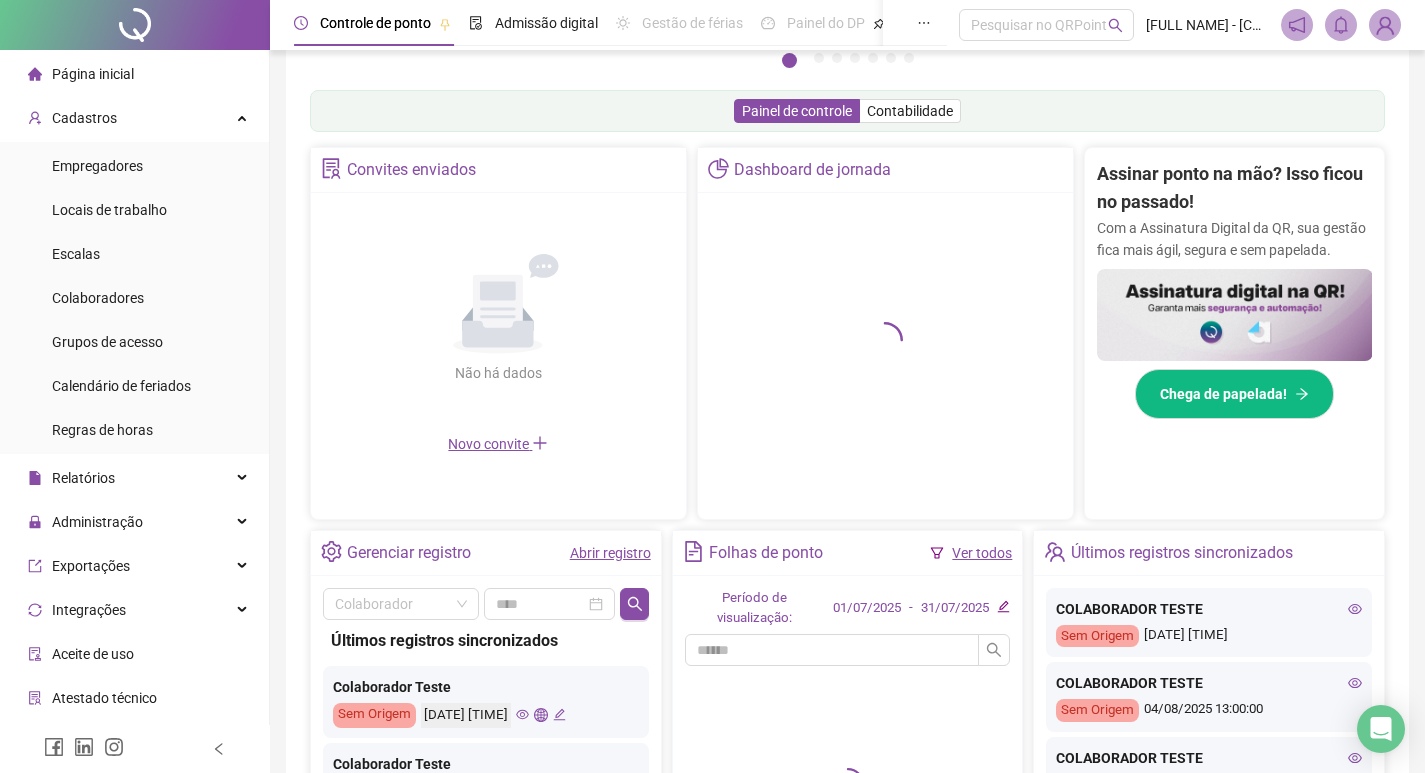 scroll, scrollTop: 300, scrollLeft: 0, axis: vertical 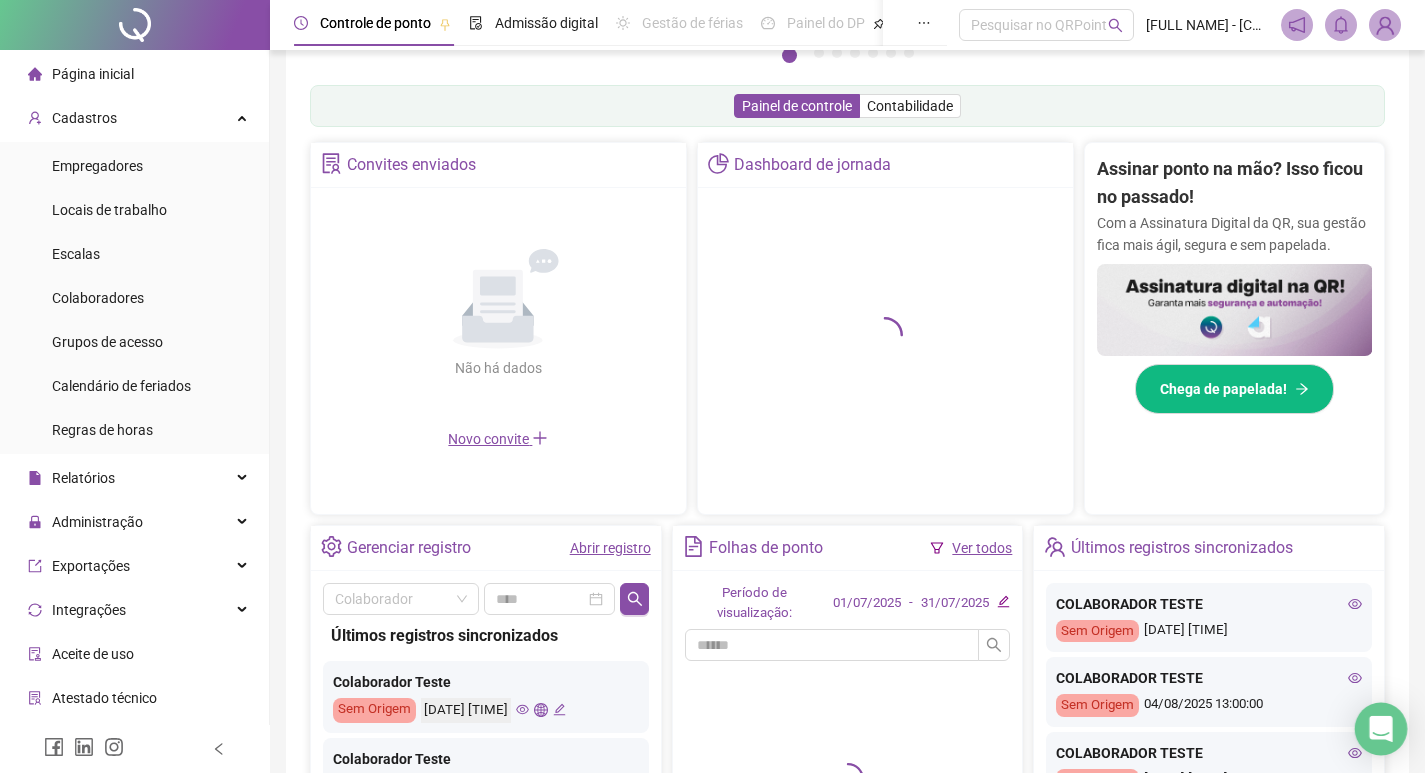 click 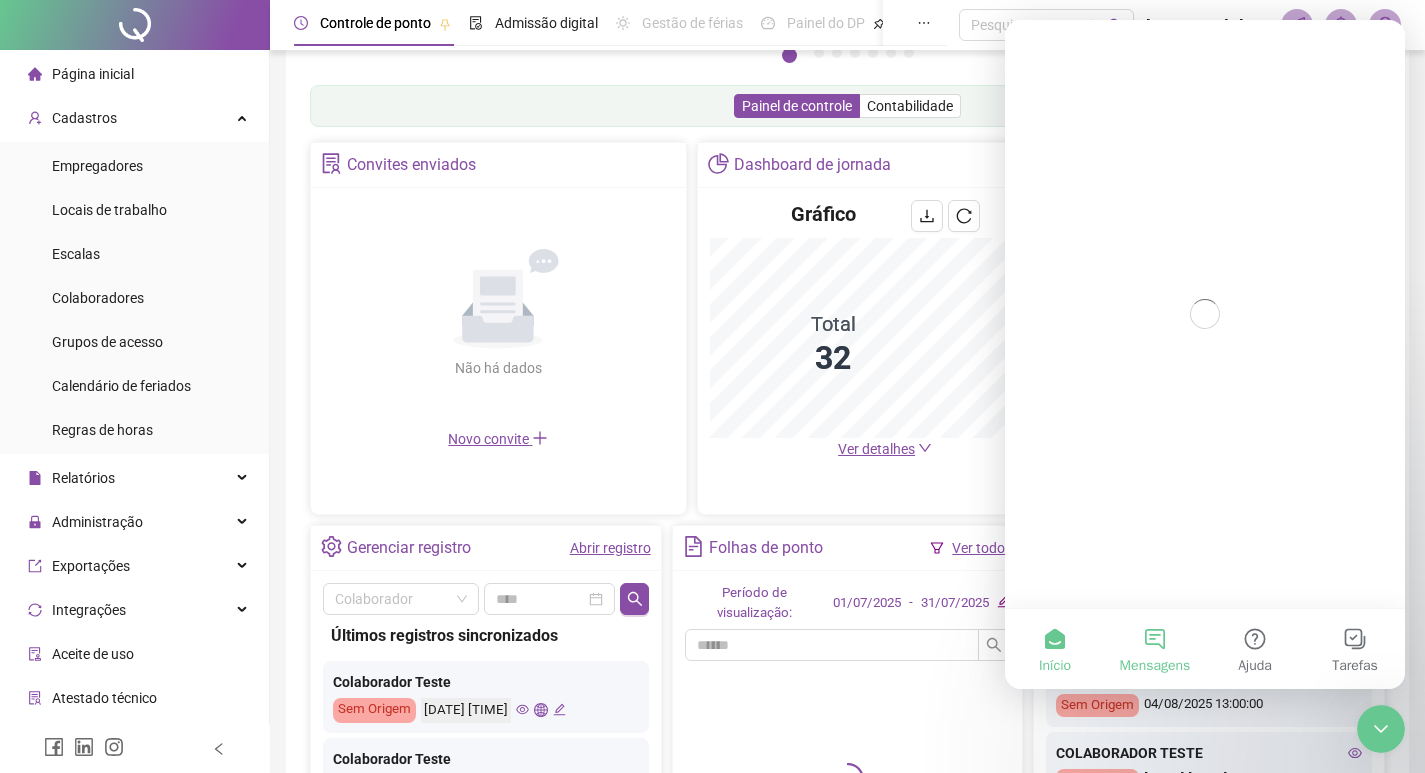 scroll, scrollTop: 0, scrollLeft: 0, axis: both 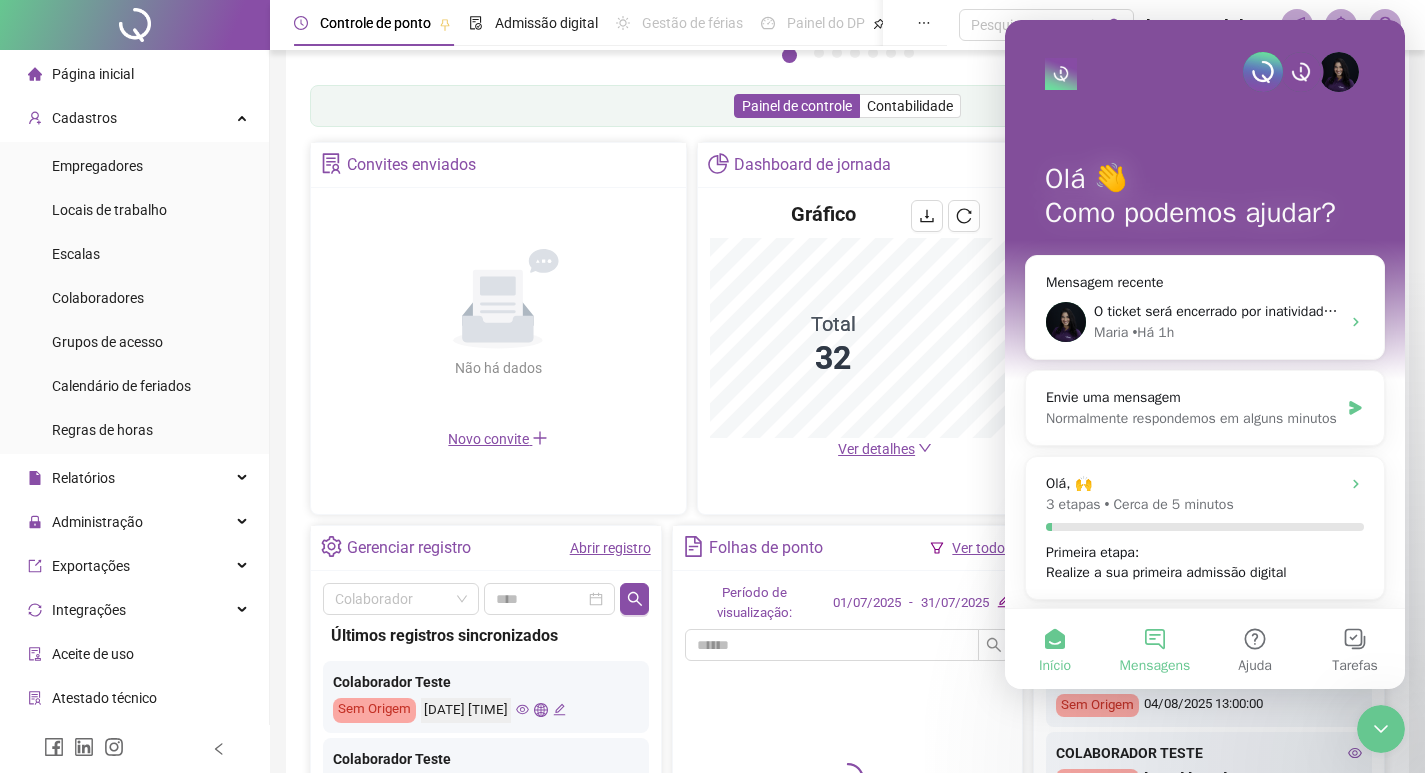 click on "Mensagens" at bounding box center [1155, 649] 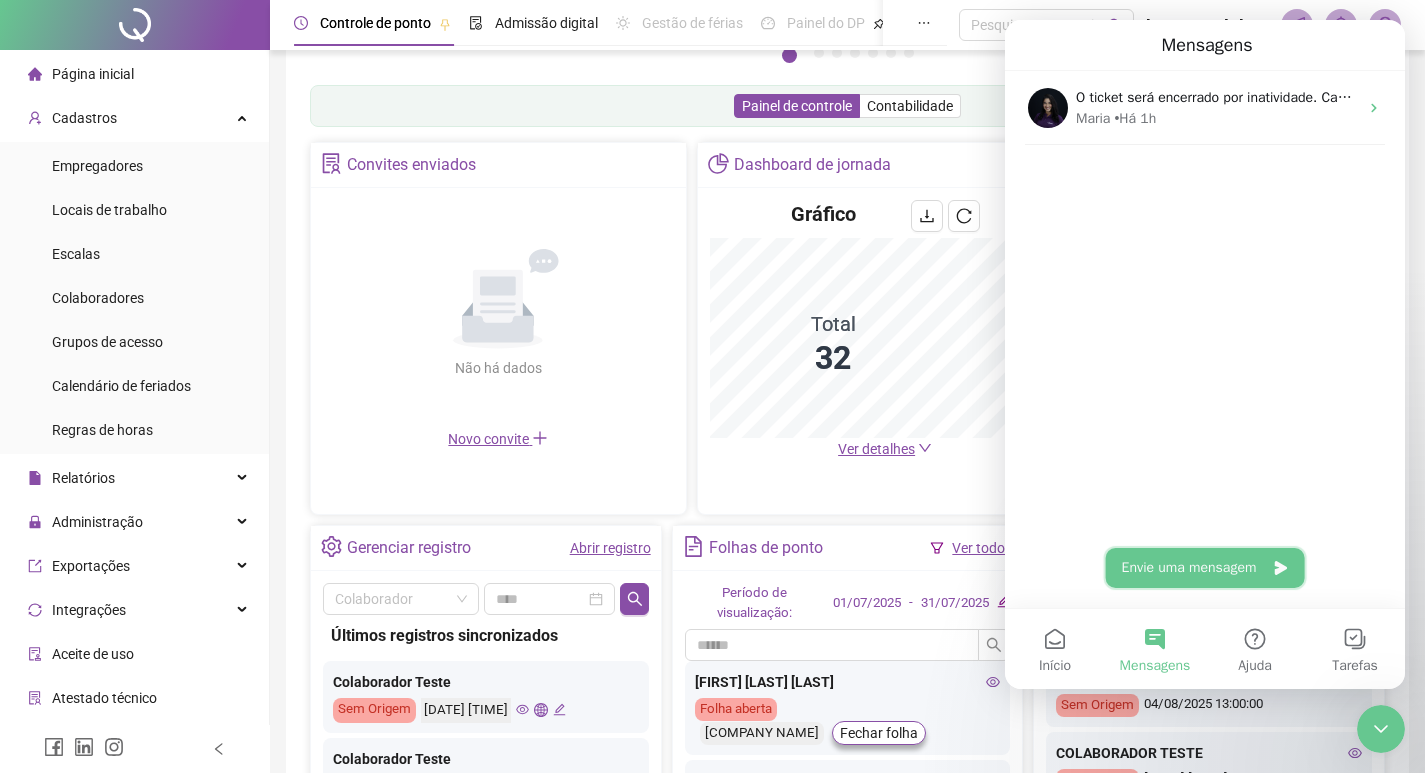click on "Envie uma mensagem" at bounding box center [1205, 568] 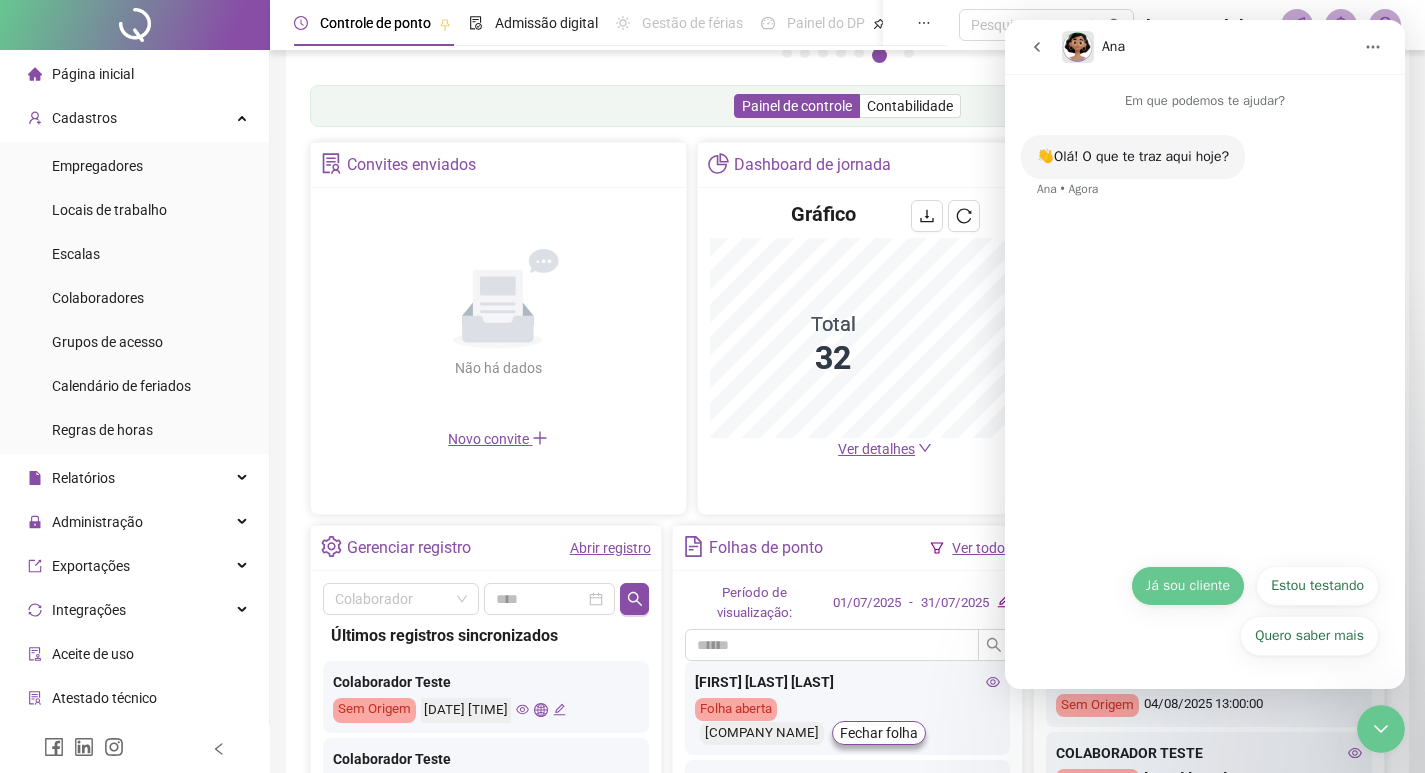 click on "Já sou cliente" at bounding box center (1188, 586) 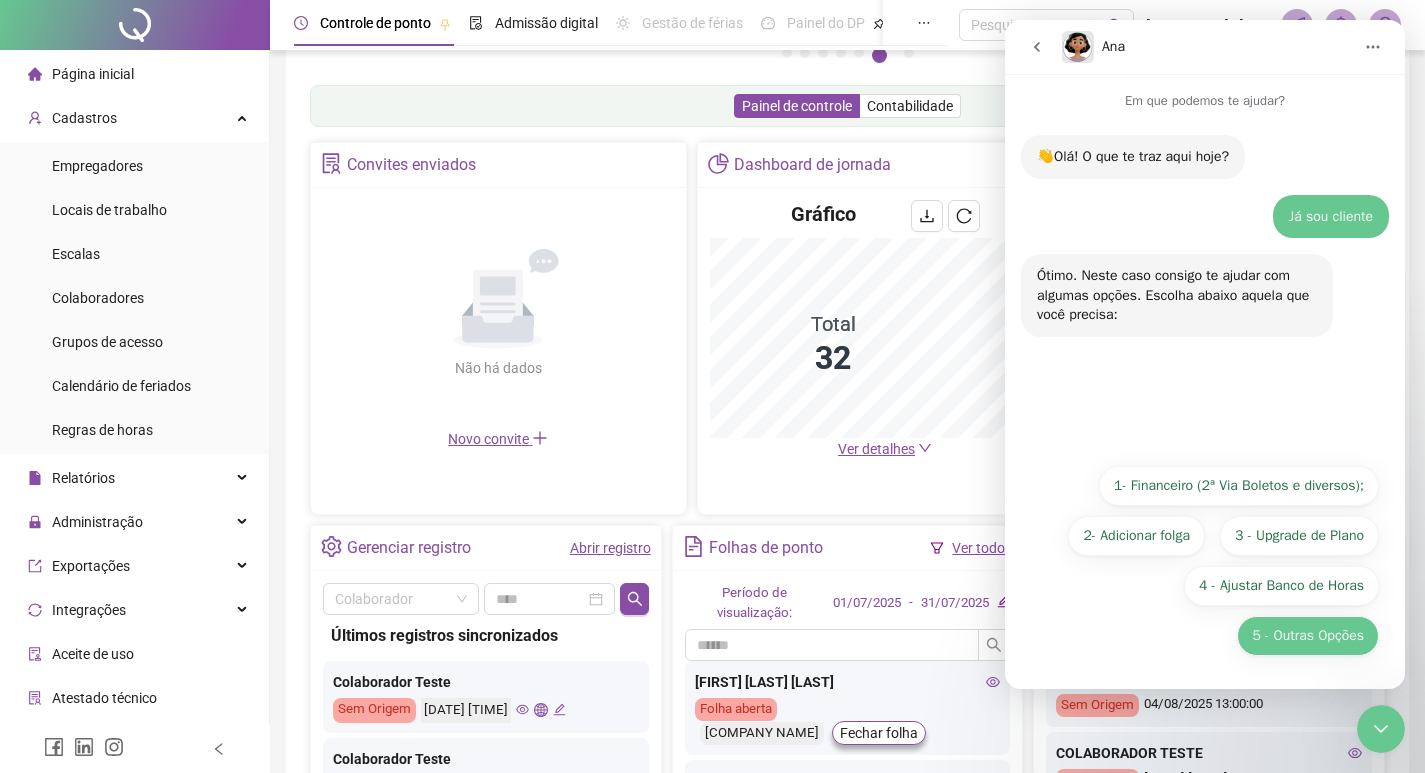 click on "5 - Outras Opções" at bounding box center (1308, 636) 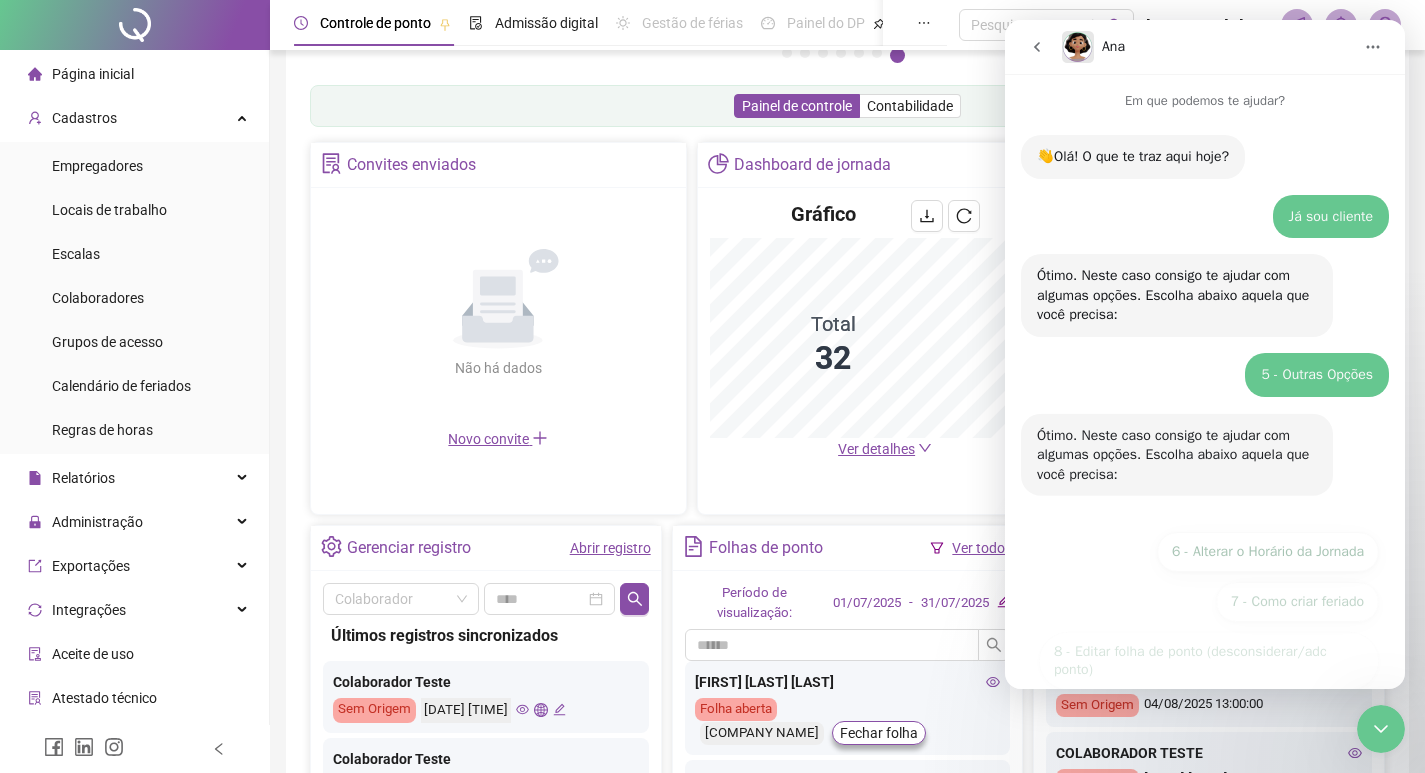 scroll, scrollTop: 134, scrollLeft: 0, axis: vertical 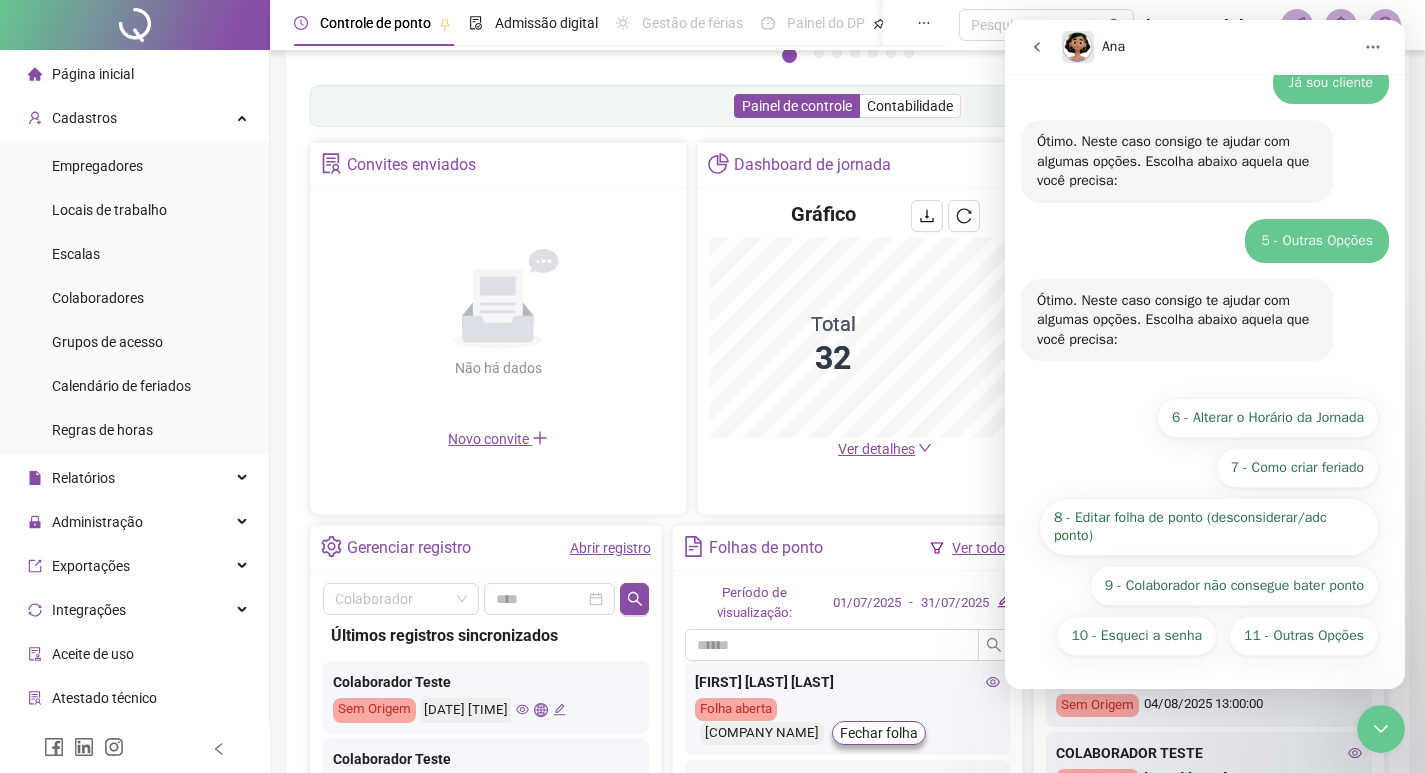 click on "11 - Outras Opções" at bounding box center [1304, 636] 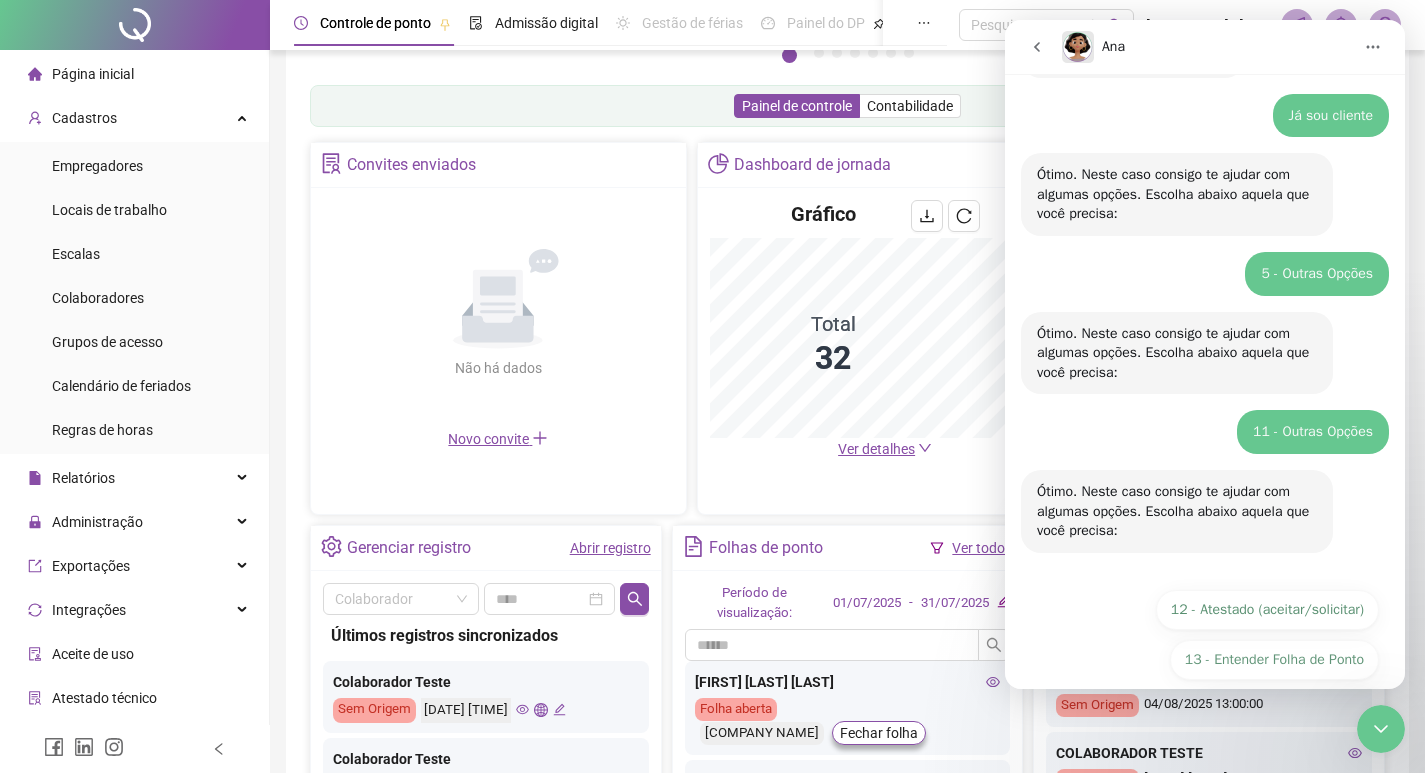 scroll, scrollTop: 275, scrollLeft: 0, axis: vertical 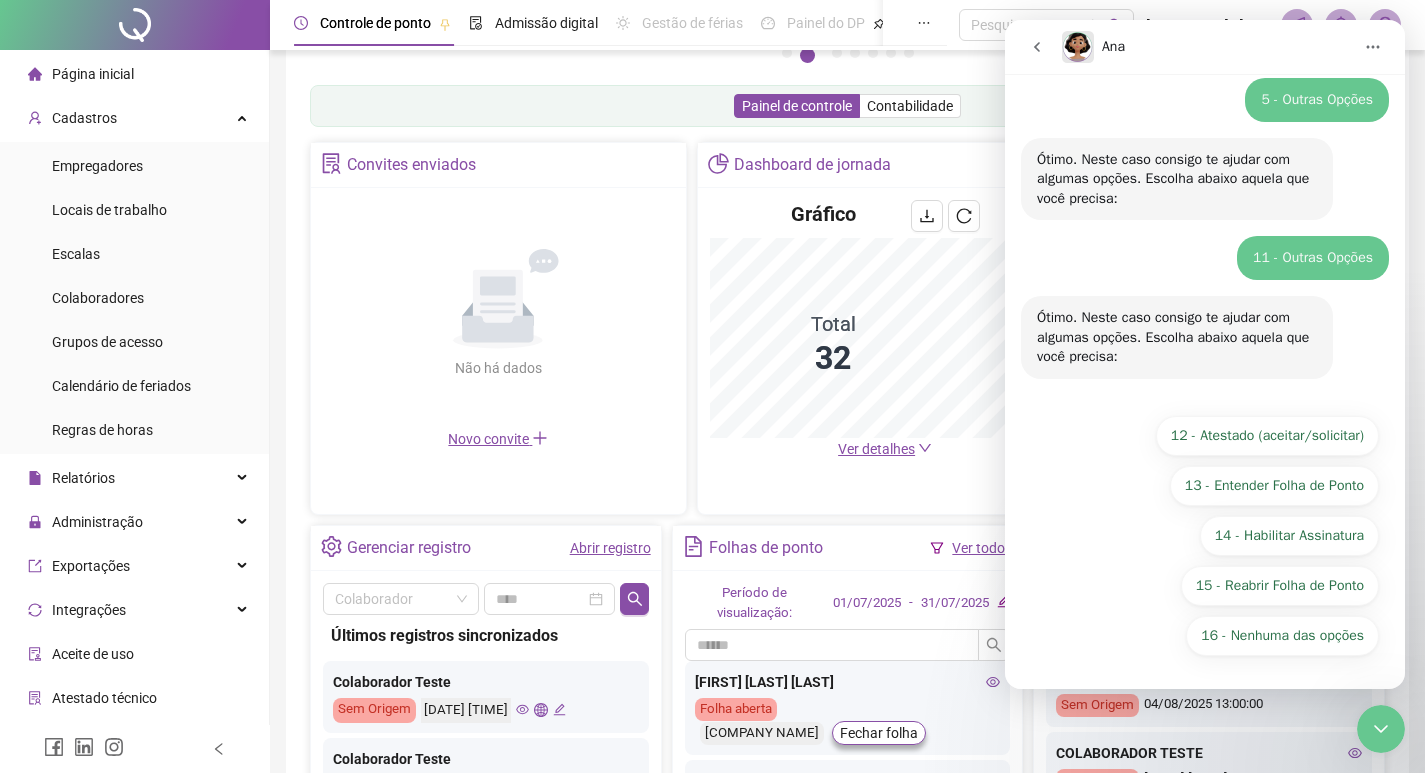 click on "16 - Nenhuma das opções" at bounding box center [1282, 636] 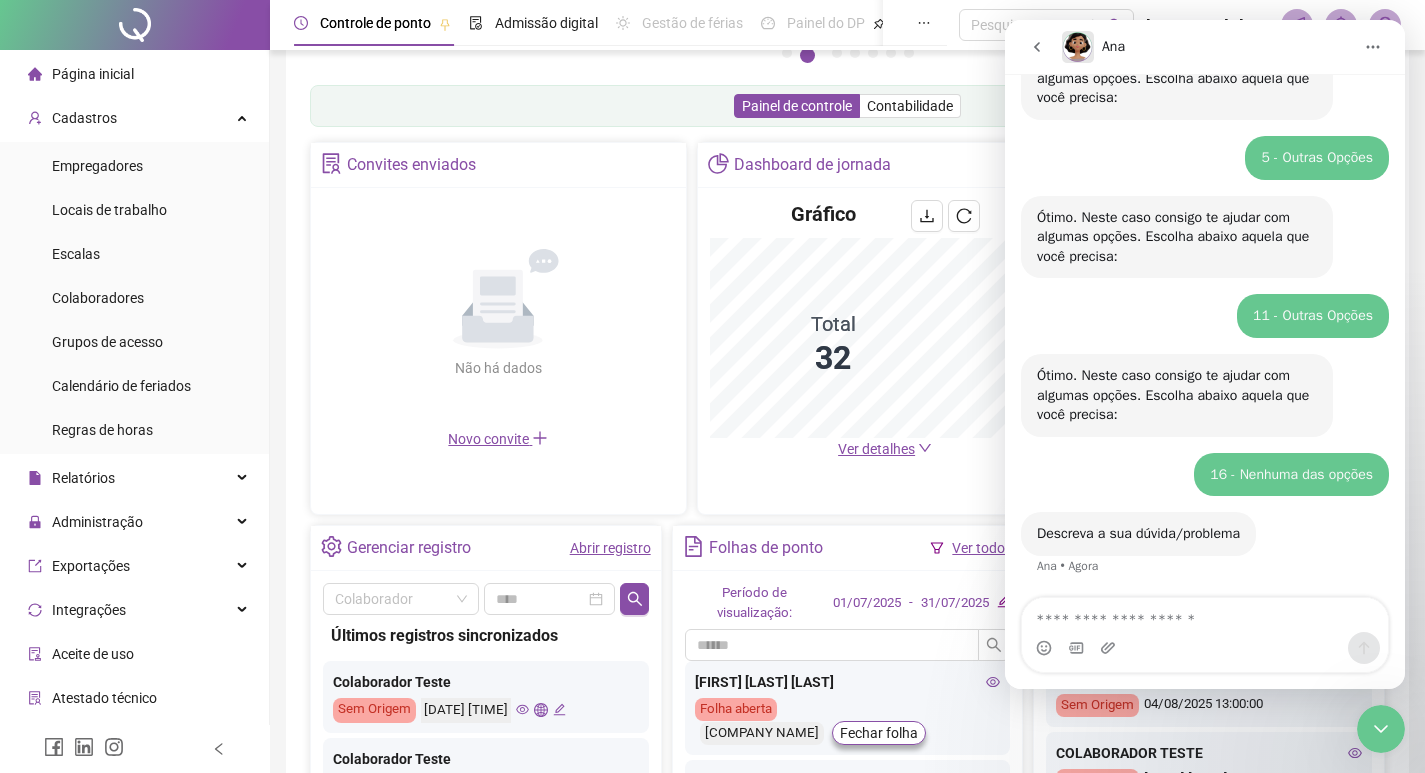 scroll, scrollTop: 307, scrollLeft: 0, axis: vertical 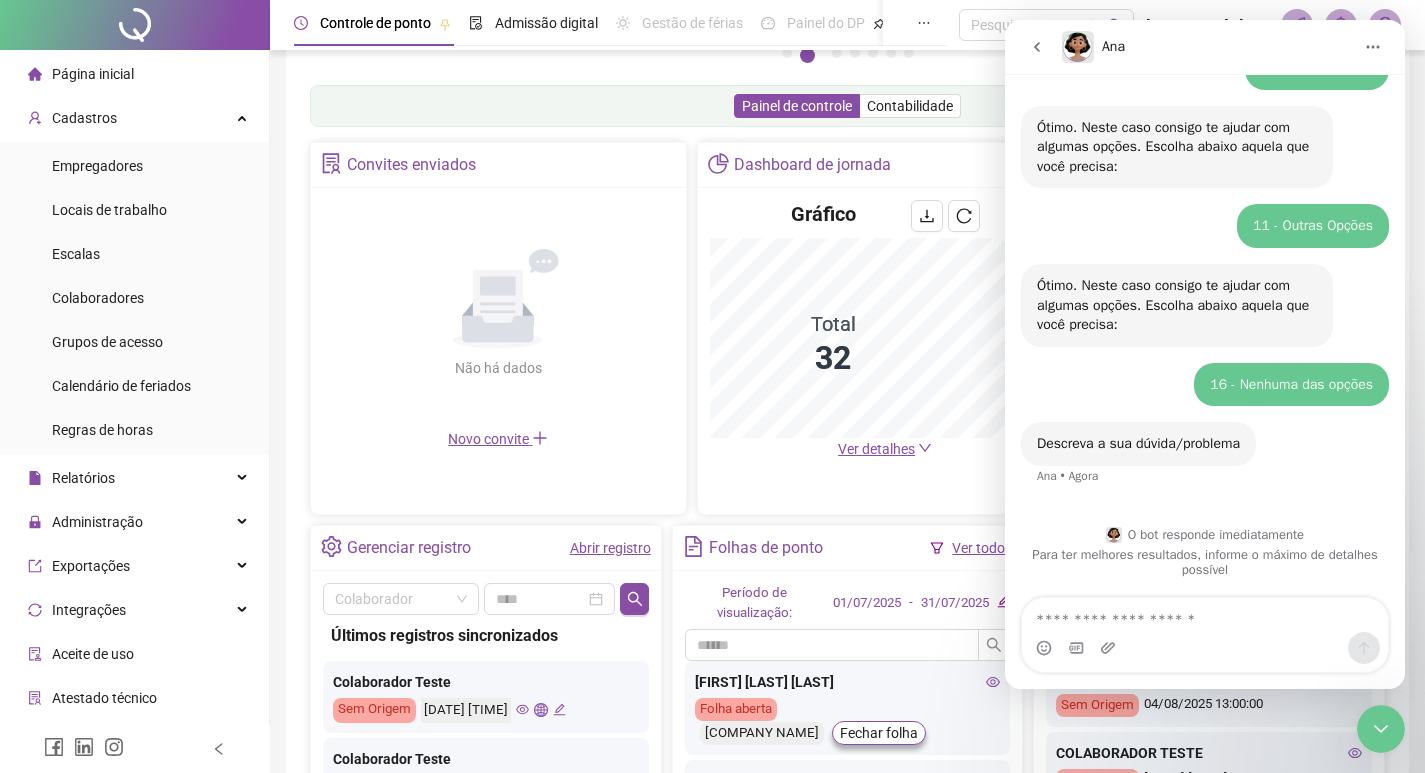 click at bounding box center [1205, 648] 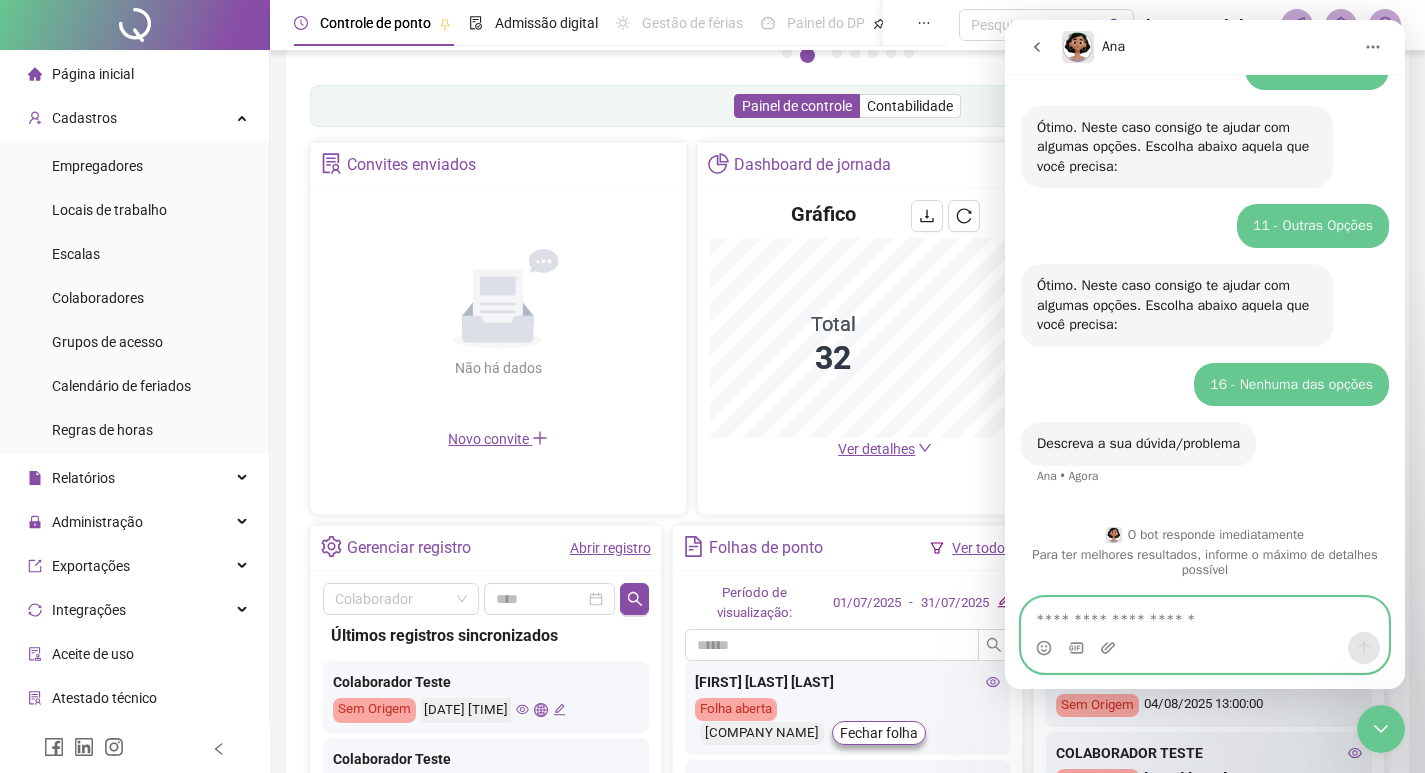click at bounding box center (1205, 615) 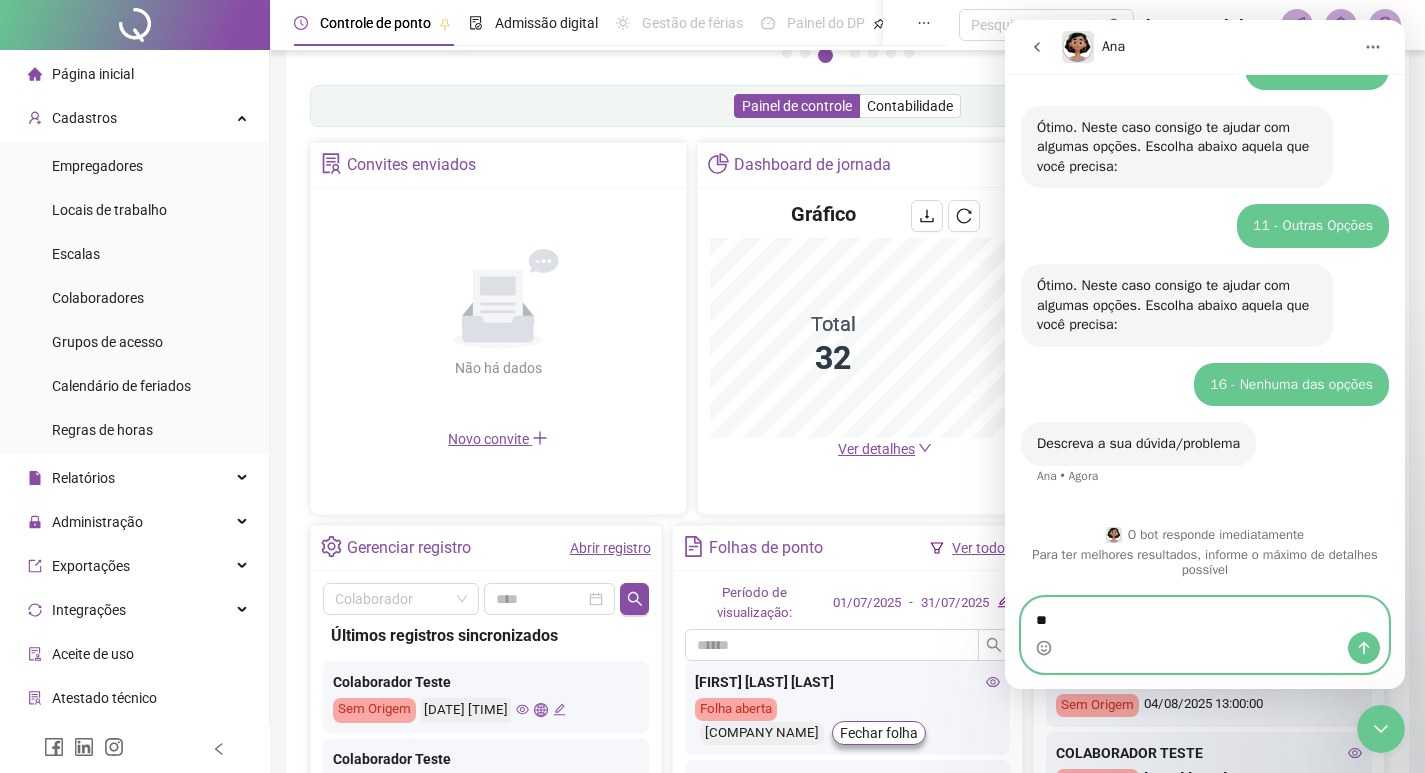 type on "*" 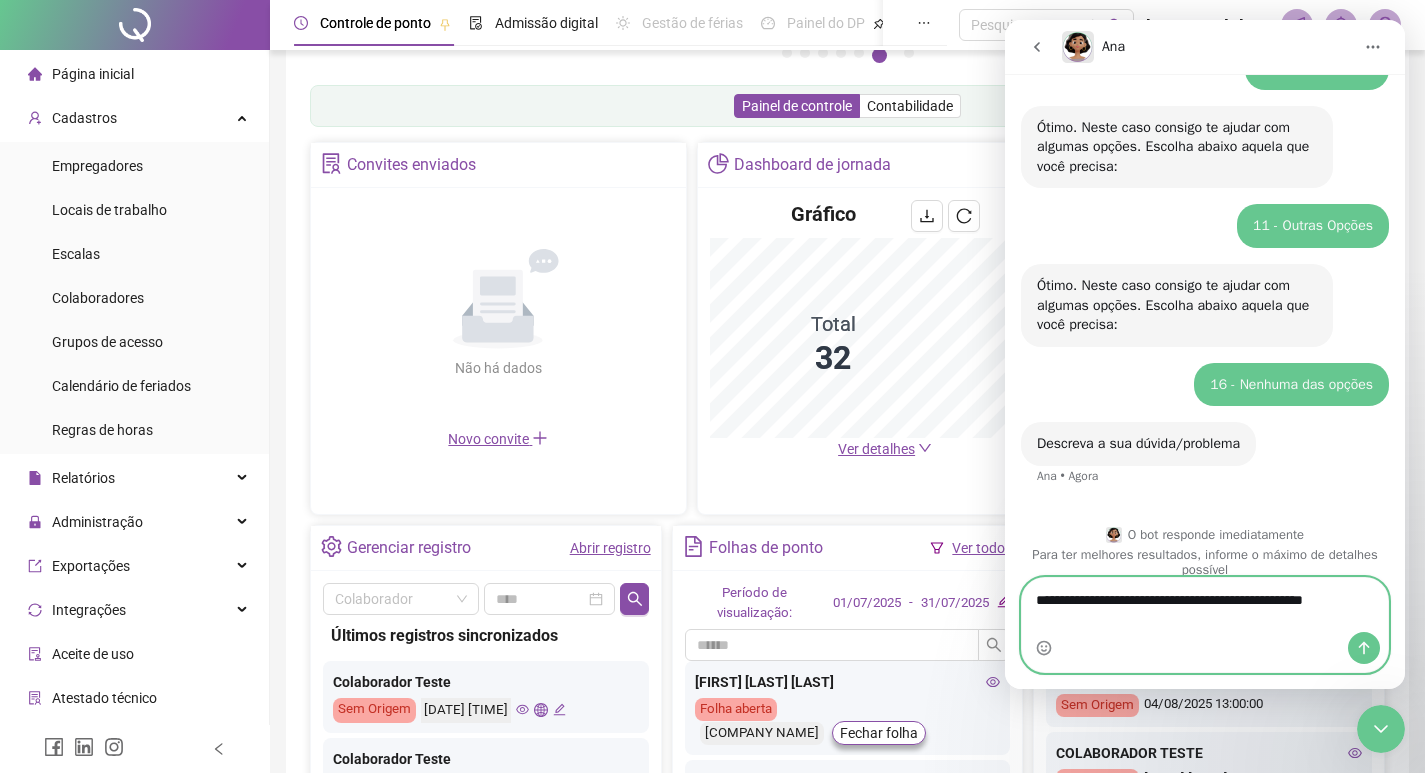 scroll, scrollTop: 327, scrollLeft: 0, axis: vertical 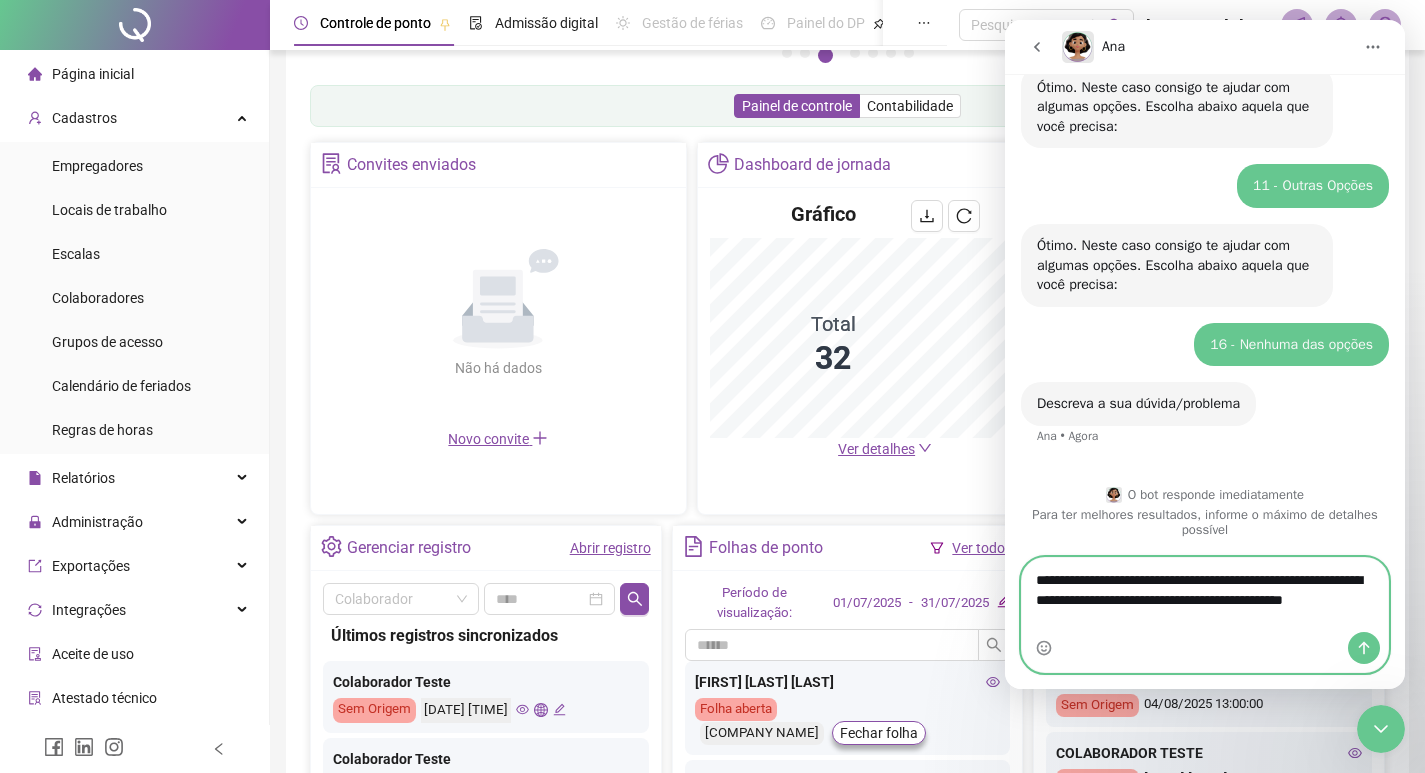 type on "**********" 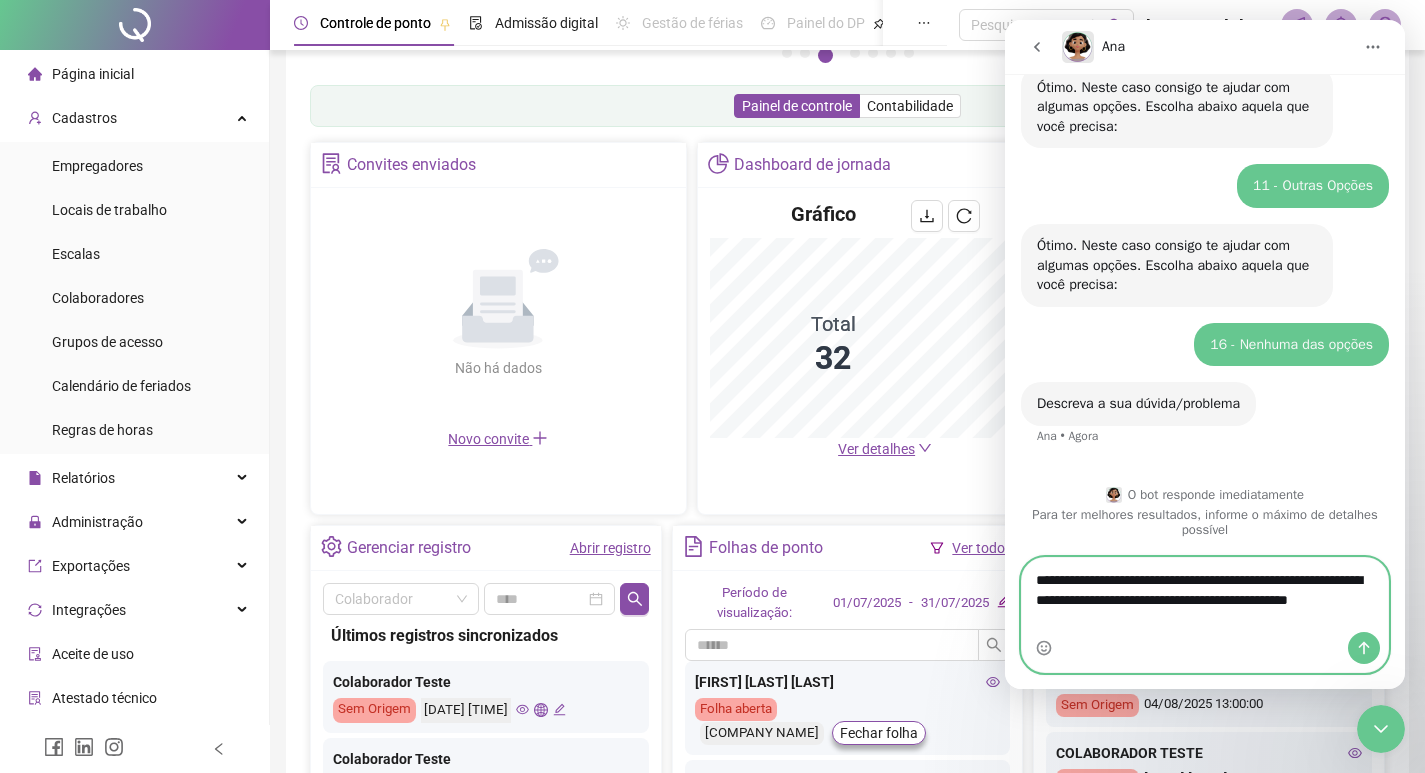 type 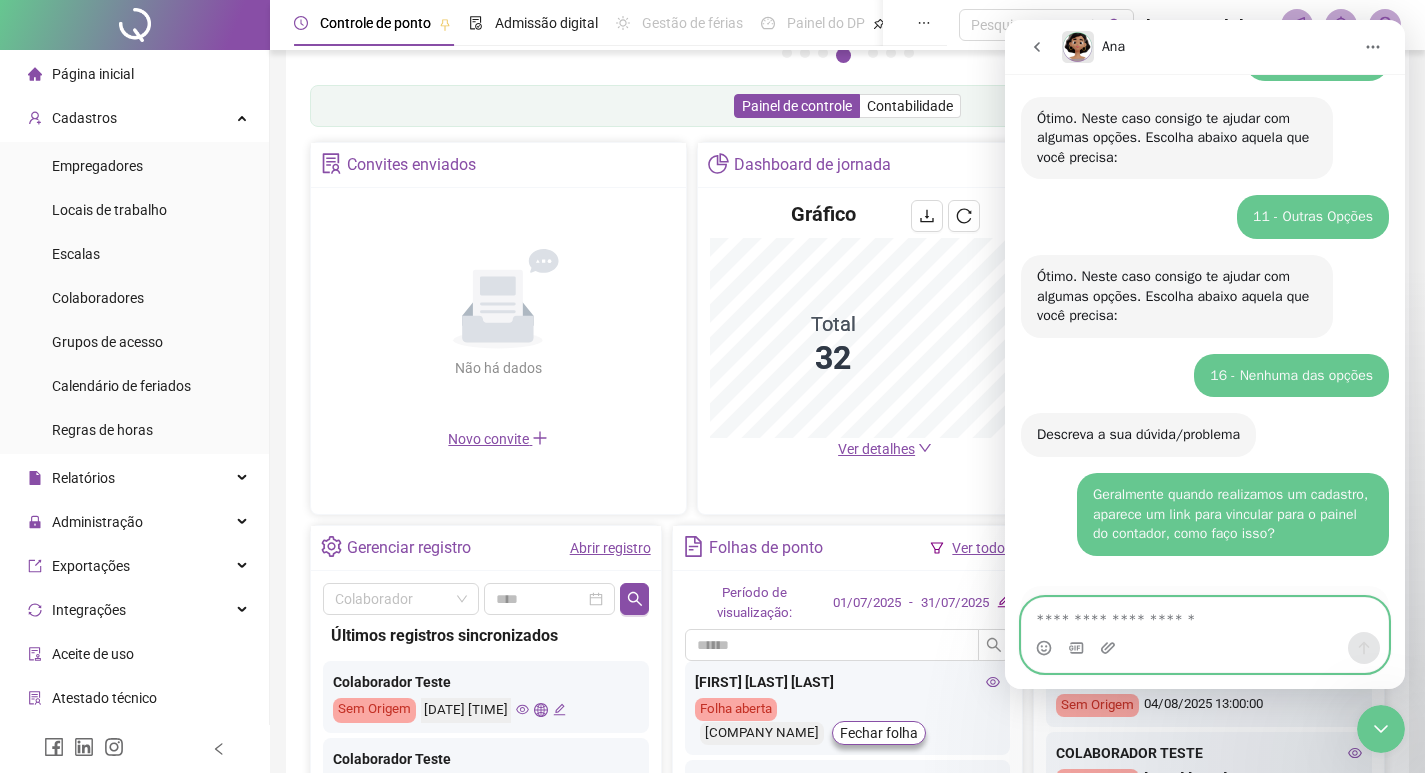 scroll, scrollTop: 406, scrollLeft: 0, axis: vertical 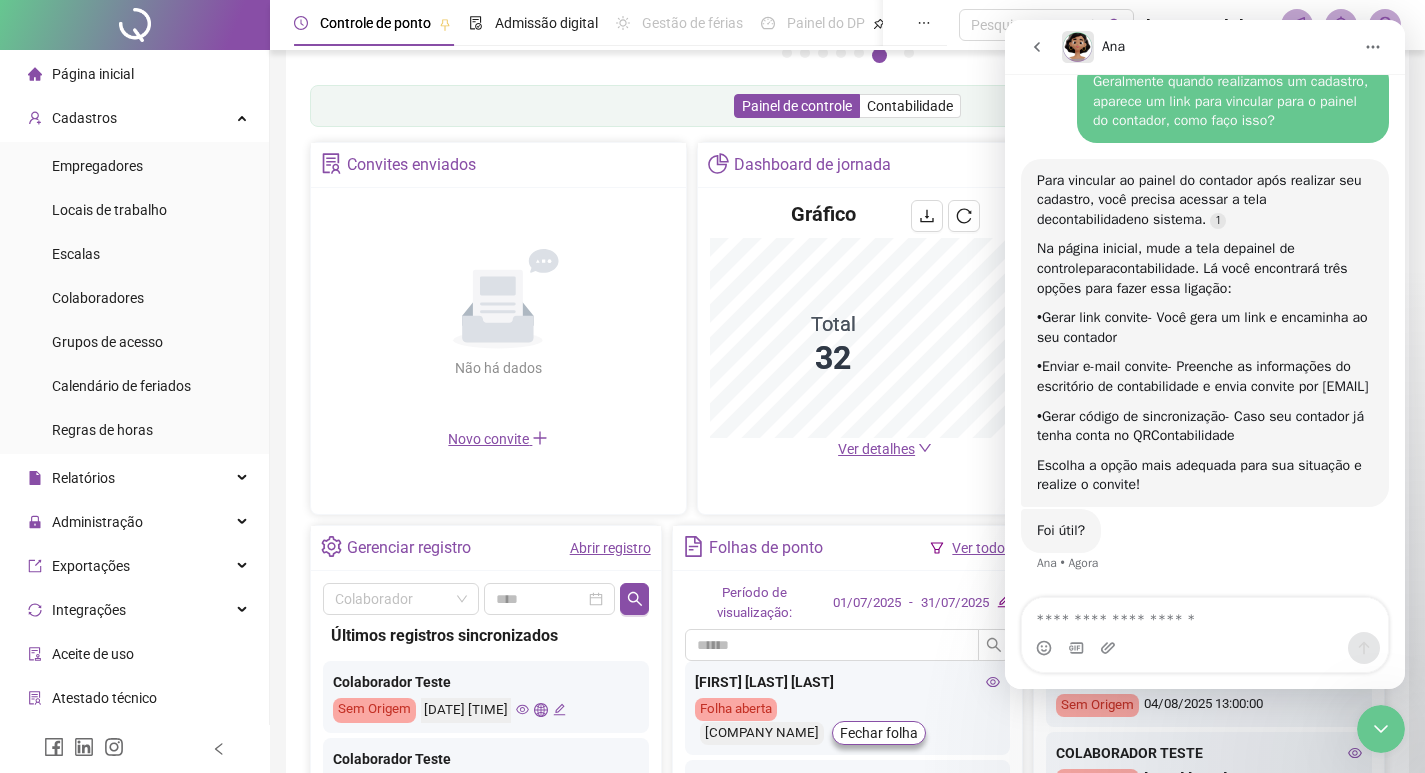 click on "Página inicial" at bounding box center (81, 74) 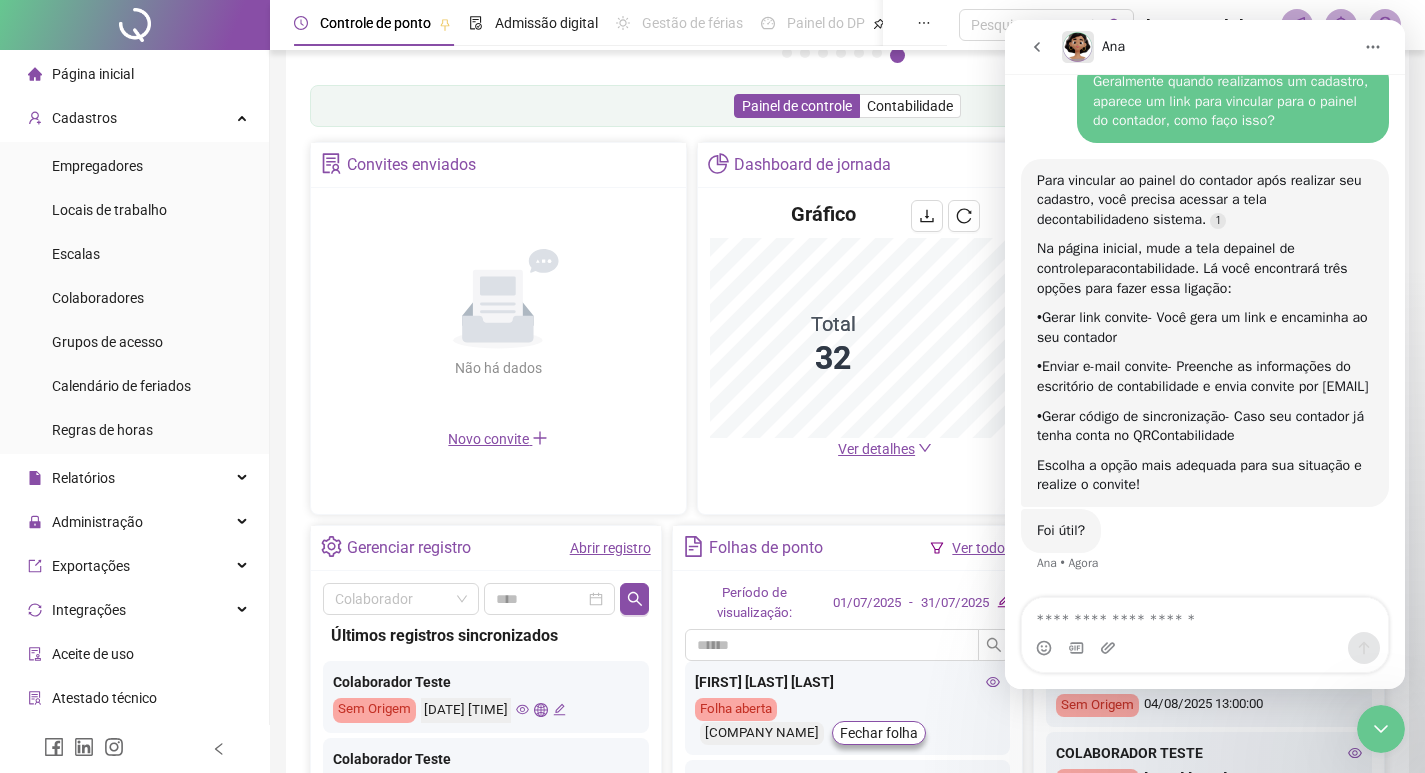 click on "Novo convite" at bounding box center [498, 439] 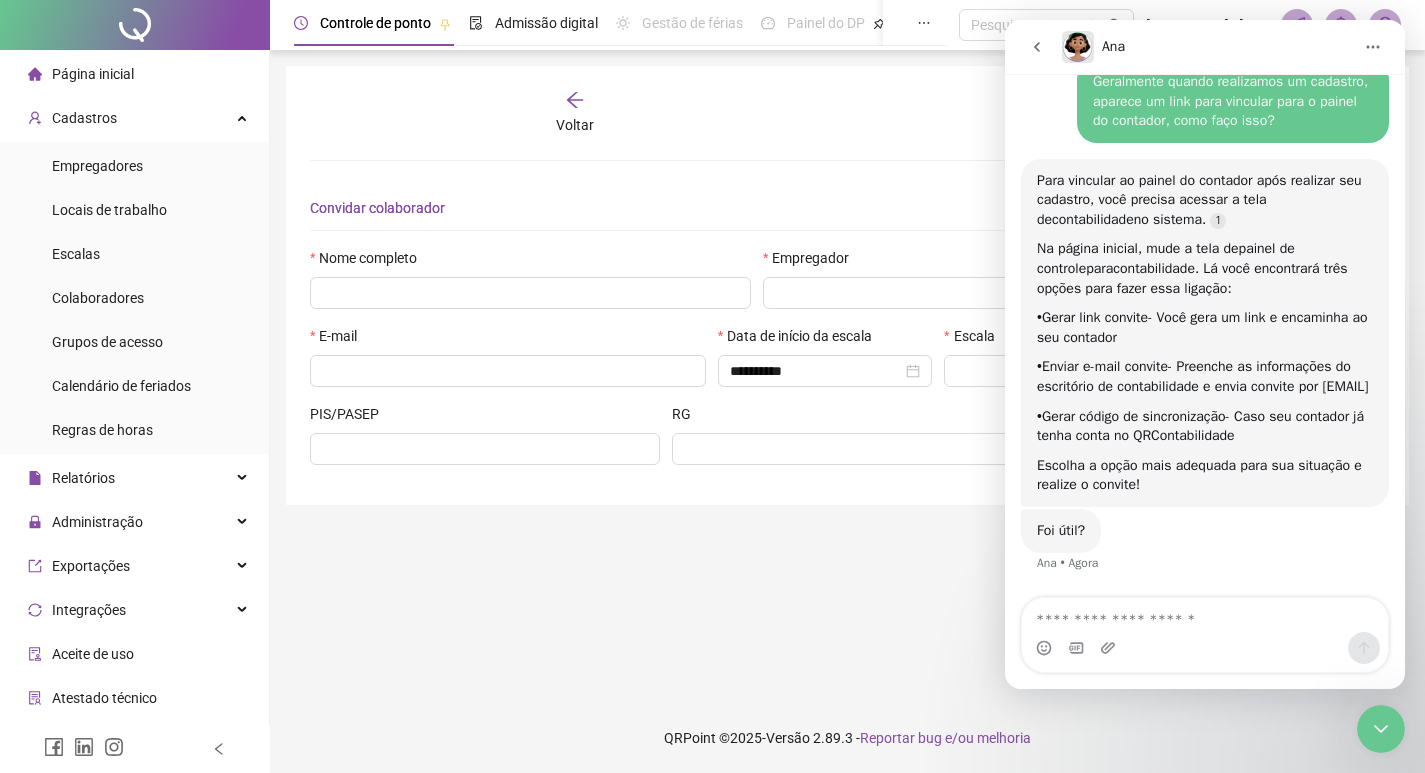 scroll, scrollTop: 0, scrollLeft: 0, axis: both 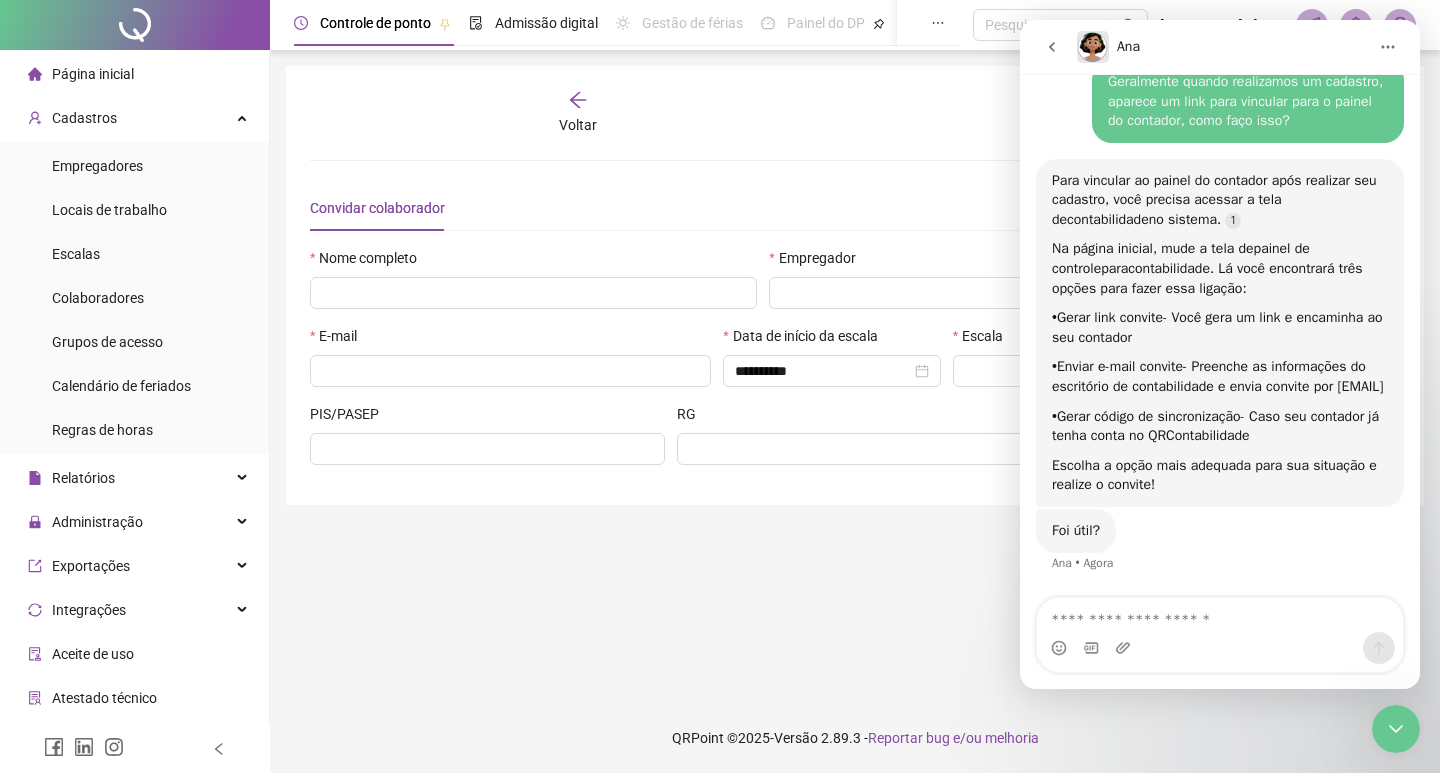 type on "*****" 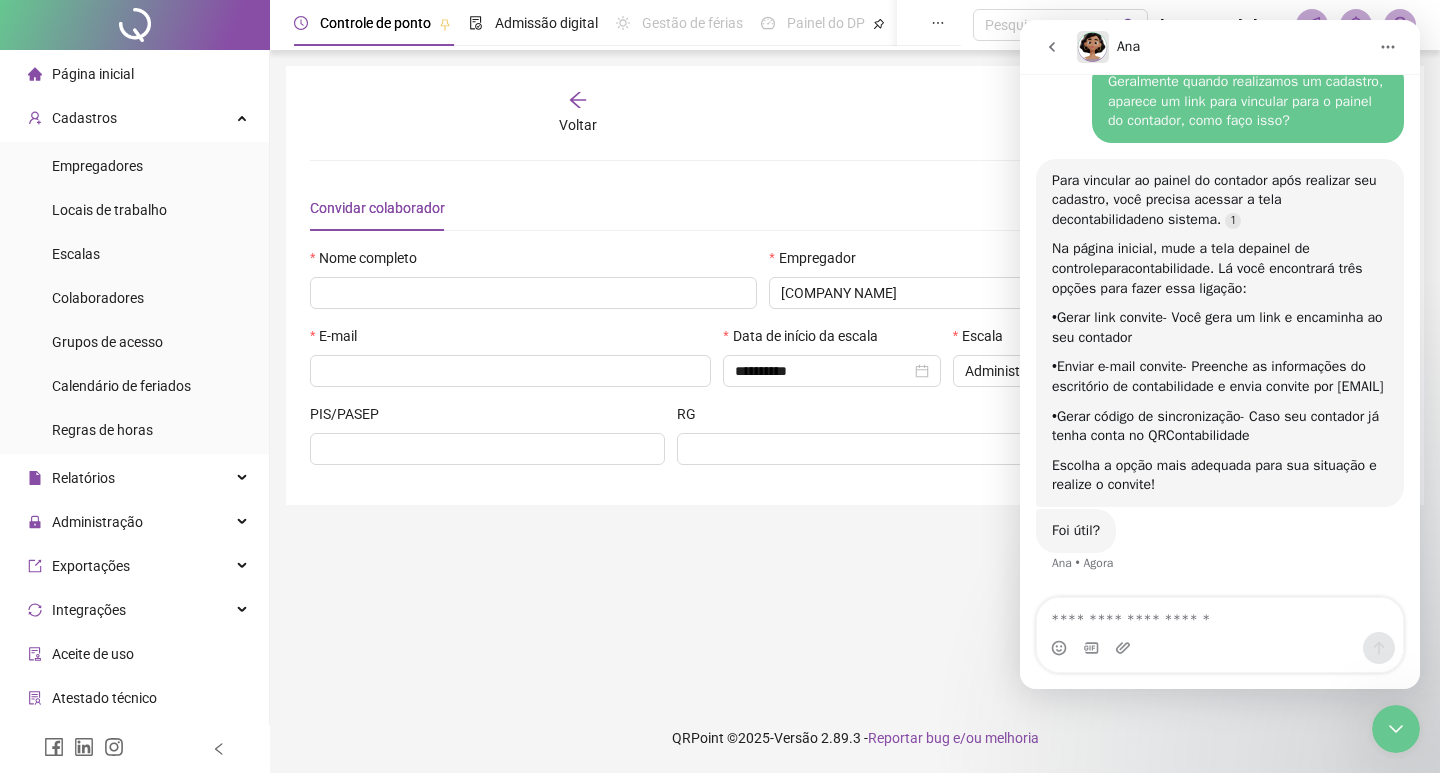 click on "Voltar" at bounding box center (578, 113) 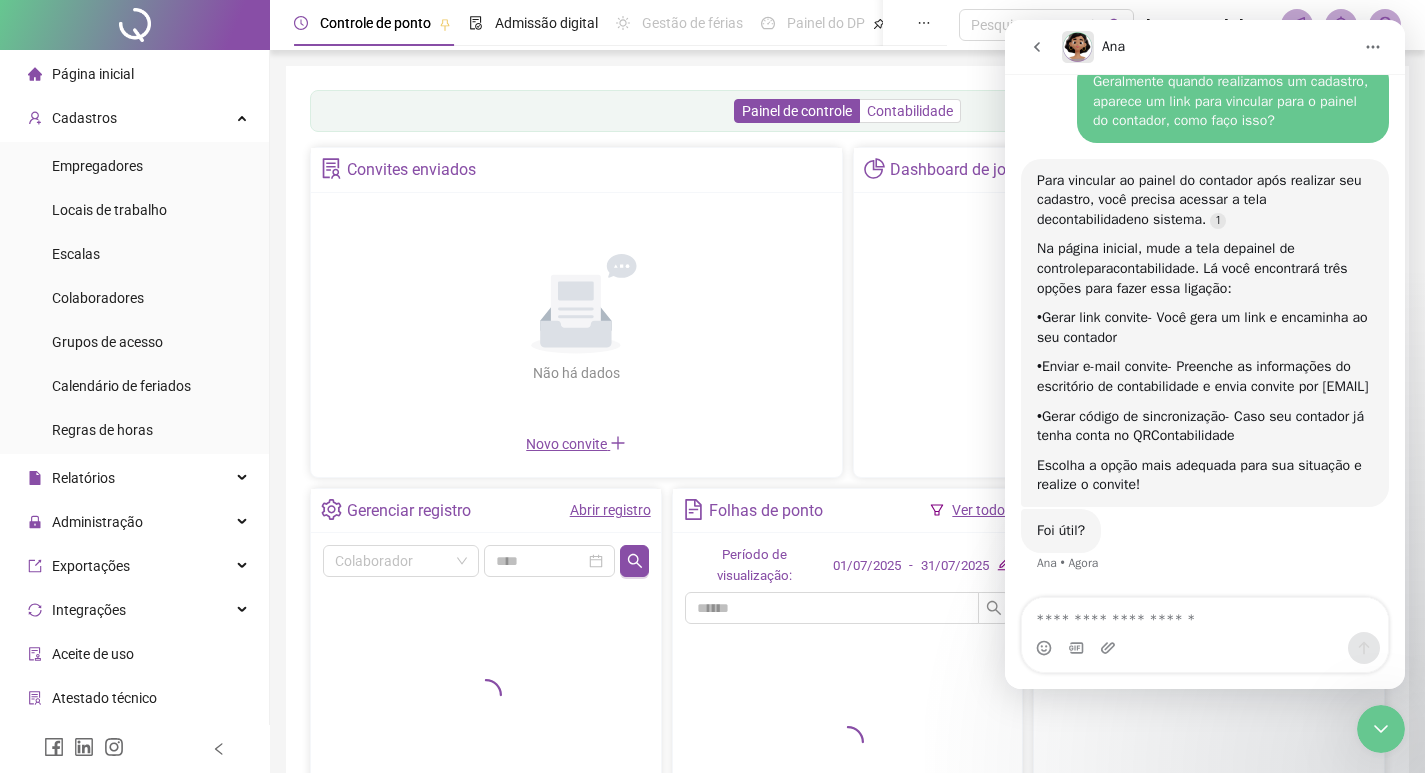 click on "Contabilidade" at bounding box center (910, 111) 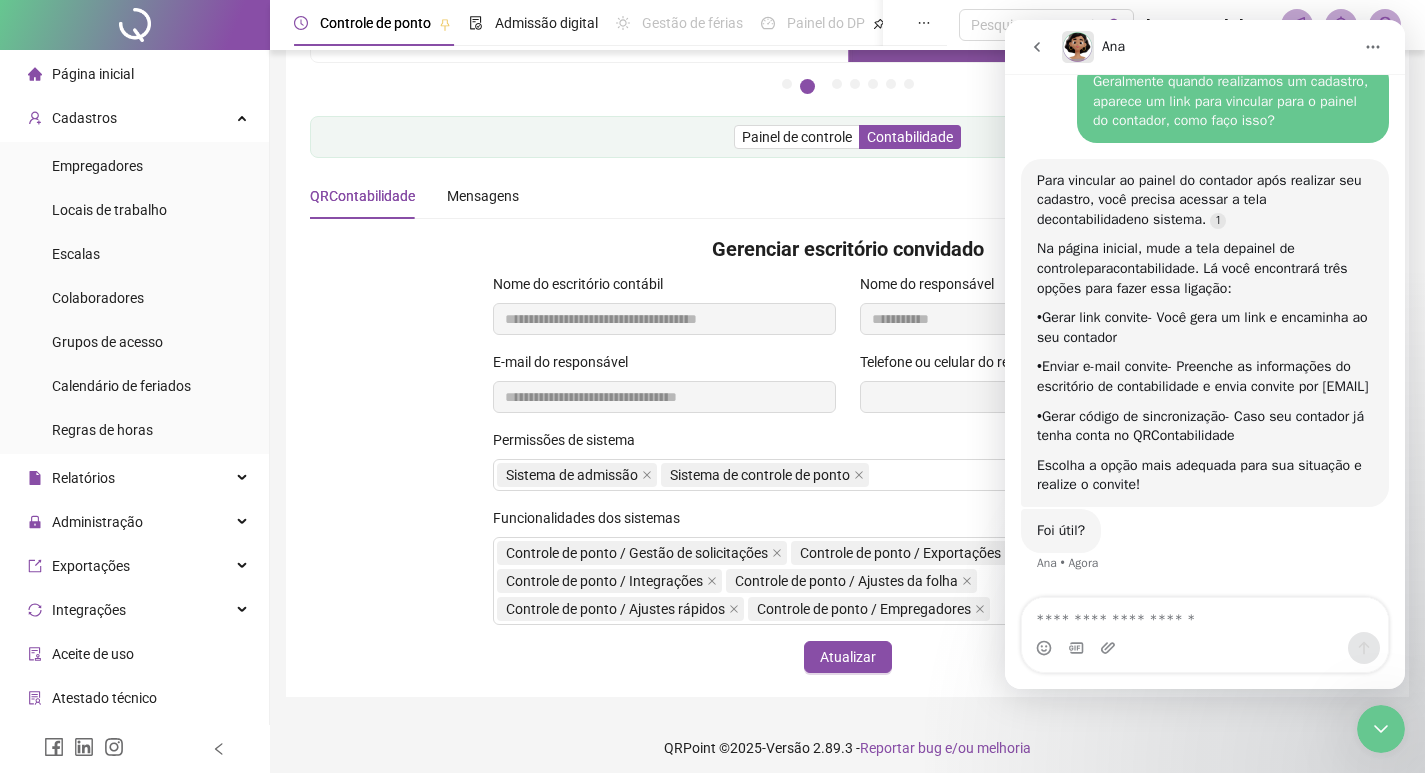 scroll, scrollTop: 279, scrollLeft: 0, axis: vertical 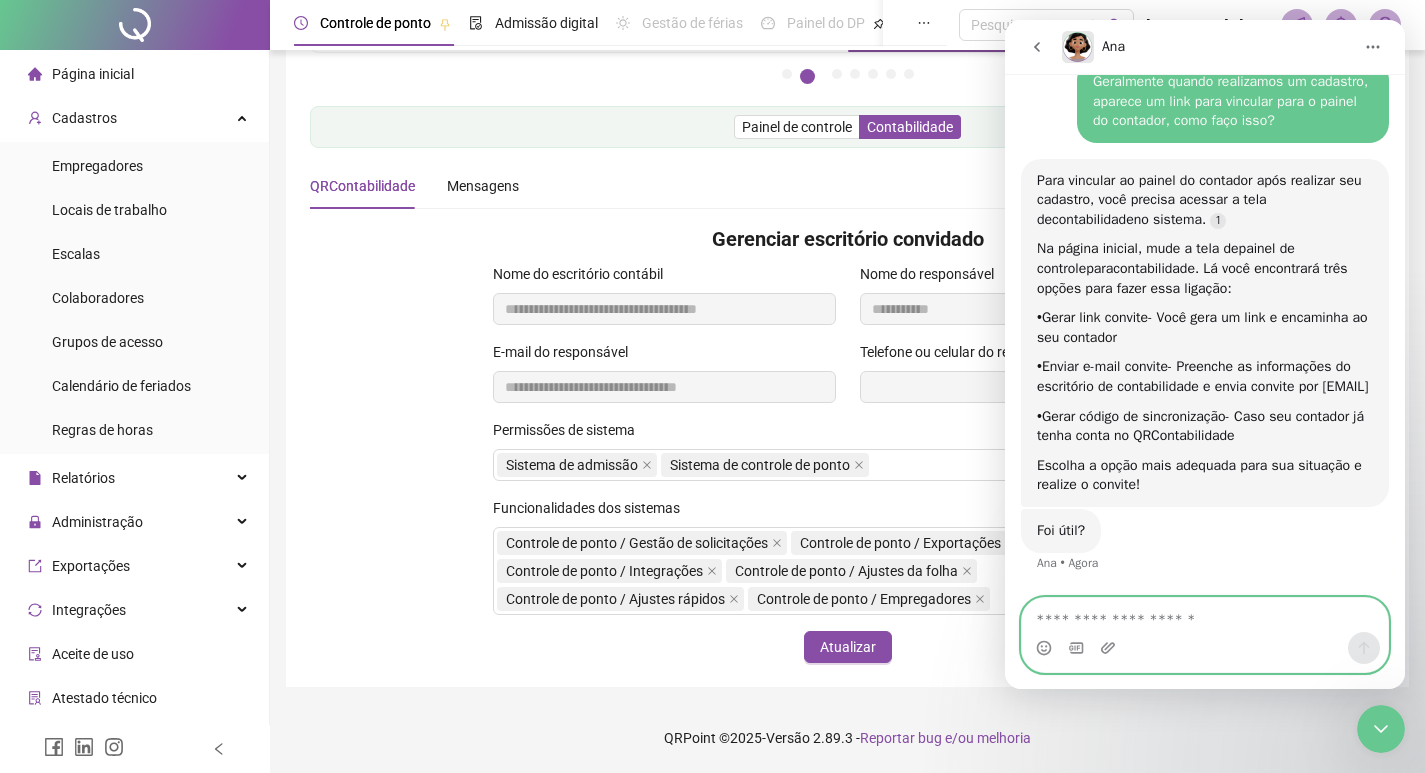 click at bounding box center [1205, 615] 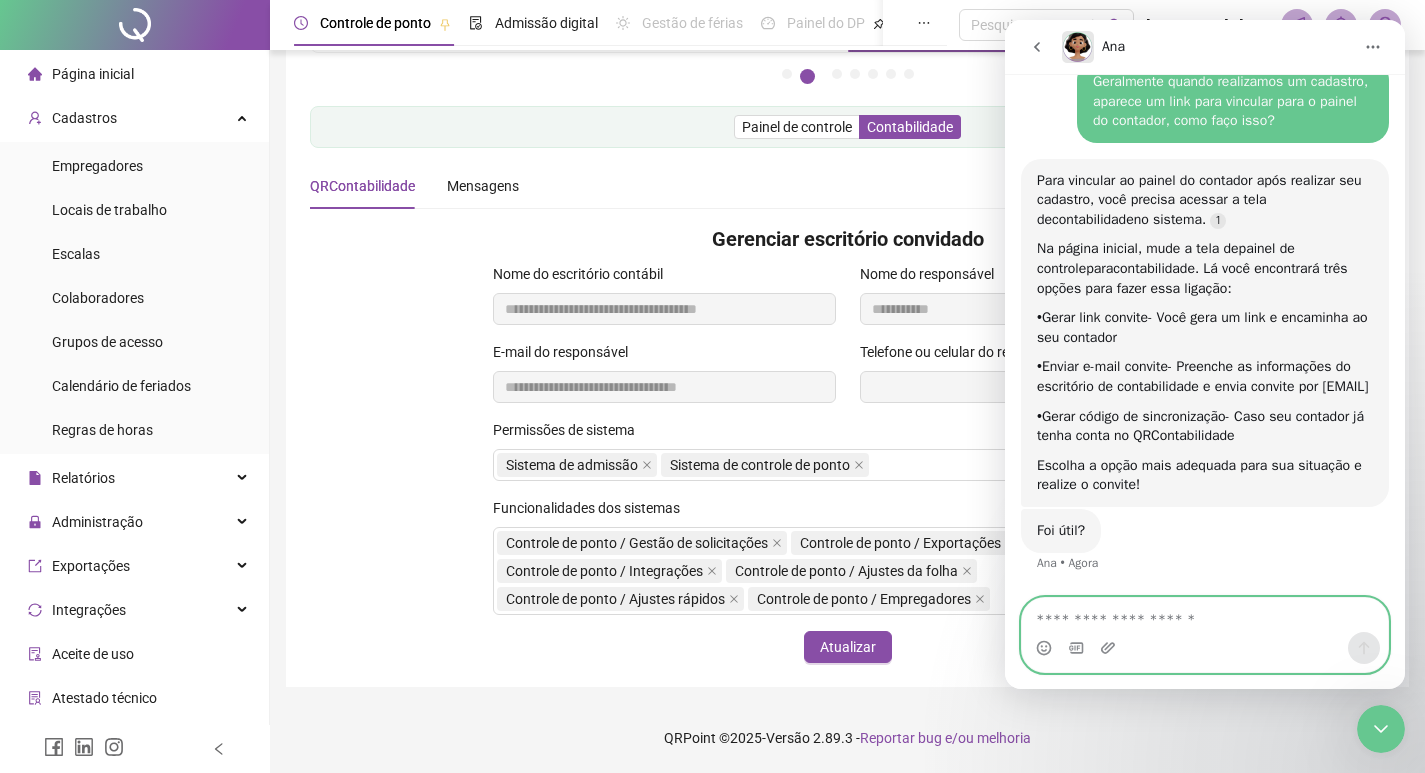drag, startPoint x: 1135, startPoint y: 617, endPoint x: 1107, endPoint y: 607, distance: 29.732138 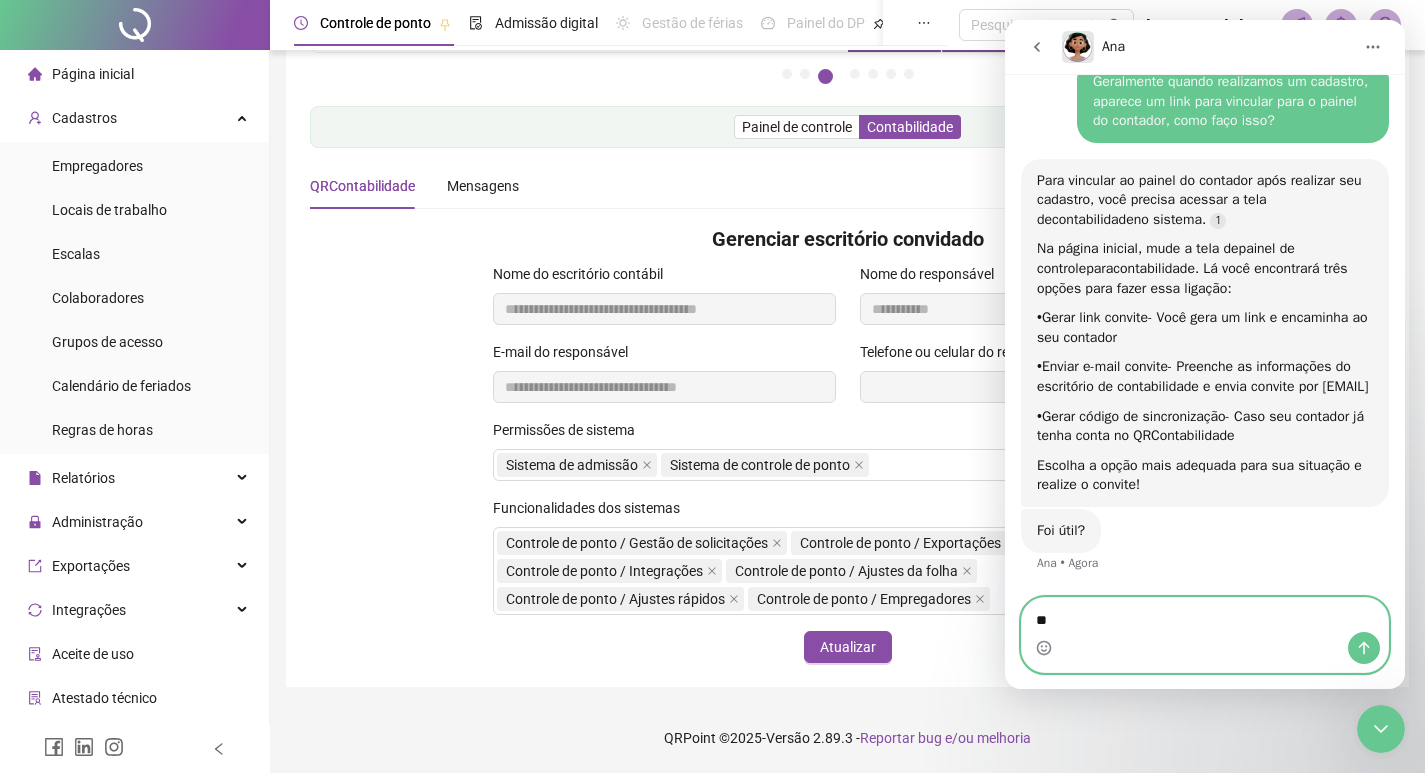 type on "*" 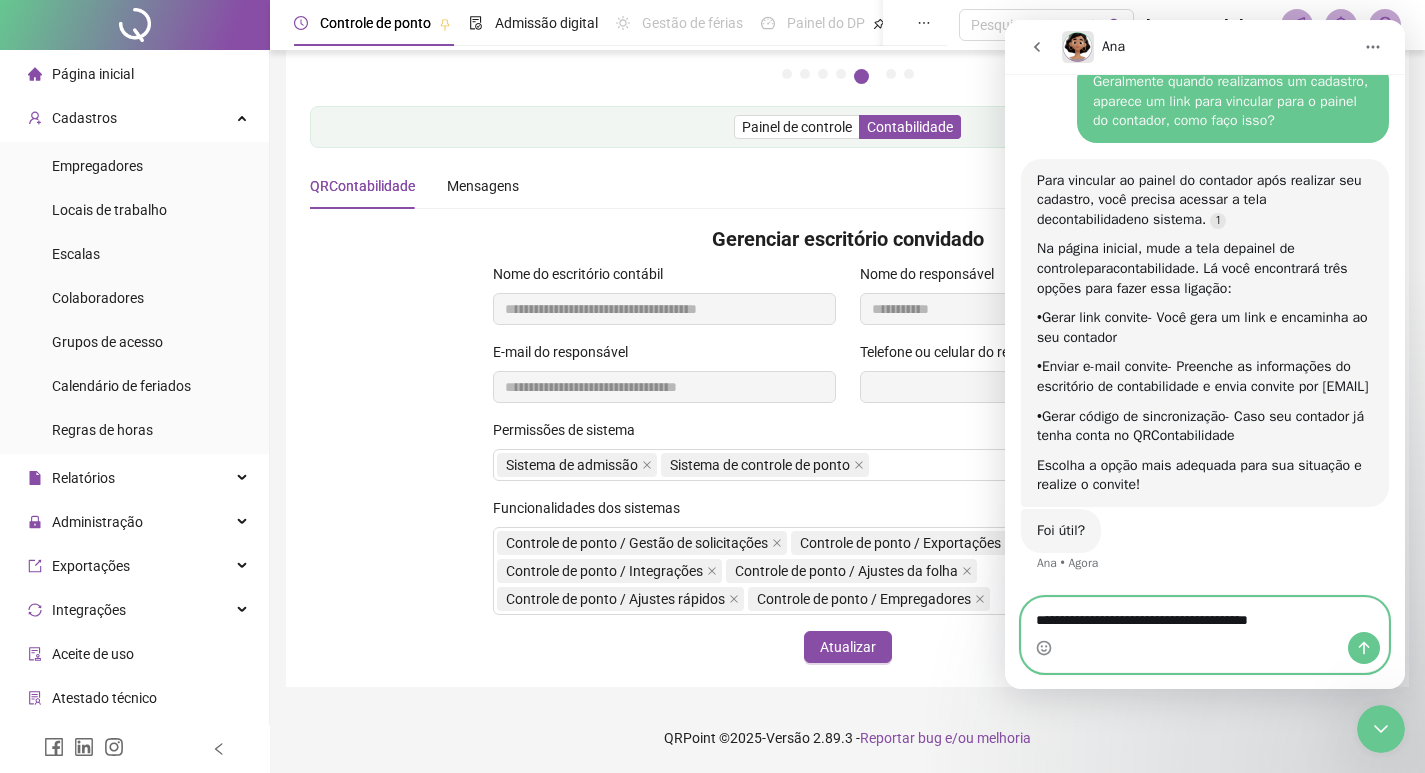 type on "**********" 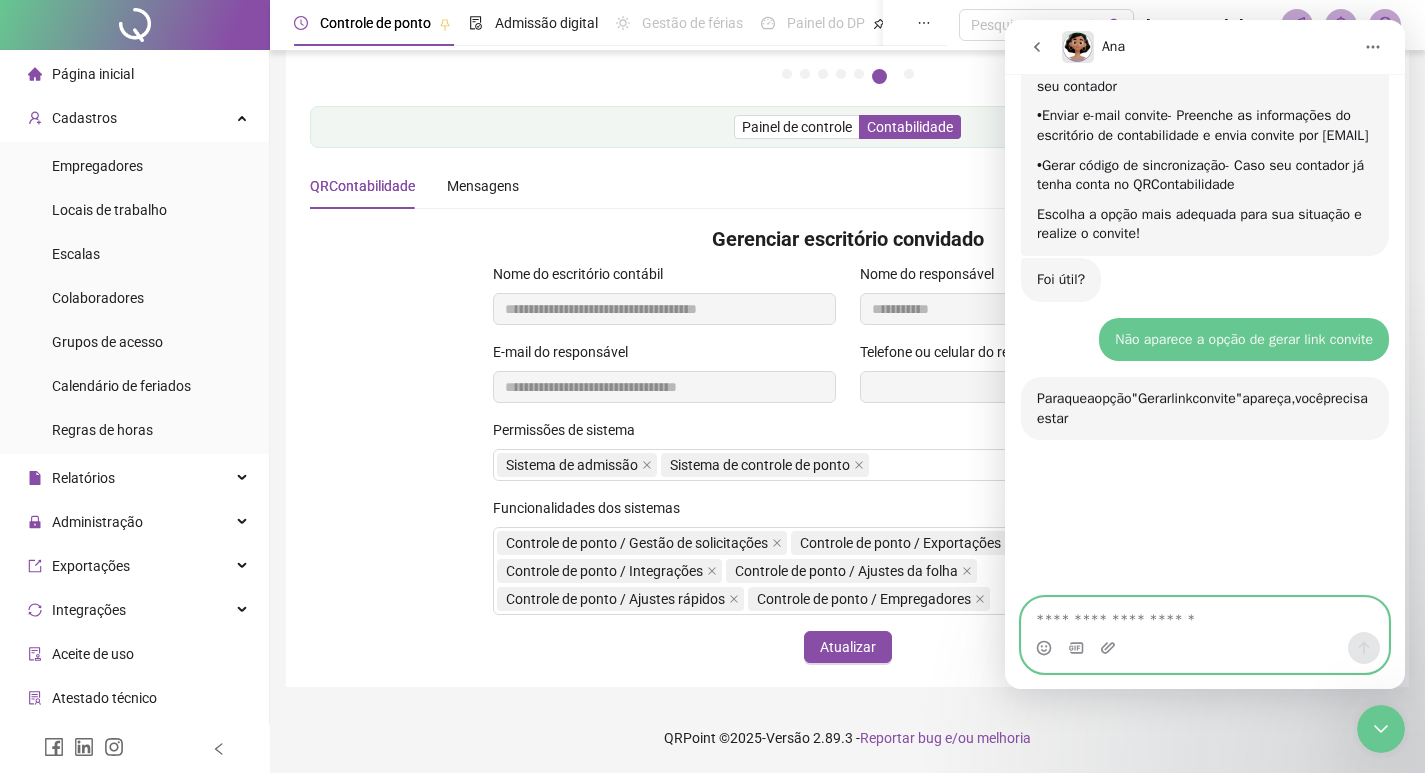 scroll, scrollTop: 1248, scrollLeft: 0, axis: vertical 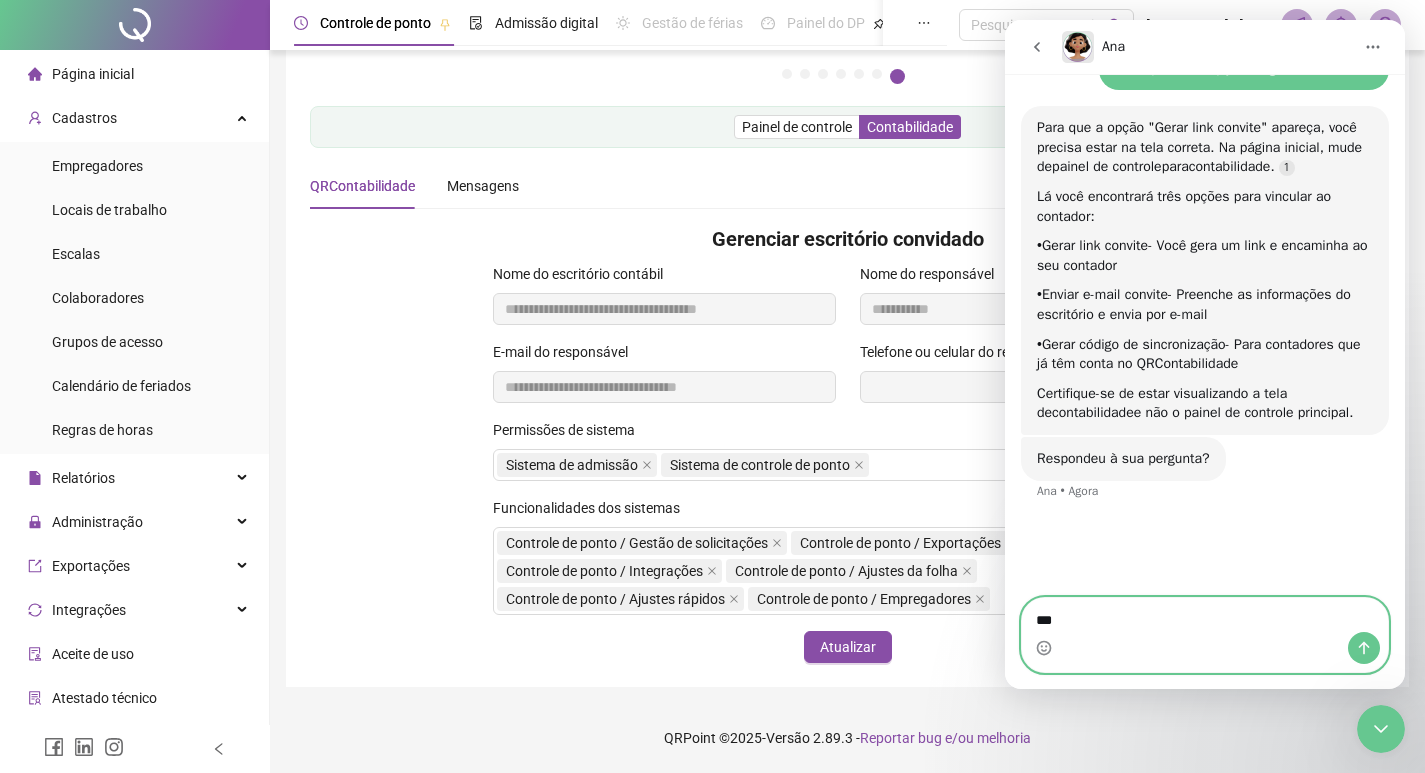 type on "***" 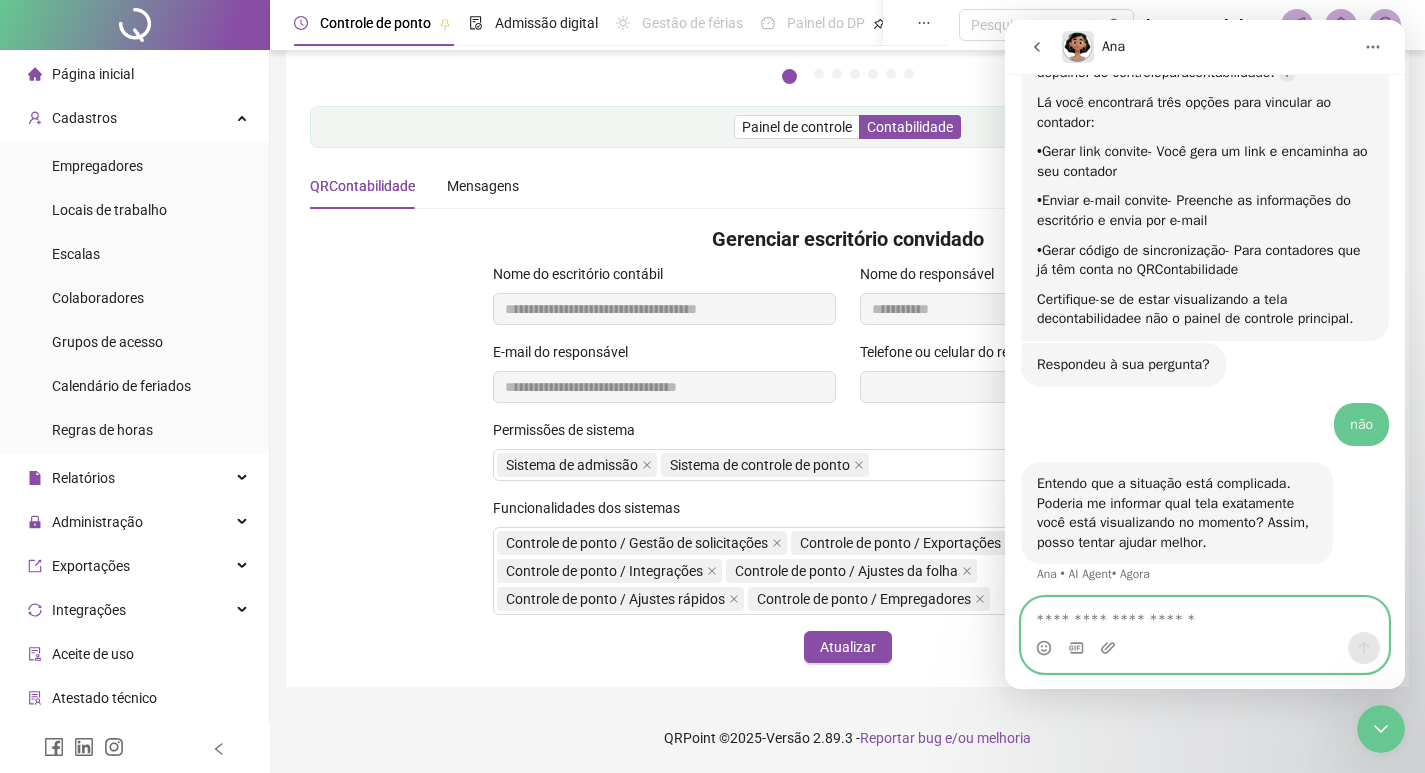 scroll, scrollTop: 1373, scrollLeft: 0, axis: vertical 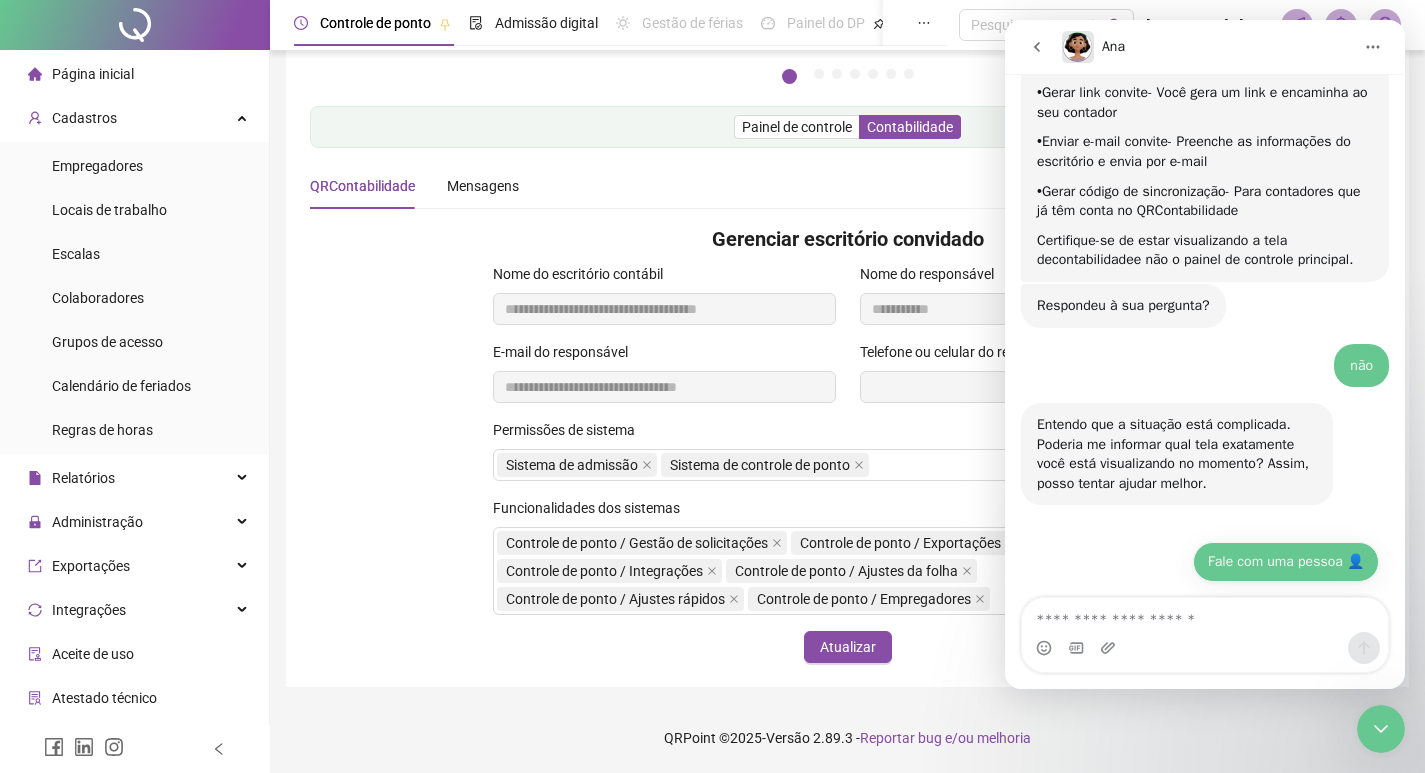 click on "Fale com uma pessoa 👤" at bounding box center [1286, 562] 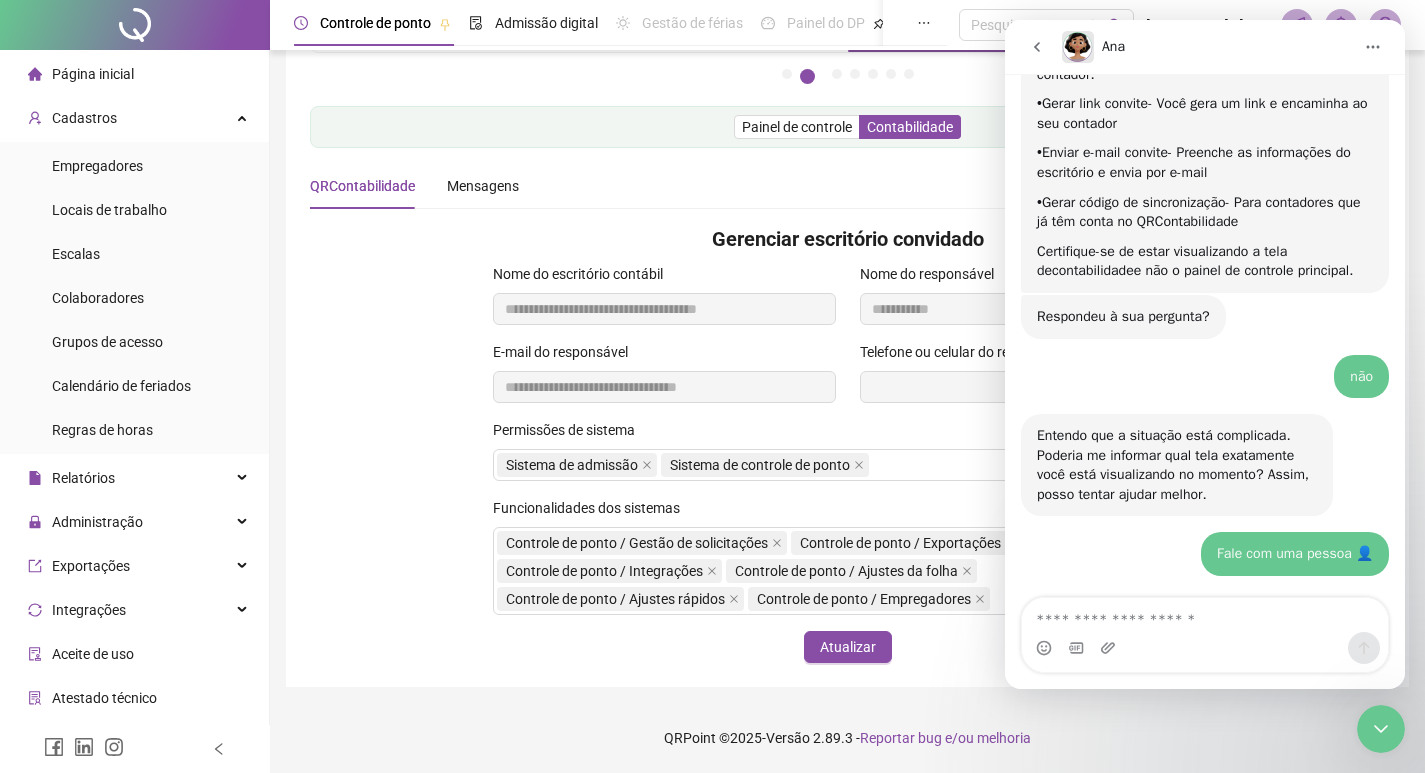 scroll, scrollTop: 1551, scrollLeft: 0, axis: vertical 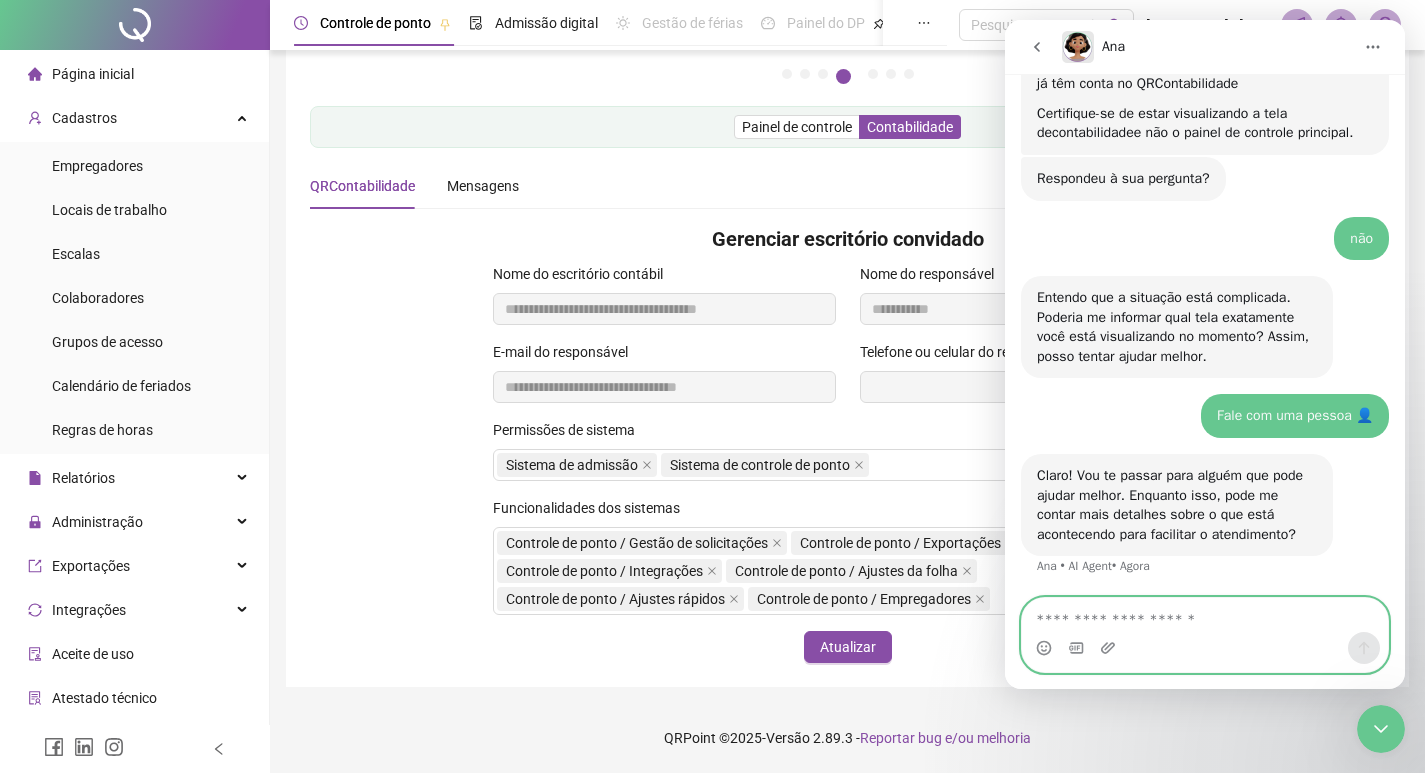 click at bounding box center (1205, 615) 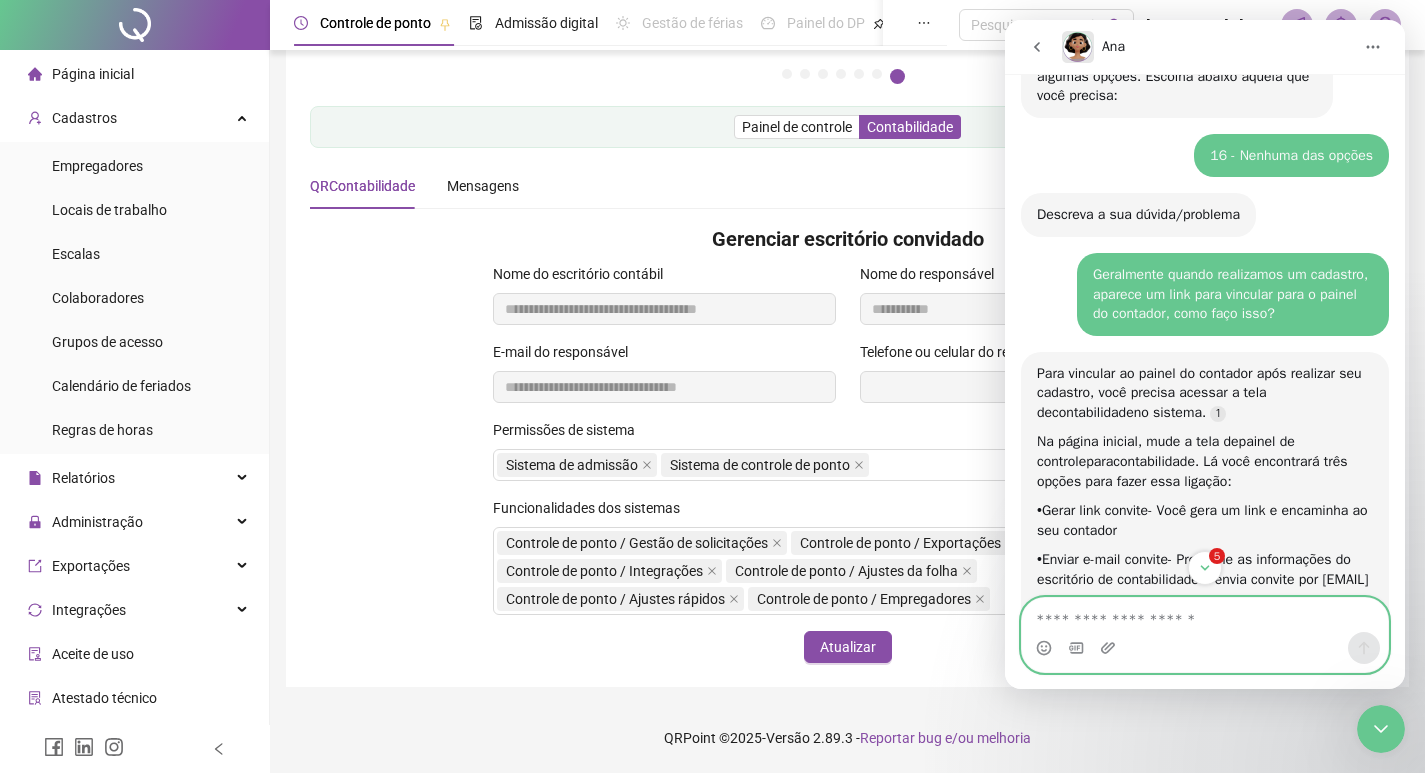 scroll, scrollTop: 336, scrollLeft: 0, axis: vertical 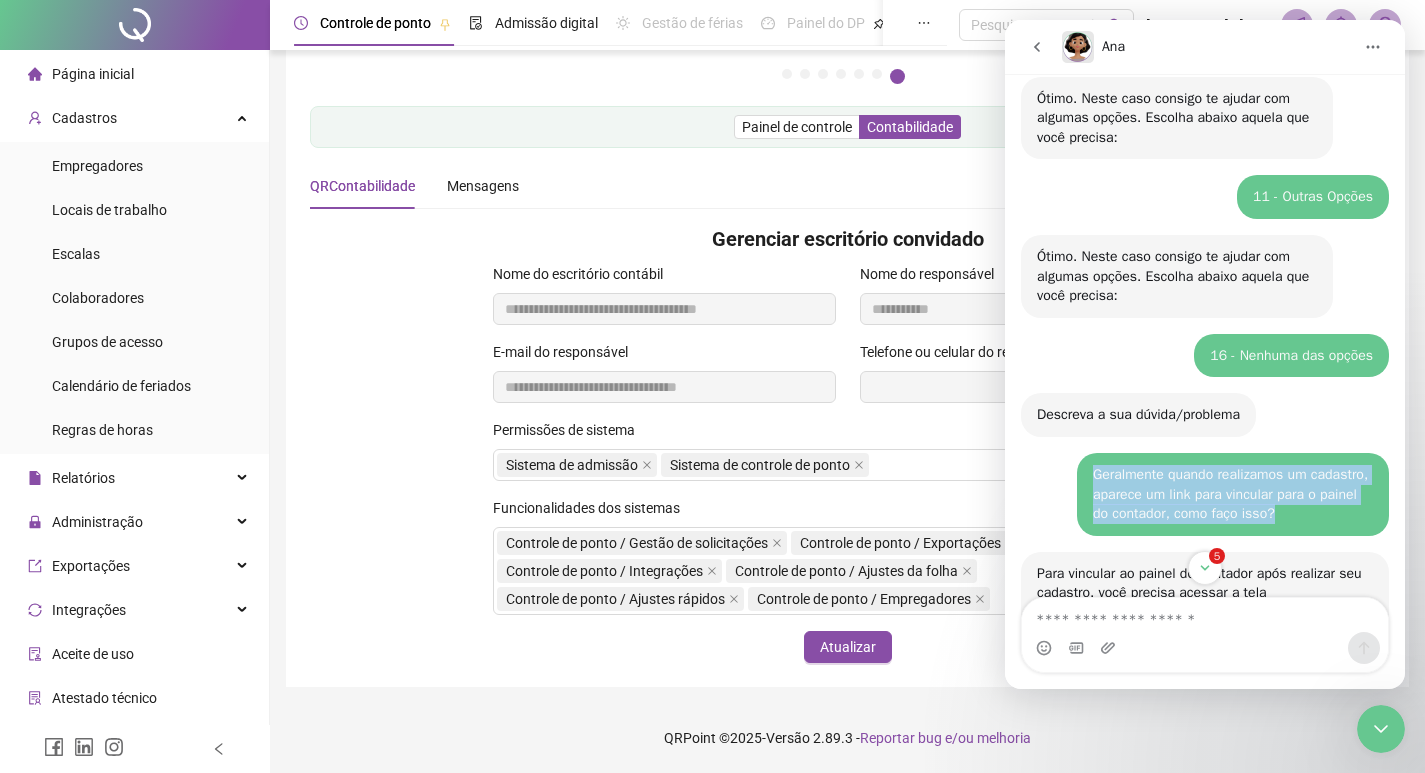 drag, startPoint x: 1079, startPoint y: 473, endPoint x: 1301, endPoint y: 512, distance: 225.39964 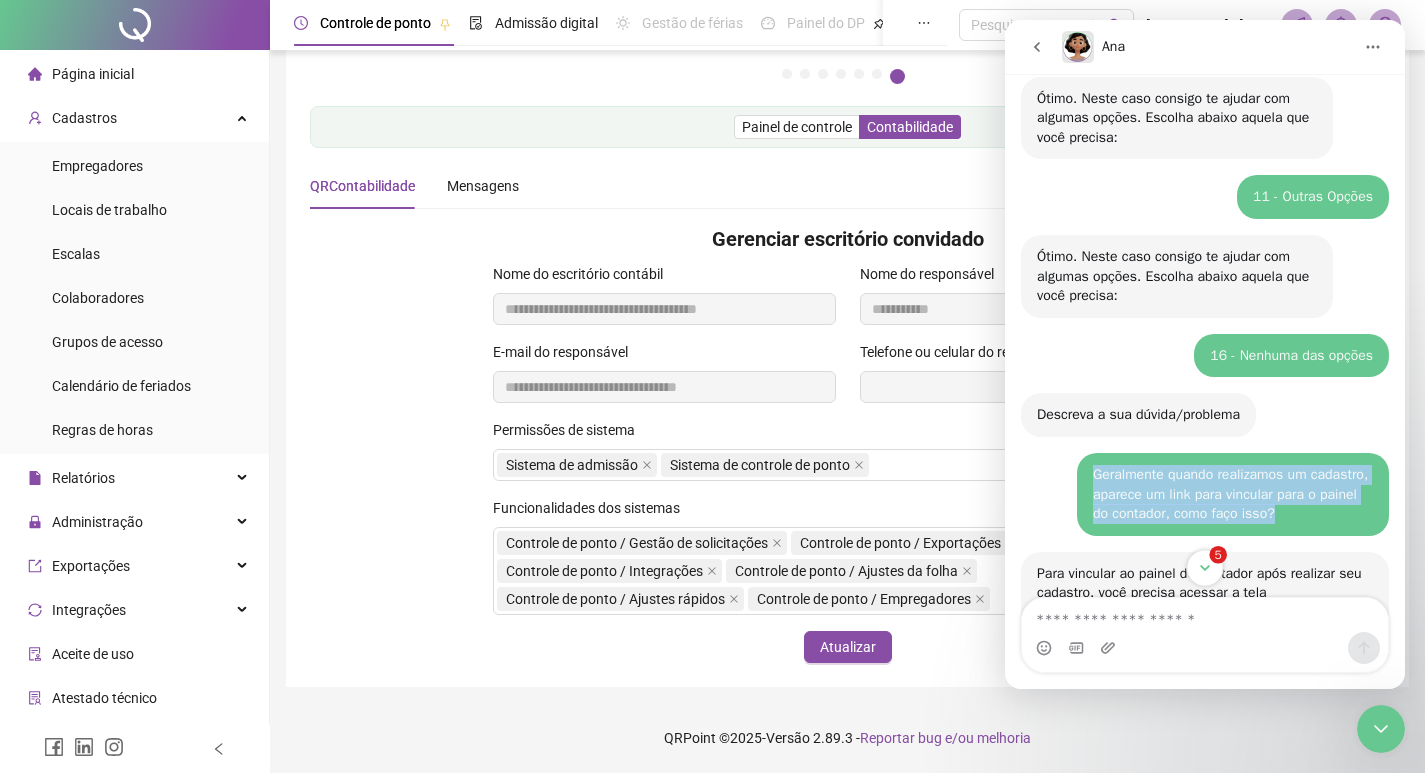 click 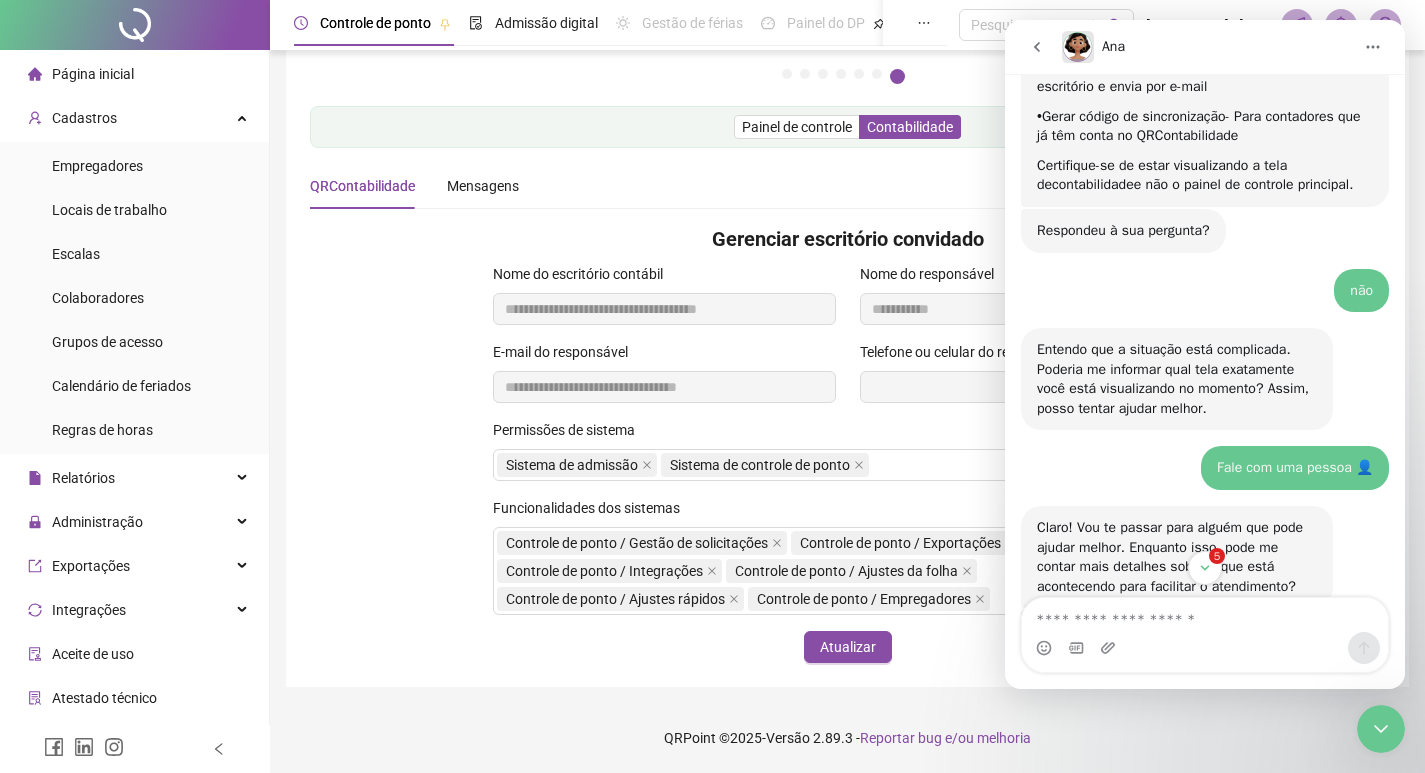 scroll, scrollTop: 1636, scrollLeft: 0, axis: vertical 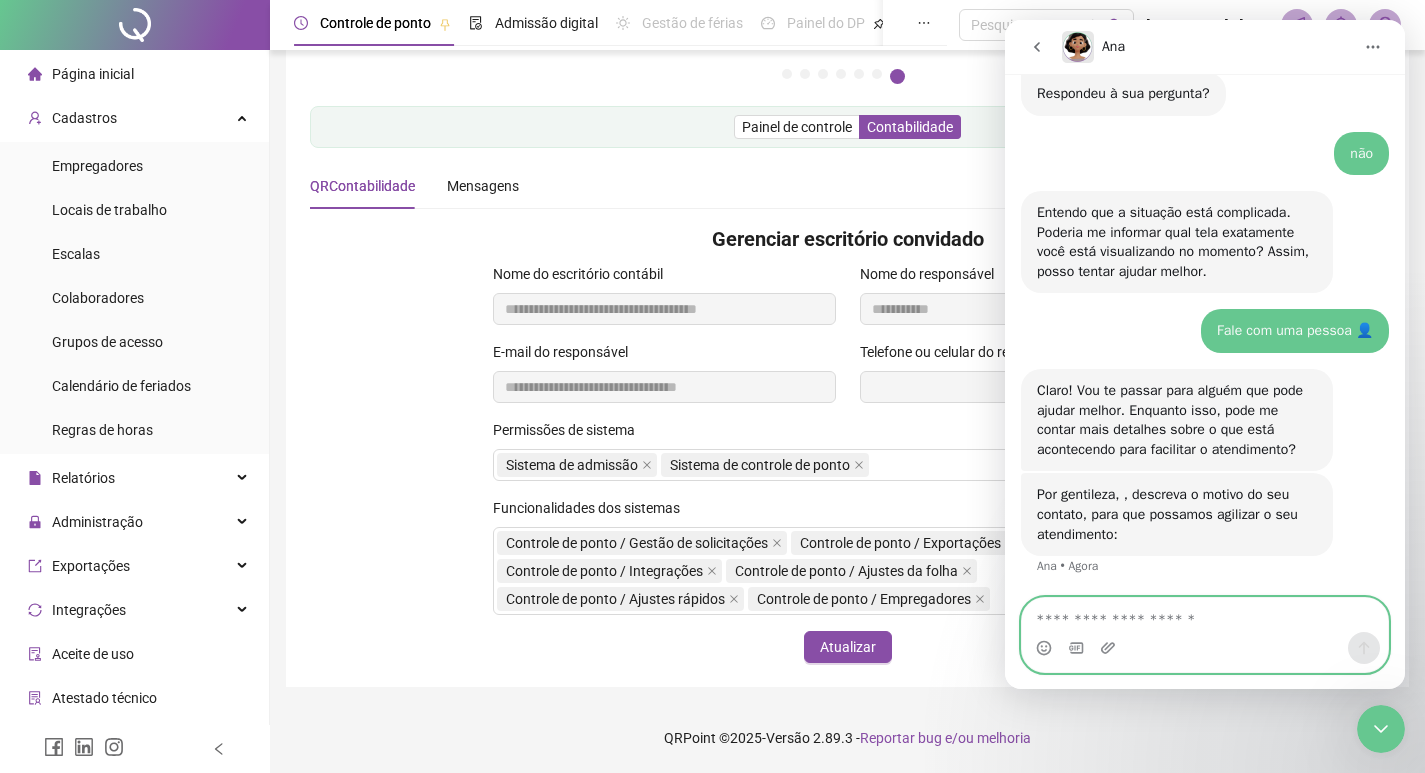 click at bounding box center (1205, 615) 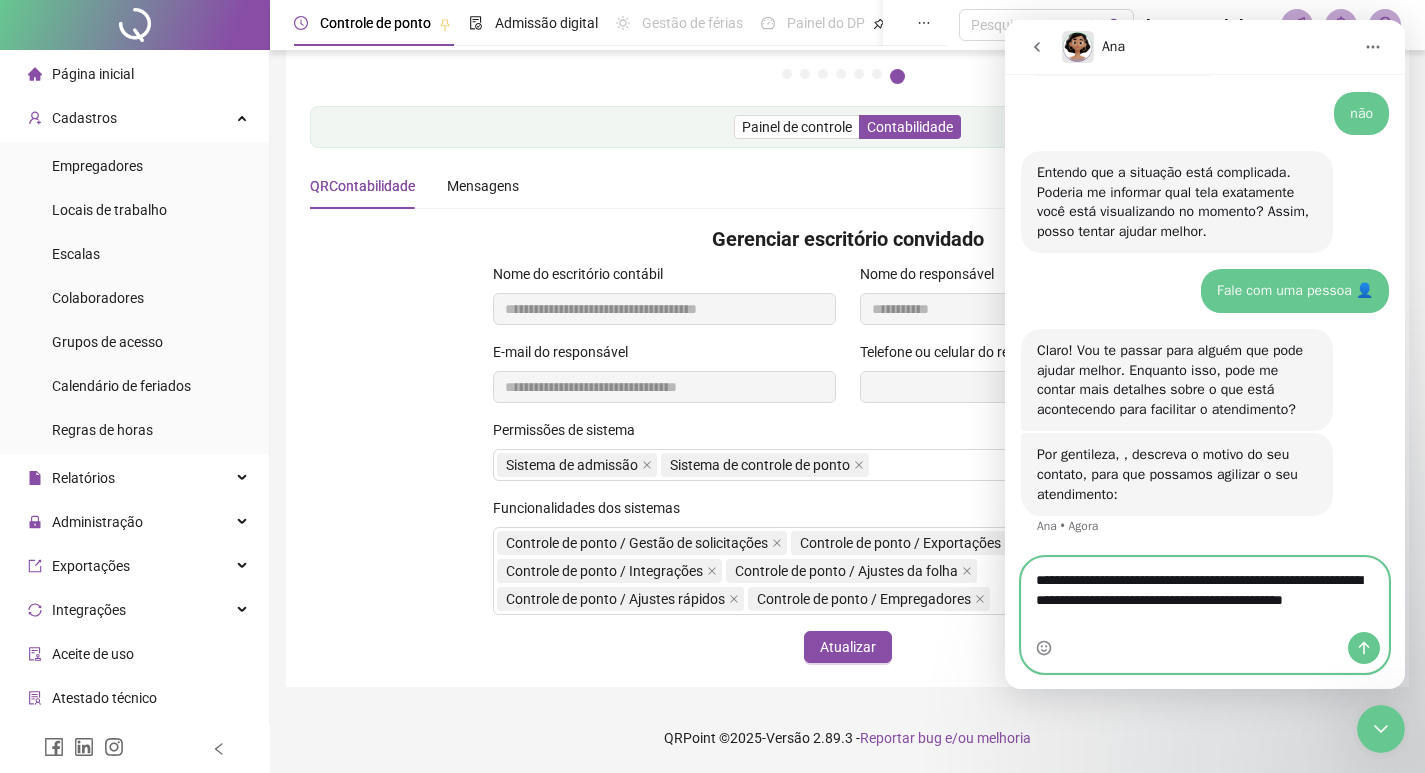 type 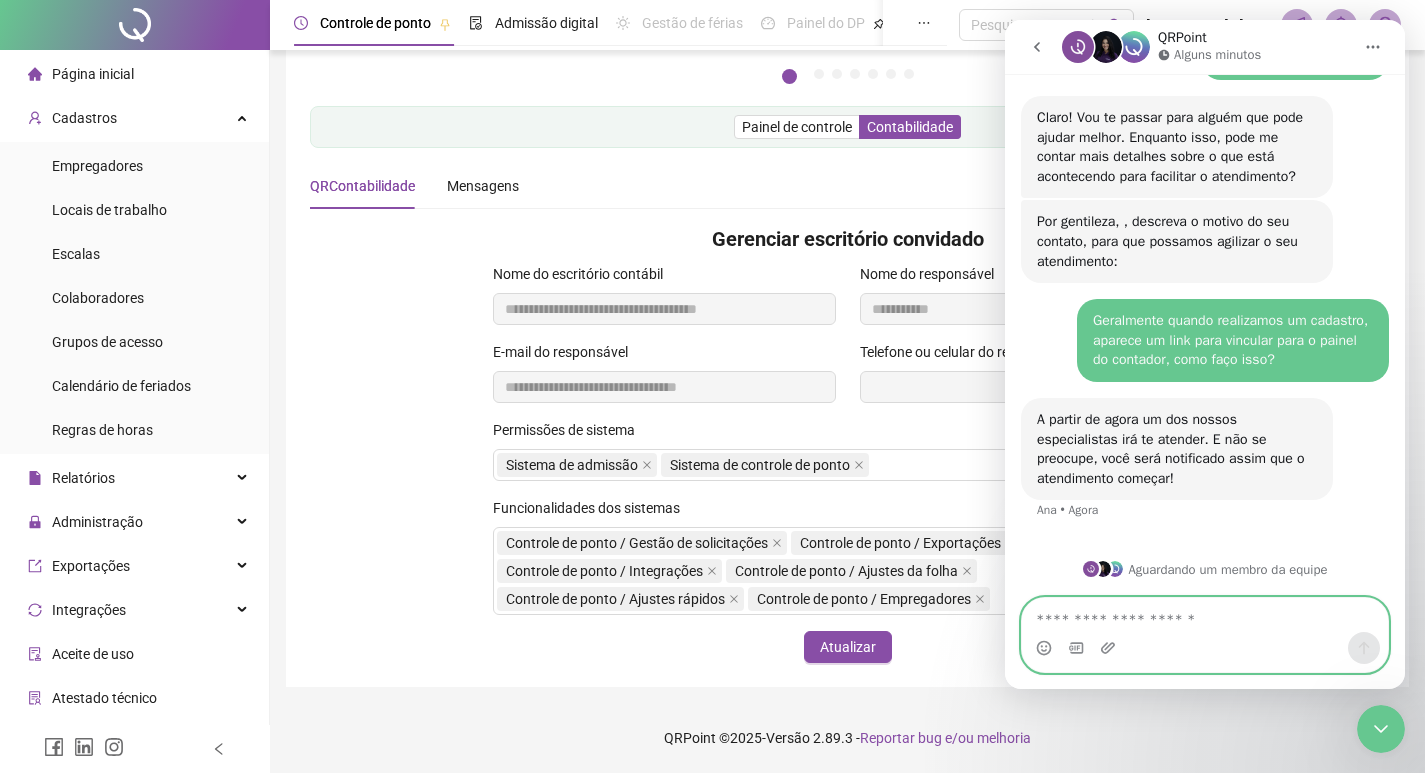 scroll, scrollTop: 1909, scrollLeft: 0, axis: vertical 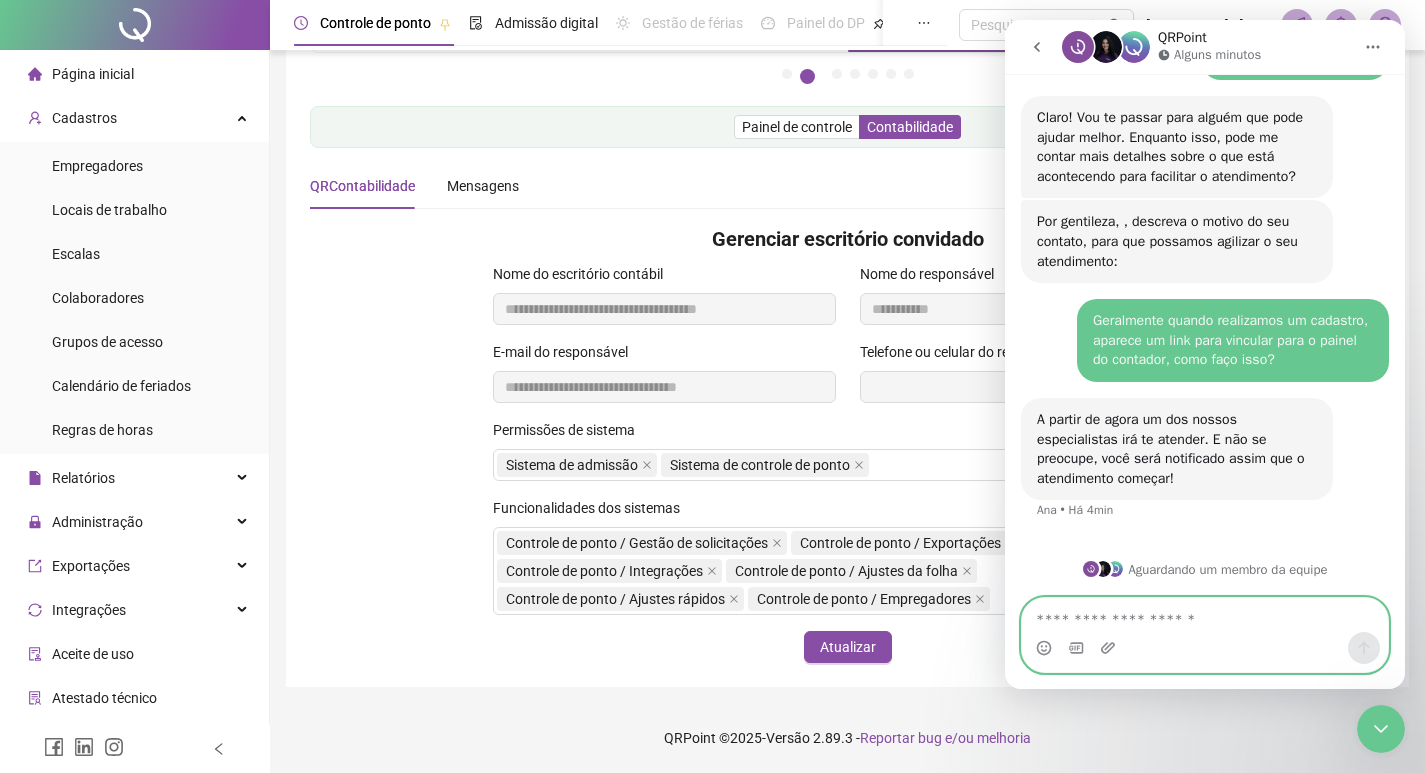 click at bounding box center [1205, 615] 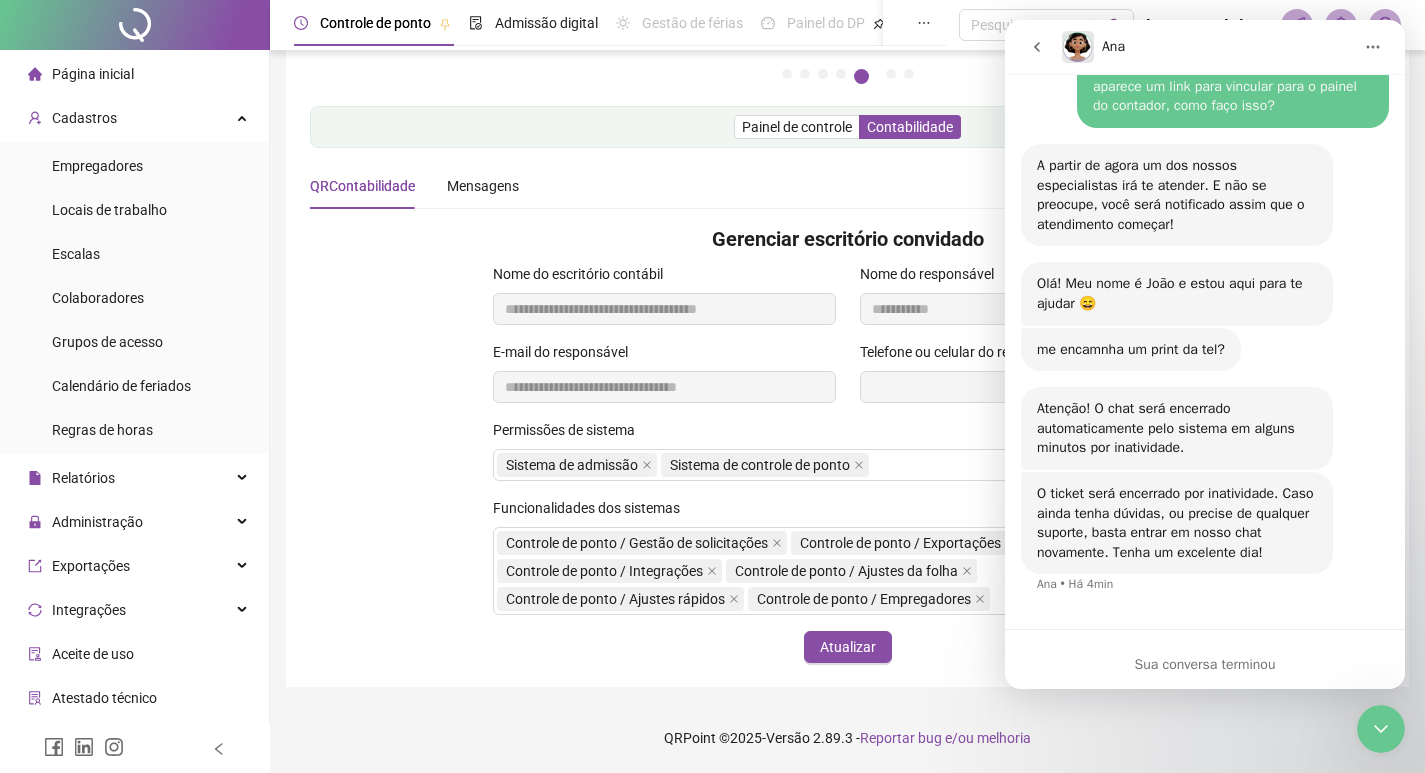 scroll, scrollTop: 2169, scrollLeft: 0, axis: vertical 